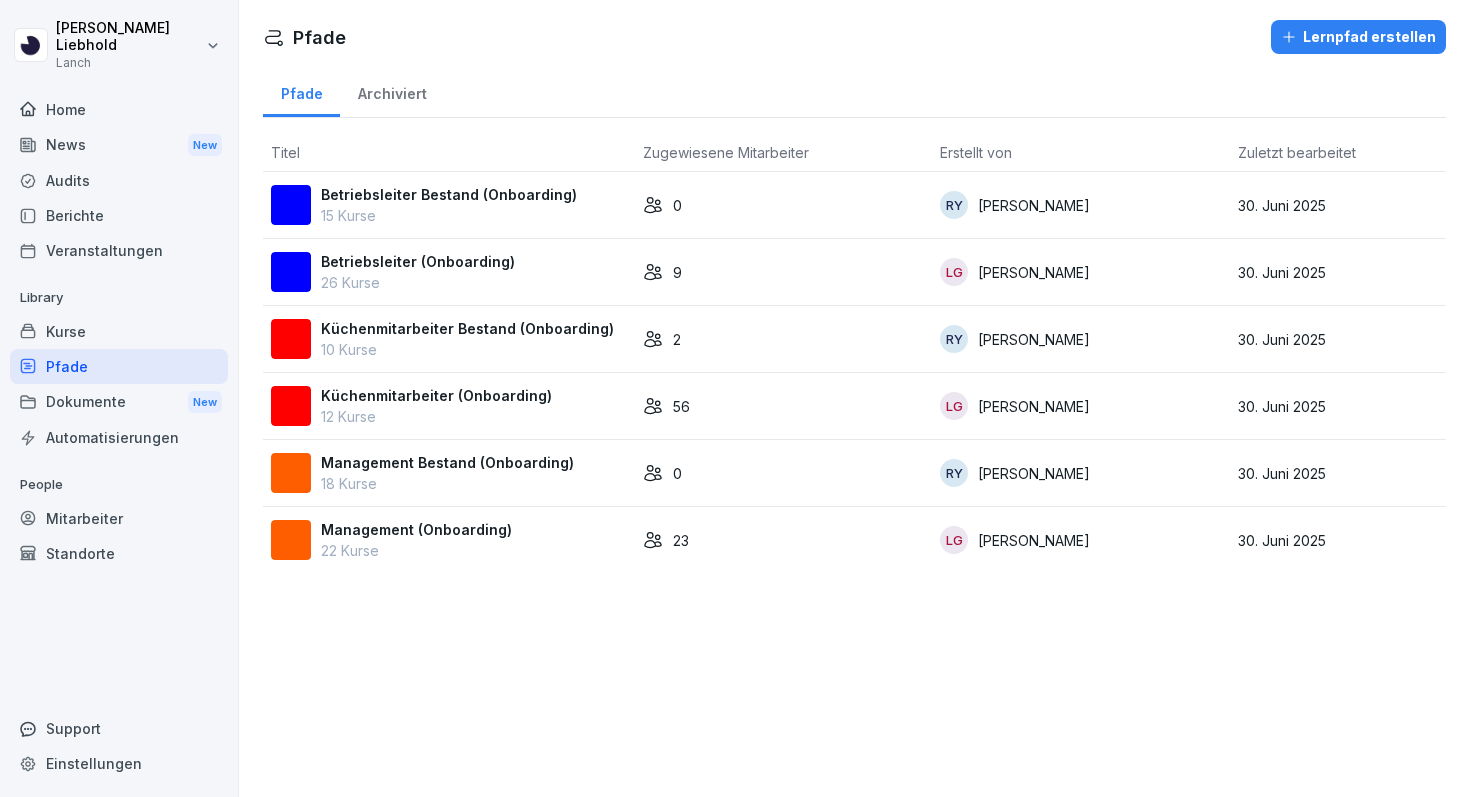 scroll, scrollTop: 0, scrollLeft: 0, axis: both 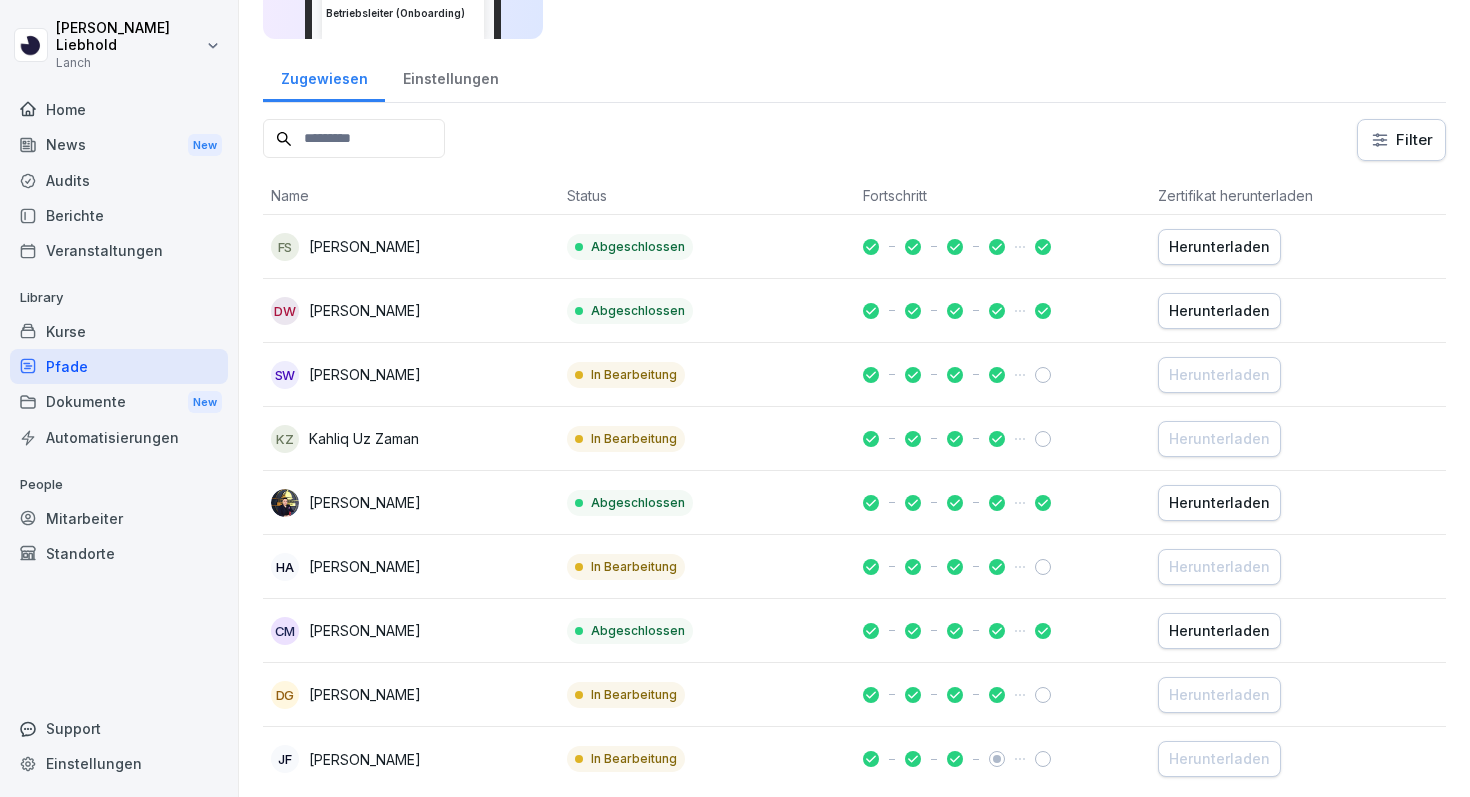 click on "Herunterladen" at bounding box center (1219, 247) 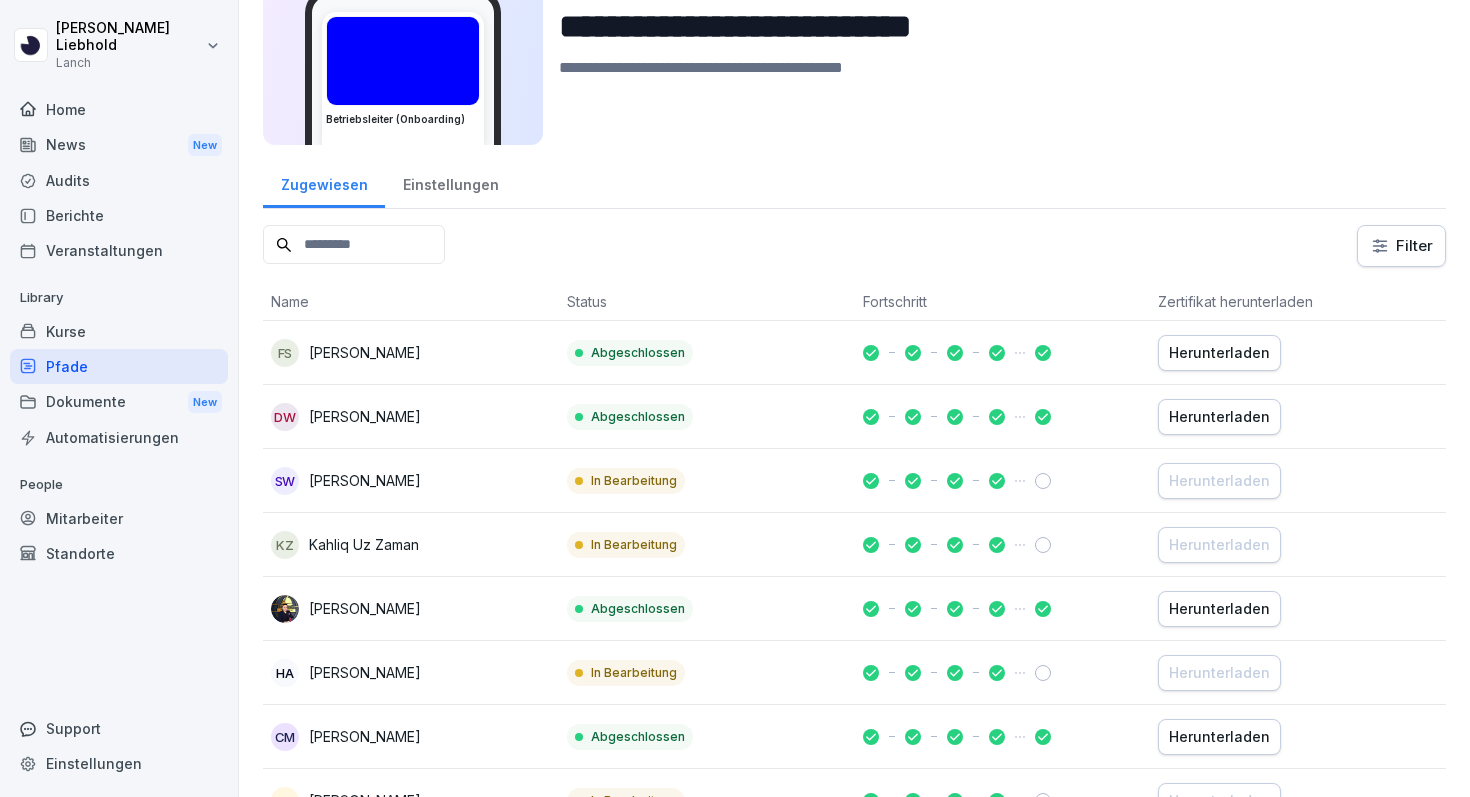 scroll, scrollTop: 0, scrollLeft: 0, axis: both 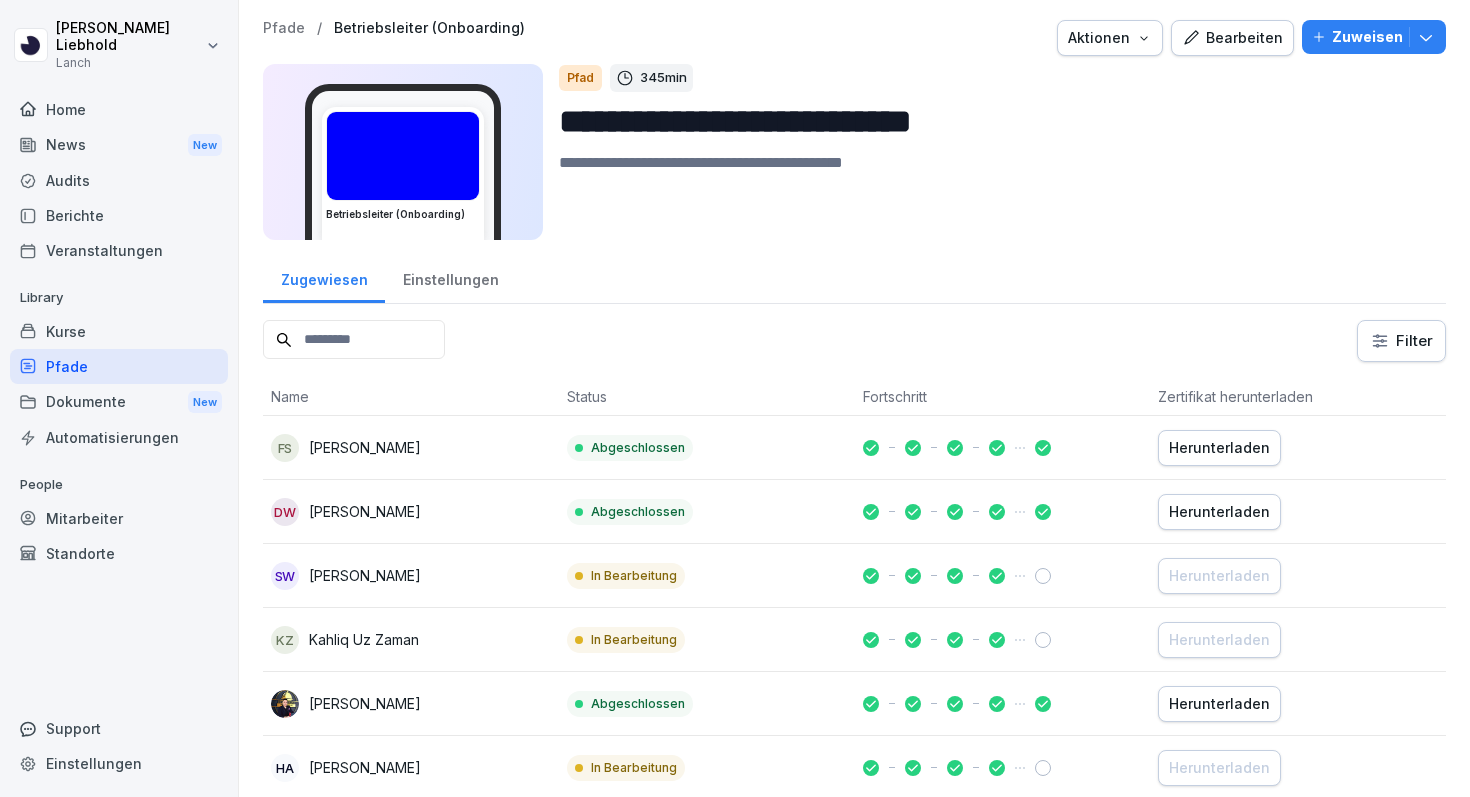 click on "Bearbeiten" at bounding box center (1232, 38) 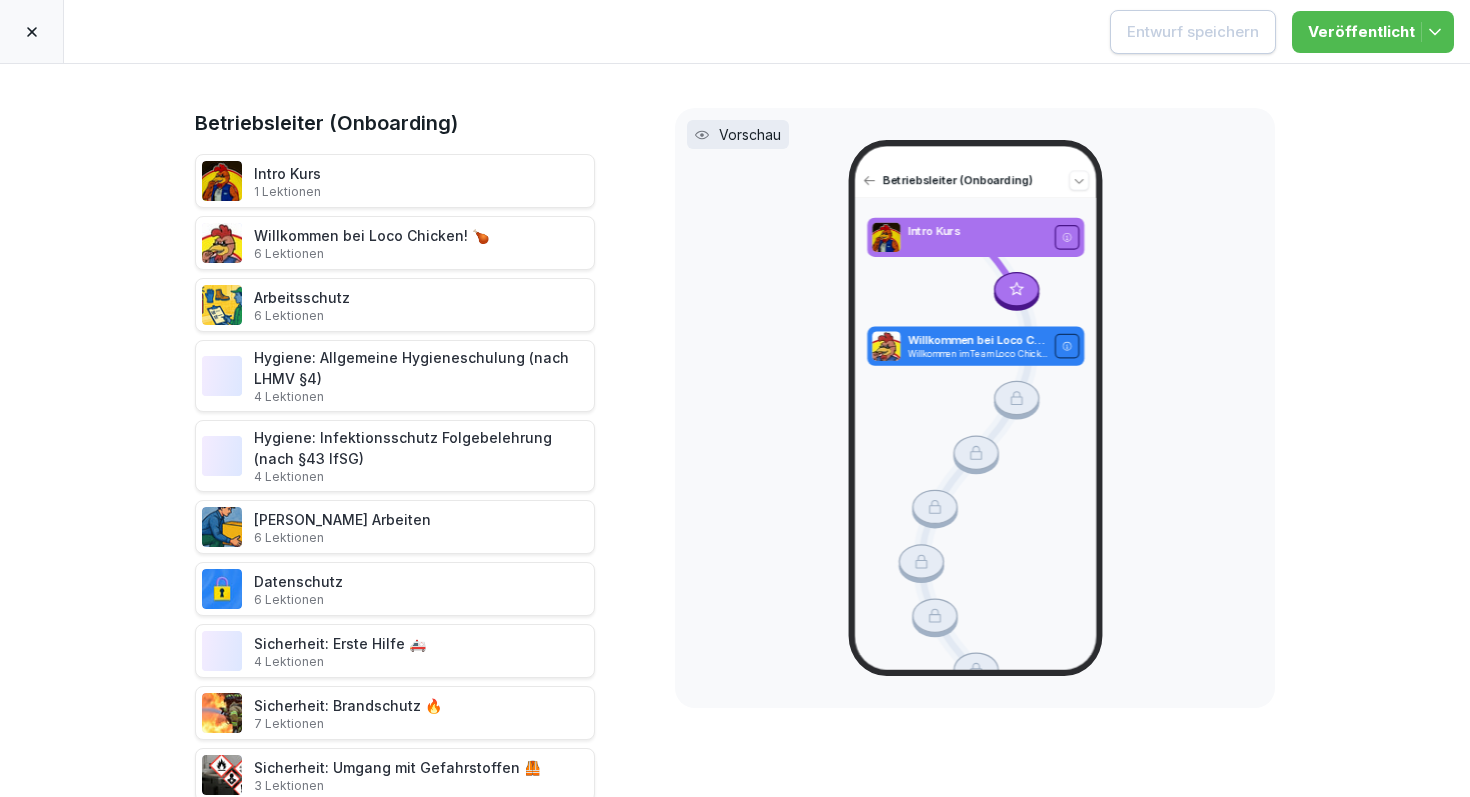click on "Vorschau" at bounding box center [738, 134] 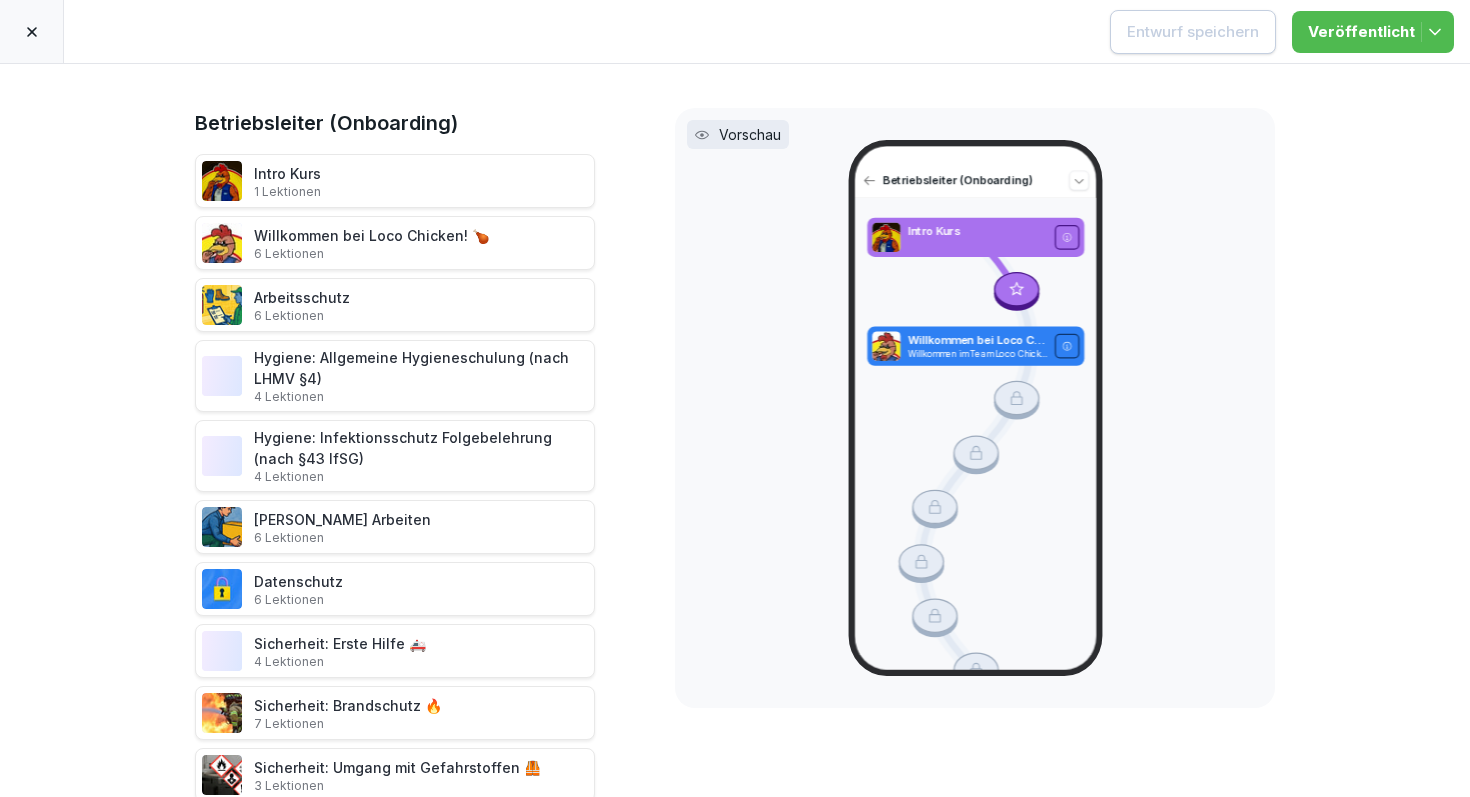 click at bounding box center (32, 31) 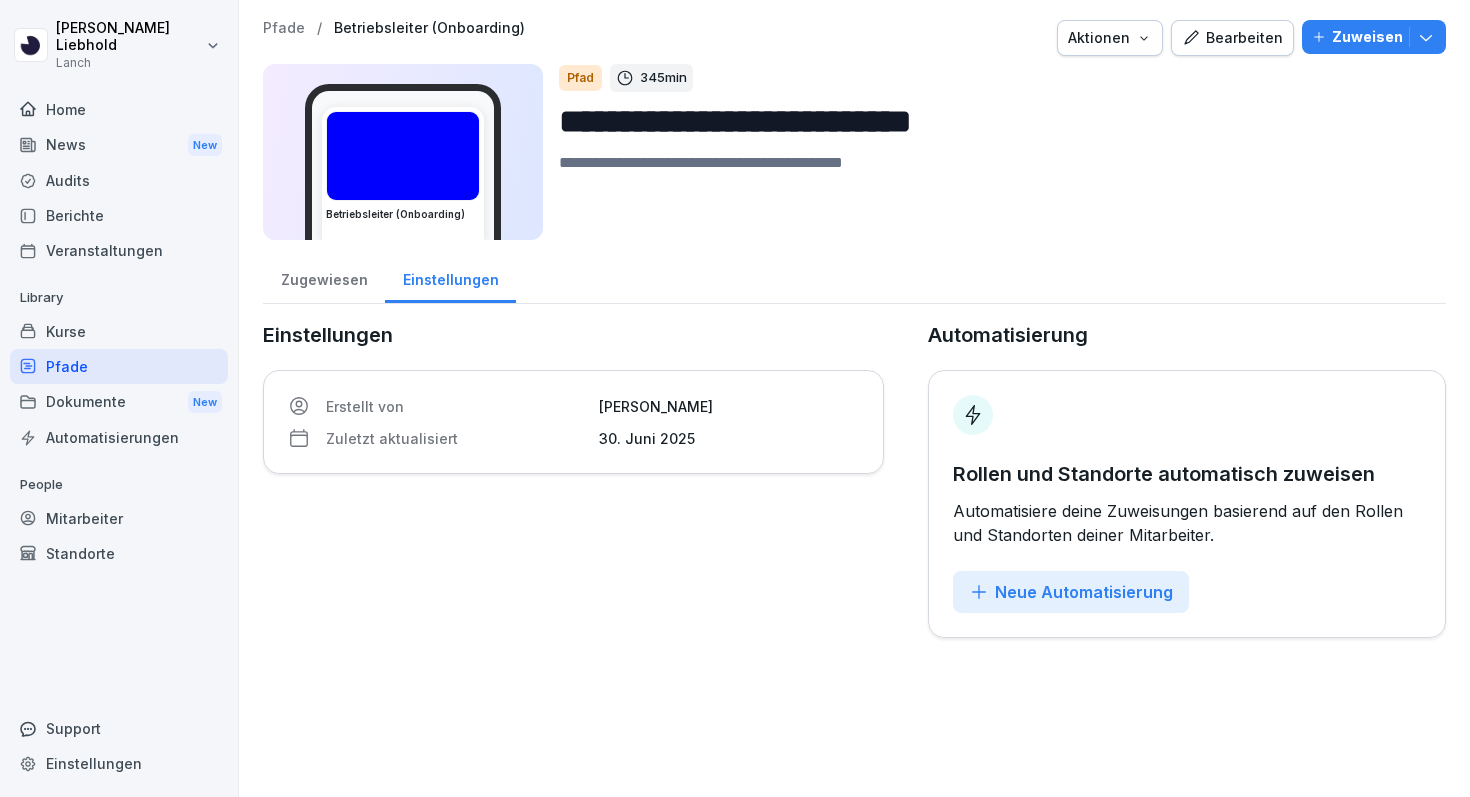 click on "Mitarbeiter" at bounding box center (119, 518) 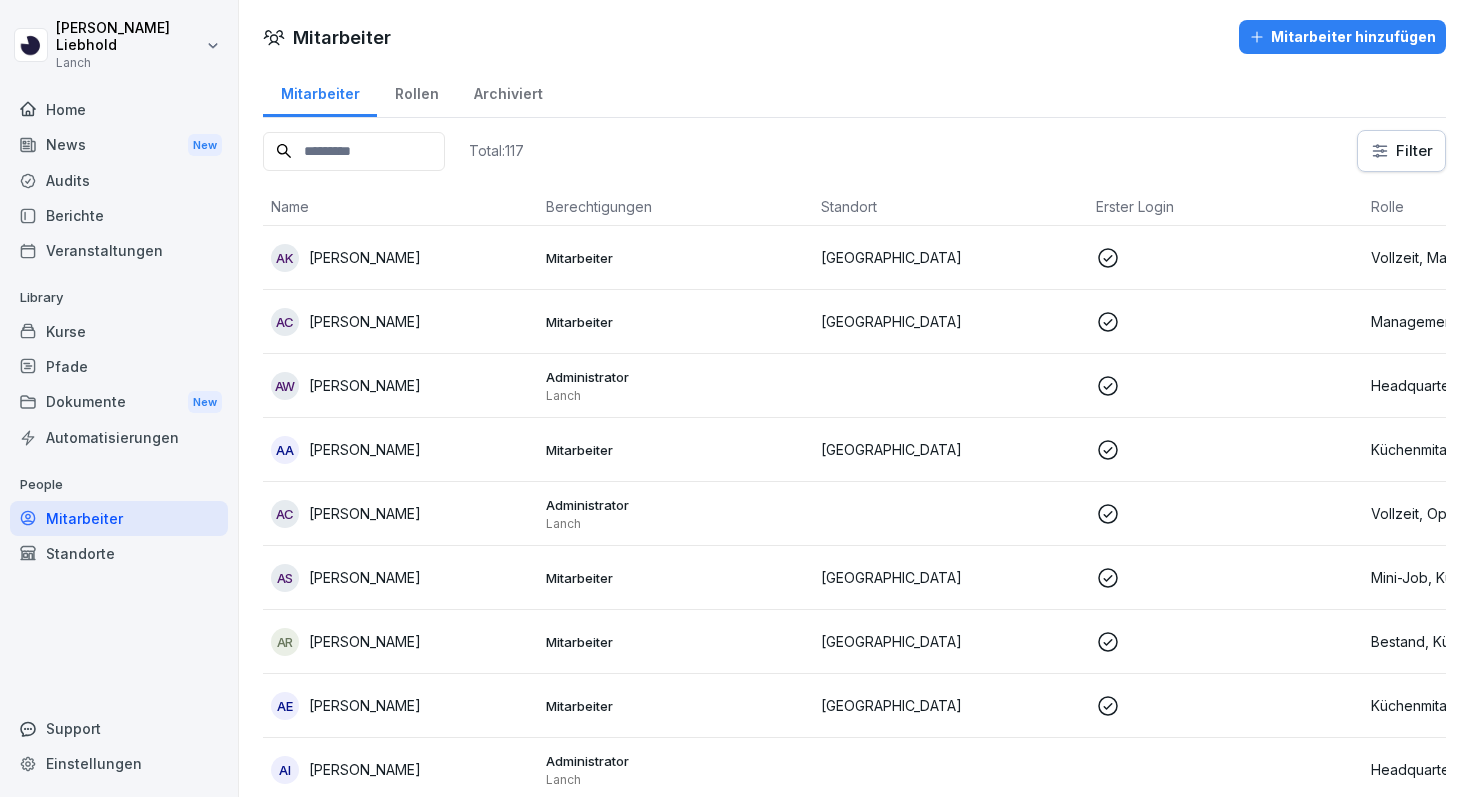 click on "Standorte" at bounding box center (119, 553) 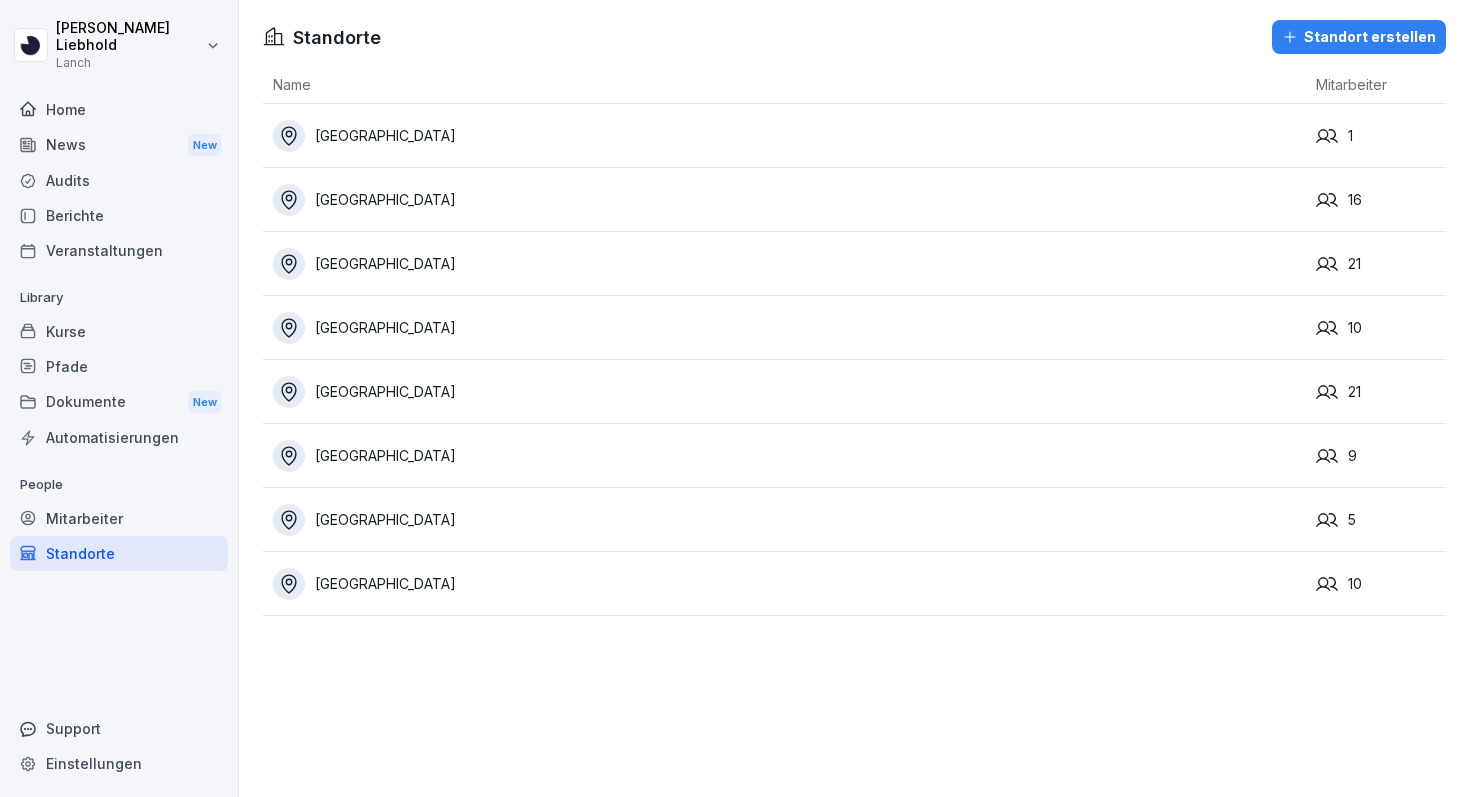 click on "Mitarbeiter" at bounding box center (119, 518) 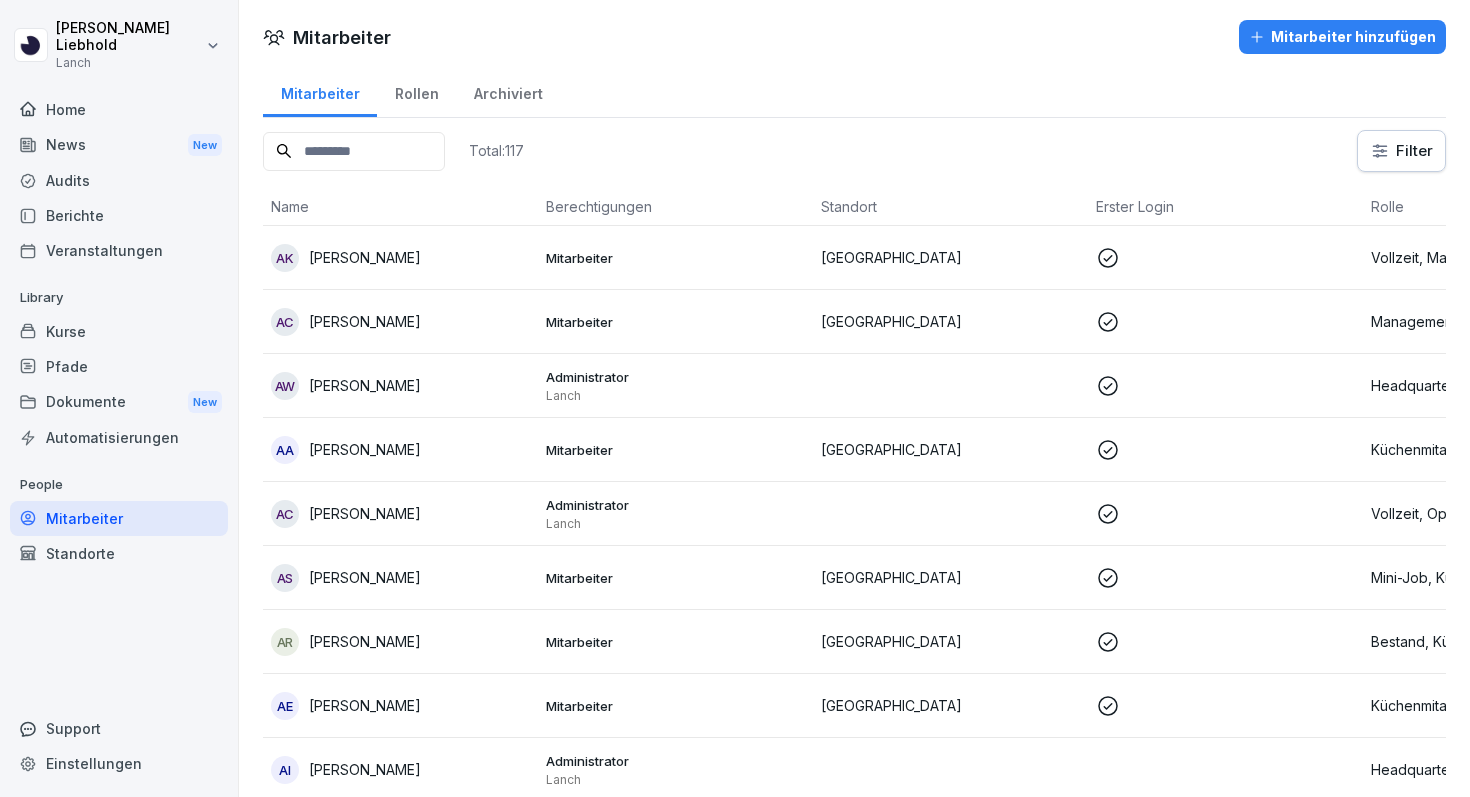 click at bounding box center (354, 151) 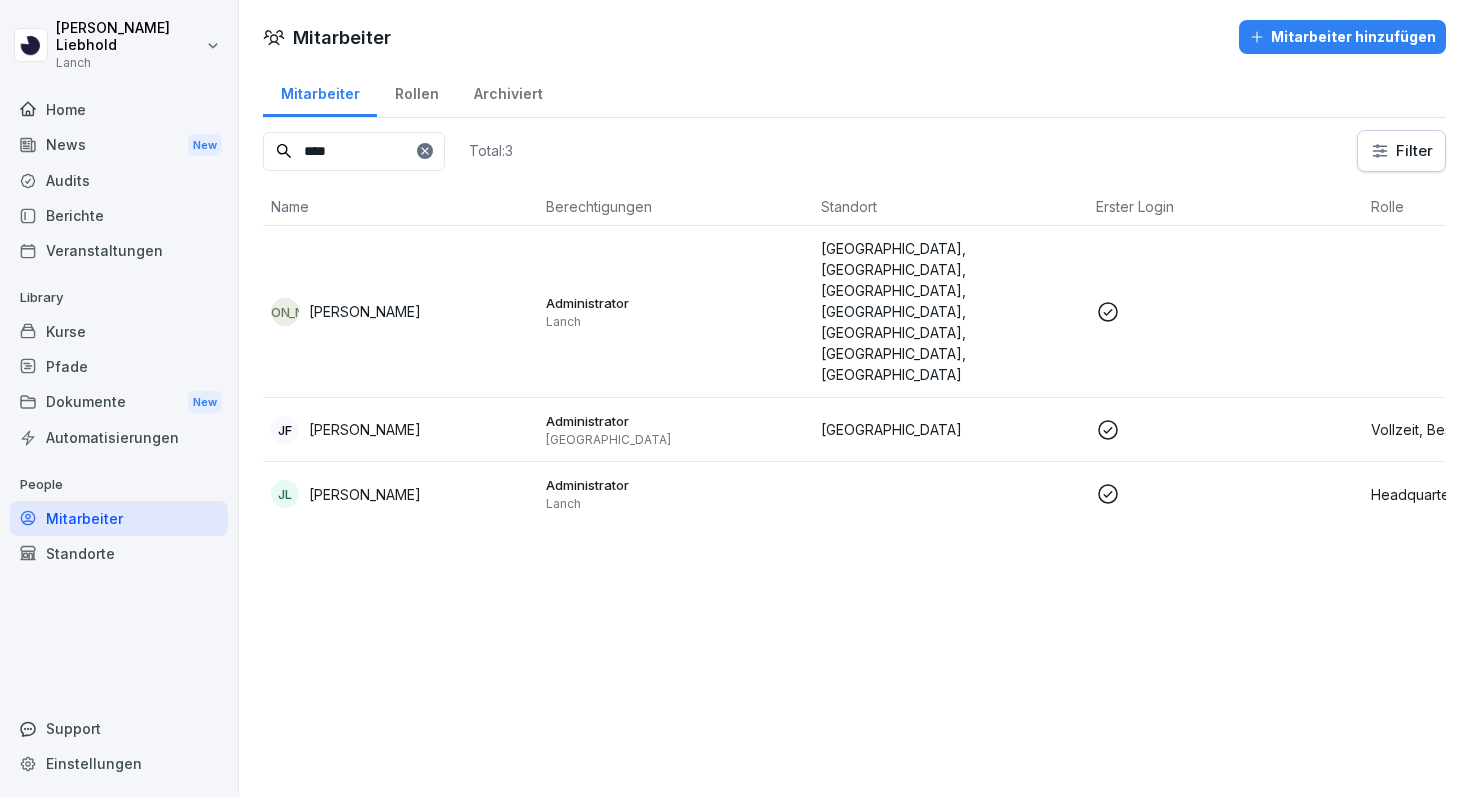 type on "****" 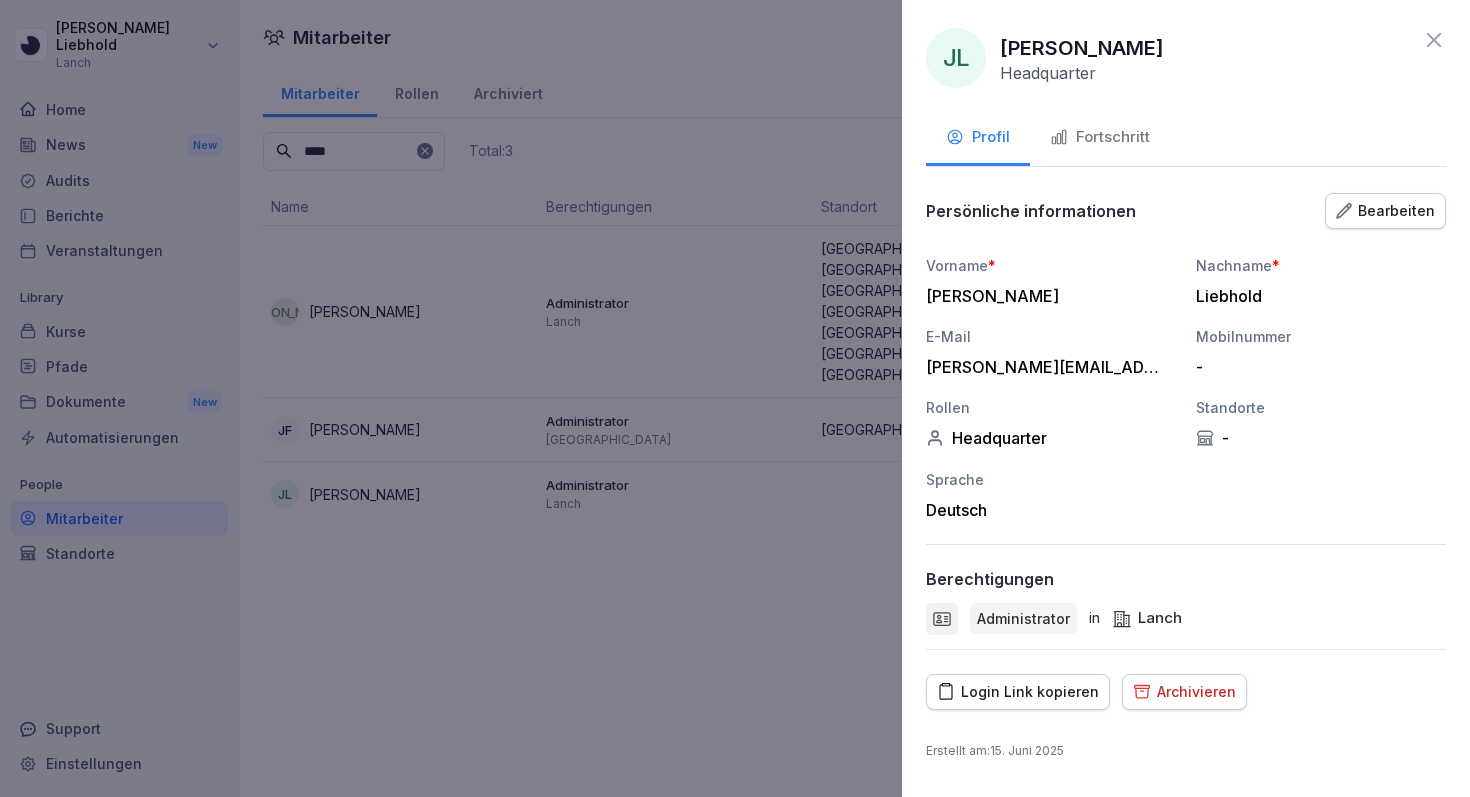 click on "Administrator in Lanch" at bounding box center (1186, 619) 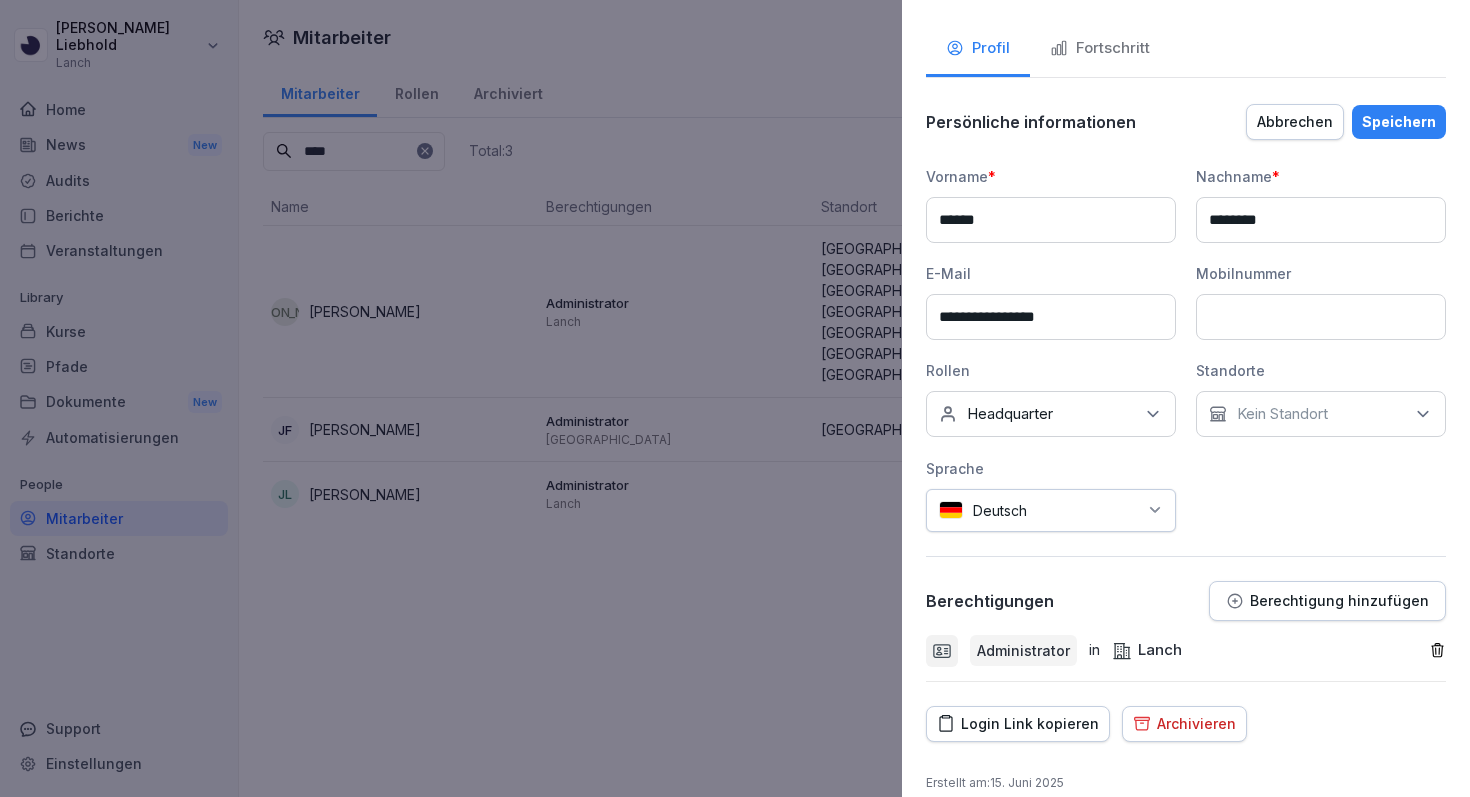 scroll, scrollTop: 111, scrollLeft: 0, axis: vertical 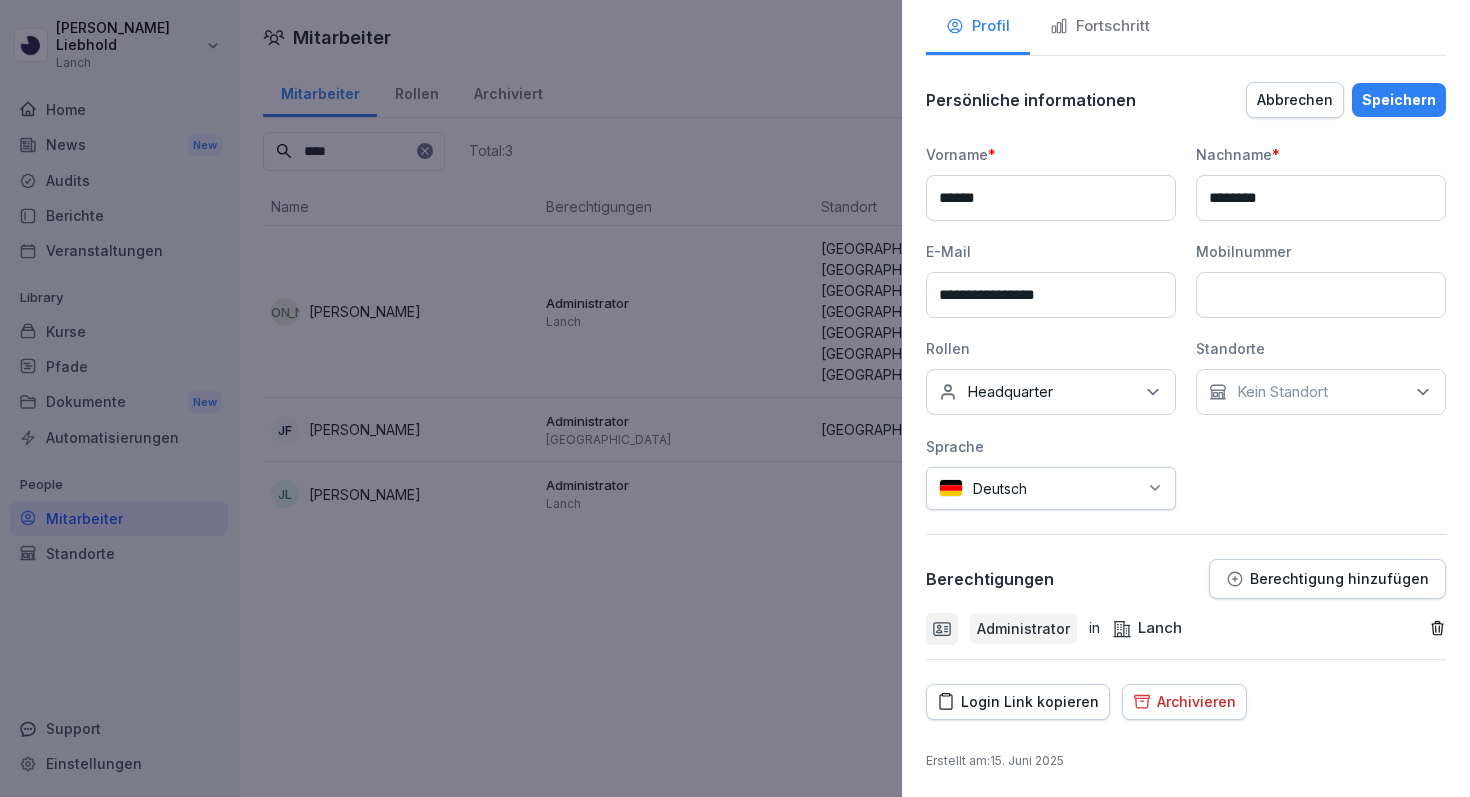 click on "Berechtigung hinzufügen" at bounding box center [1327, 579] 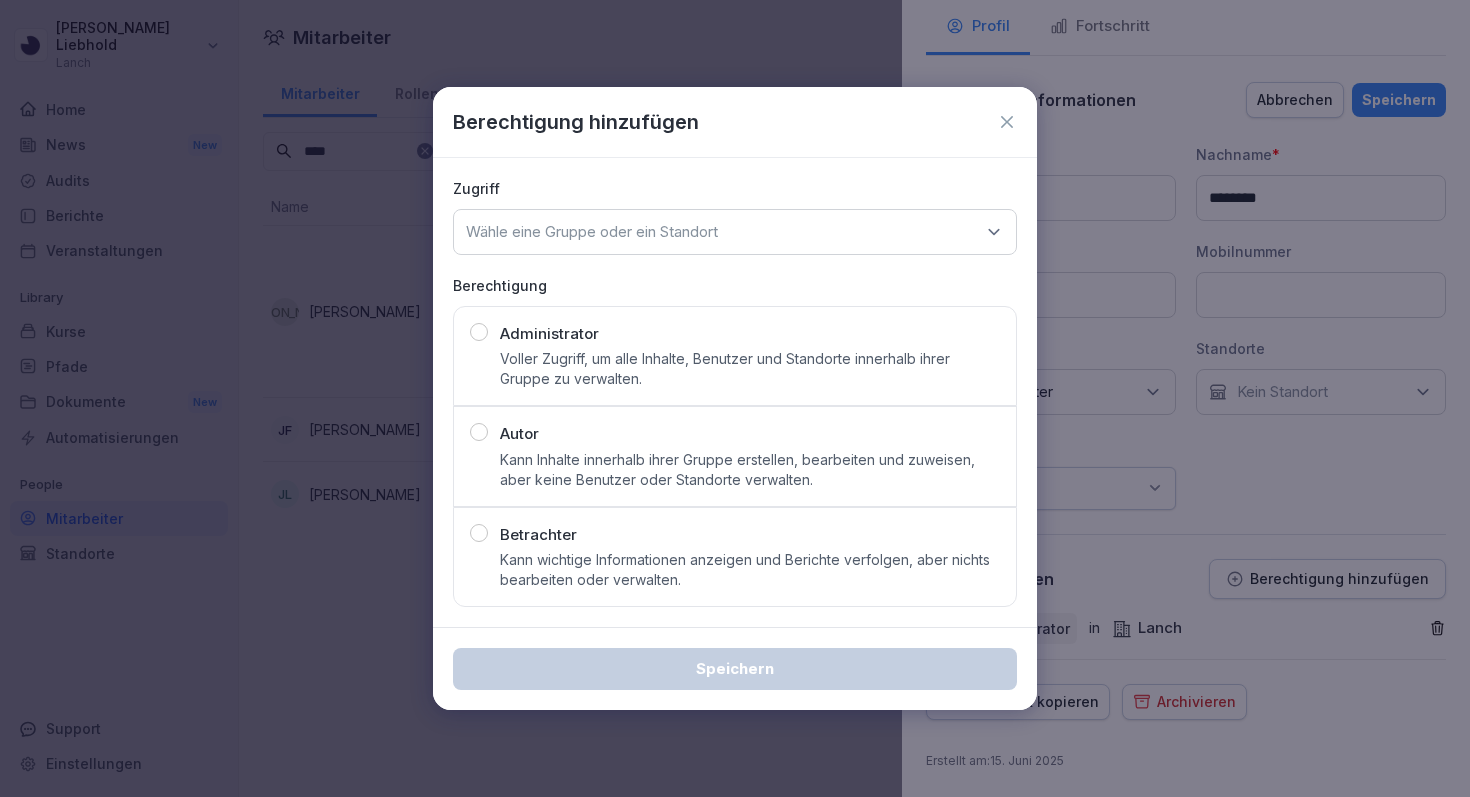click on "Wähle eine Gruppe oder ein Standort" at bounding box center [735, 232] 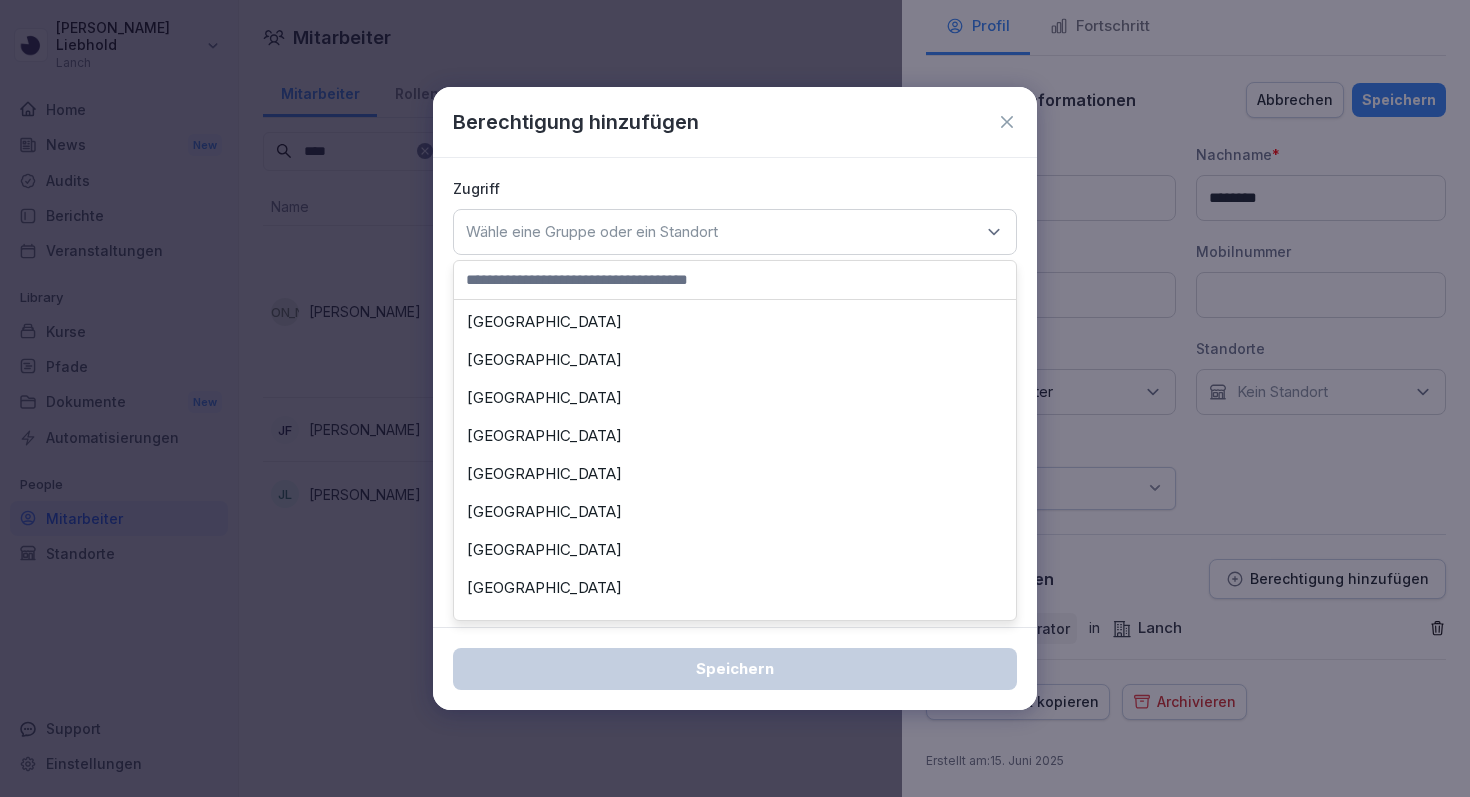 scroll, scrollTop: 0, scrollLeft: 0, axis: both 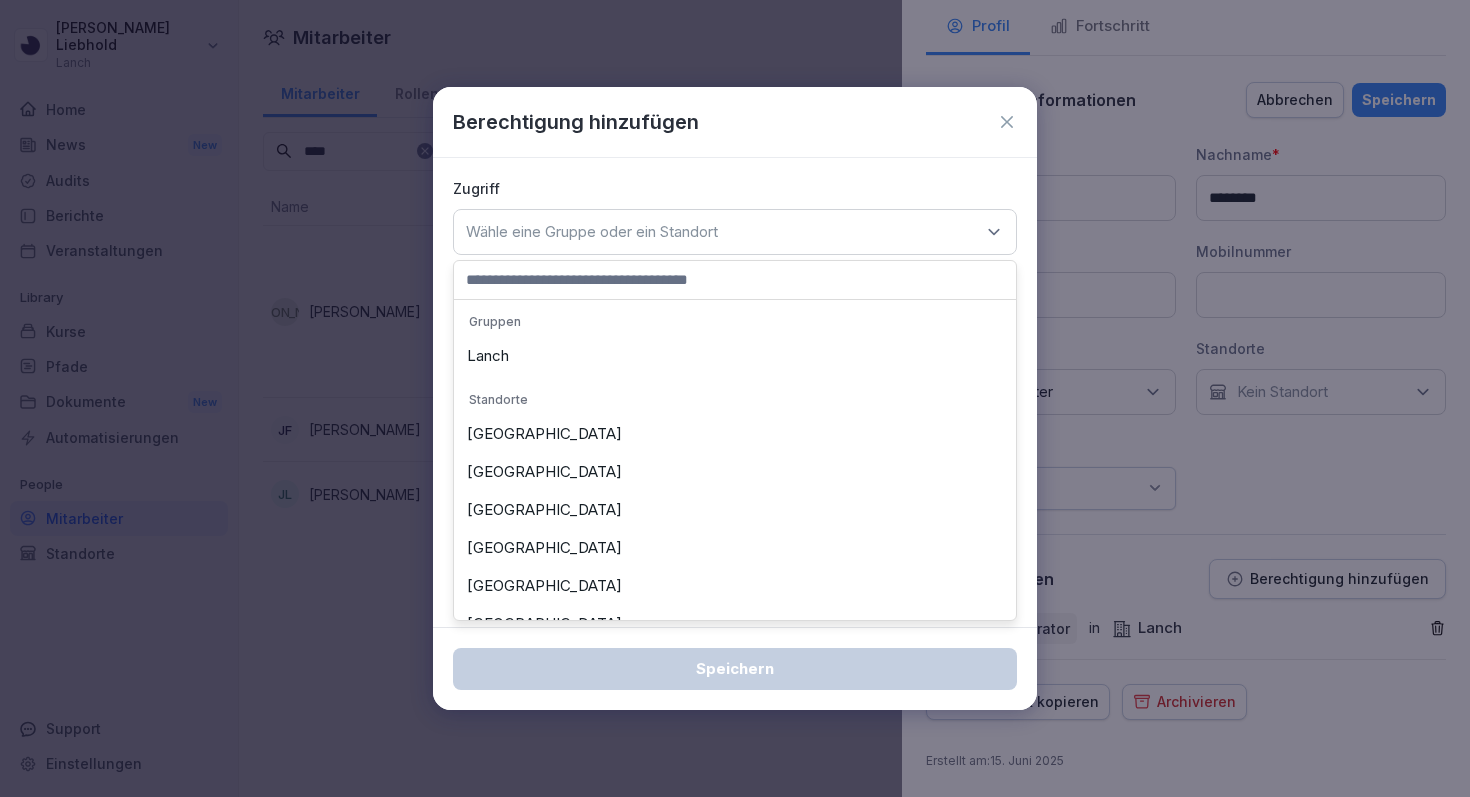 click on "Berlin" at bounding box center (735, 434) 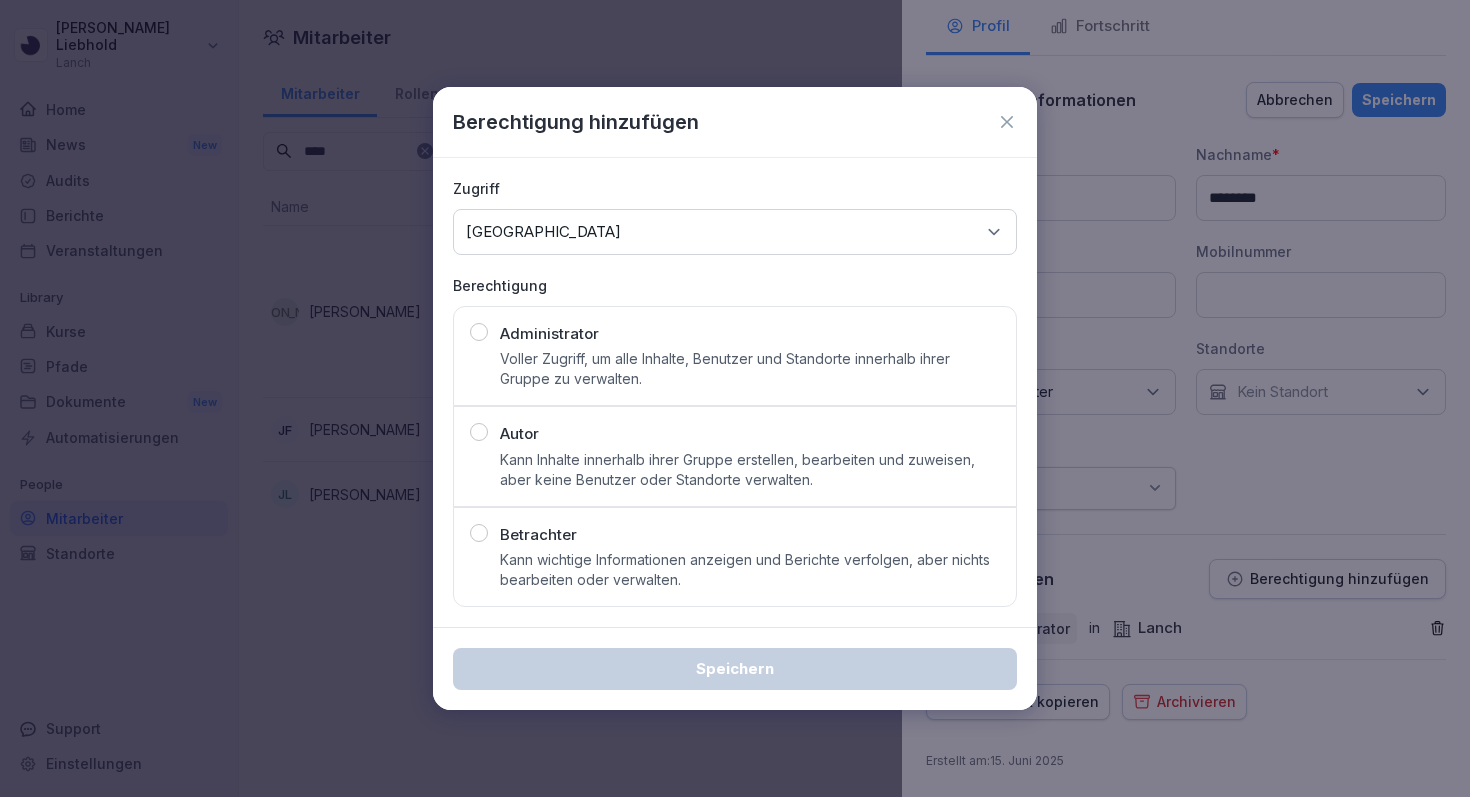 click 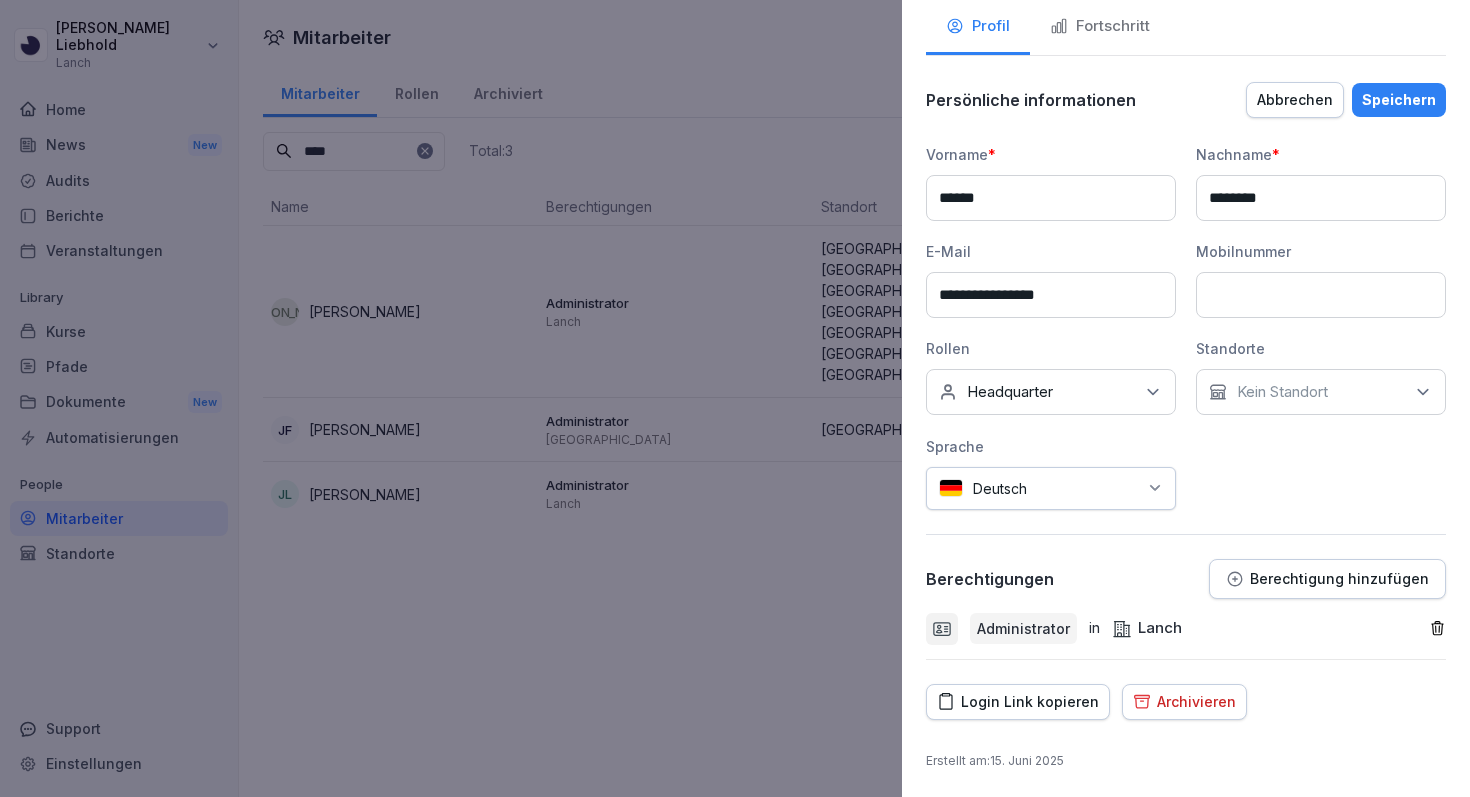 click on "Kein Standort" at bounding box center (1321, 392) 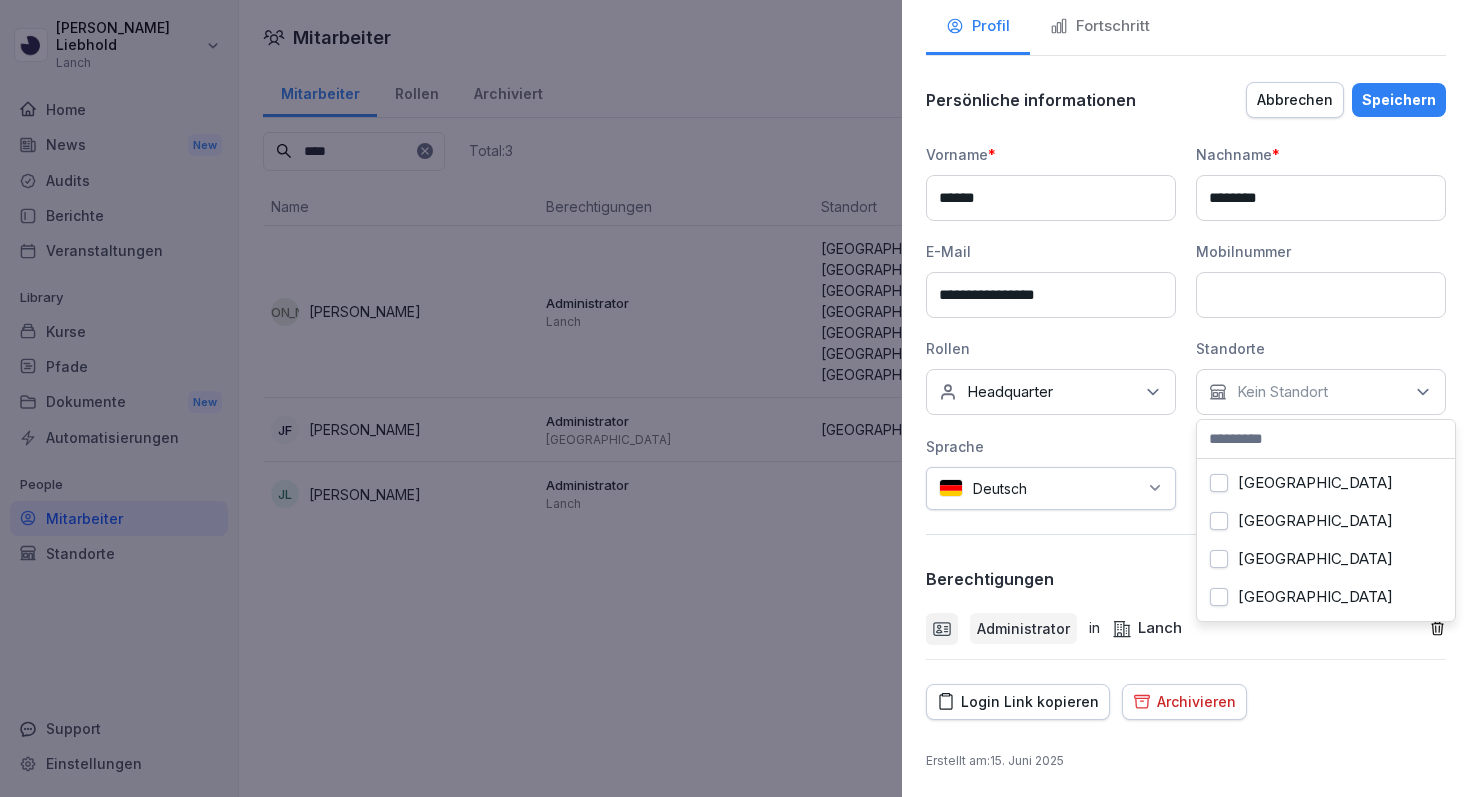 click on "Kein Standort" at bounding box center (1321, 392) 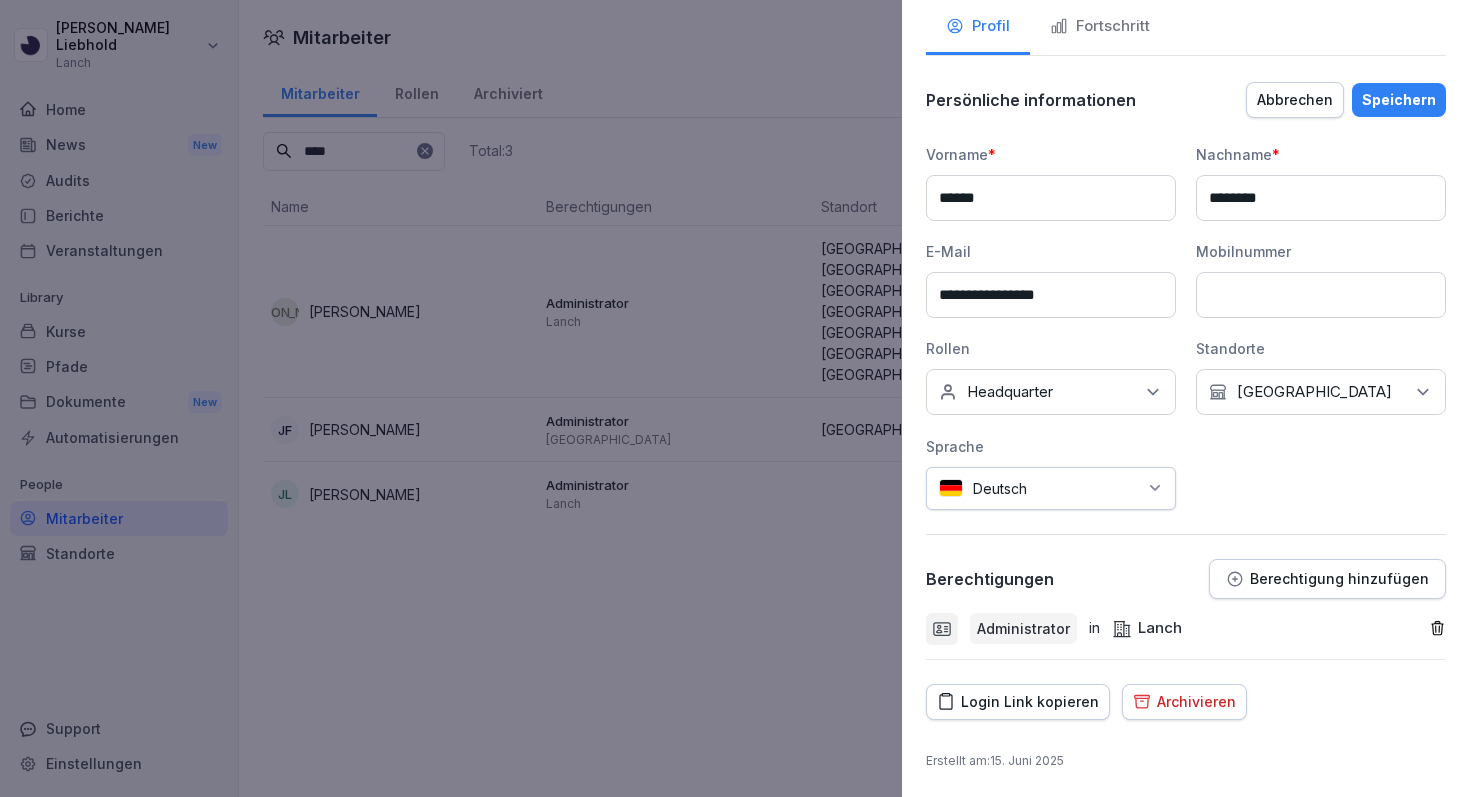 click on "Berechtigungen Berechtigung hinzufügen" at bounding box center (1186, 579) 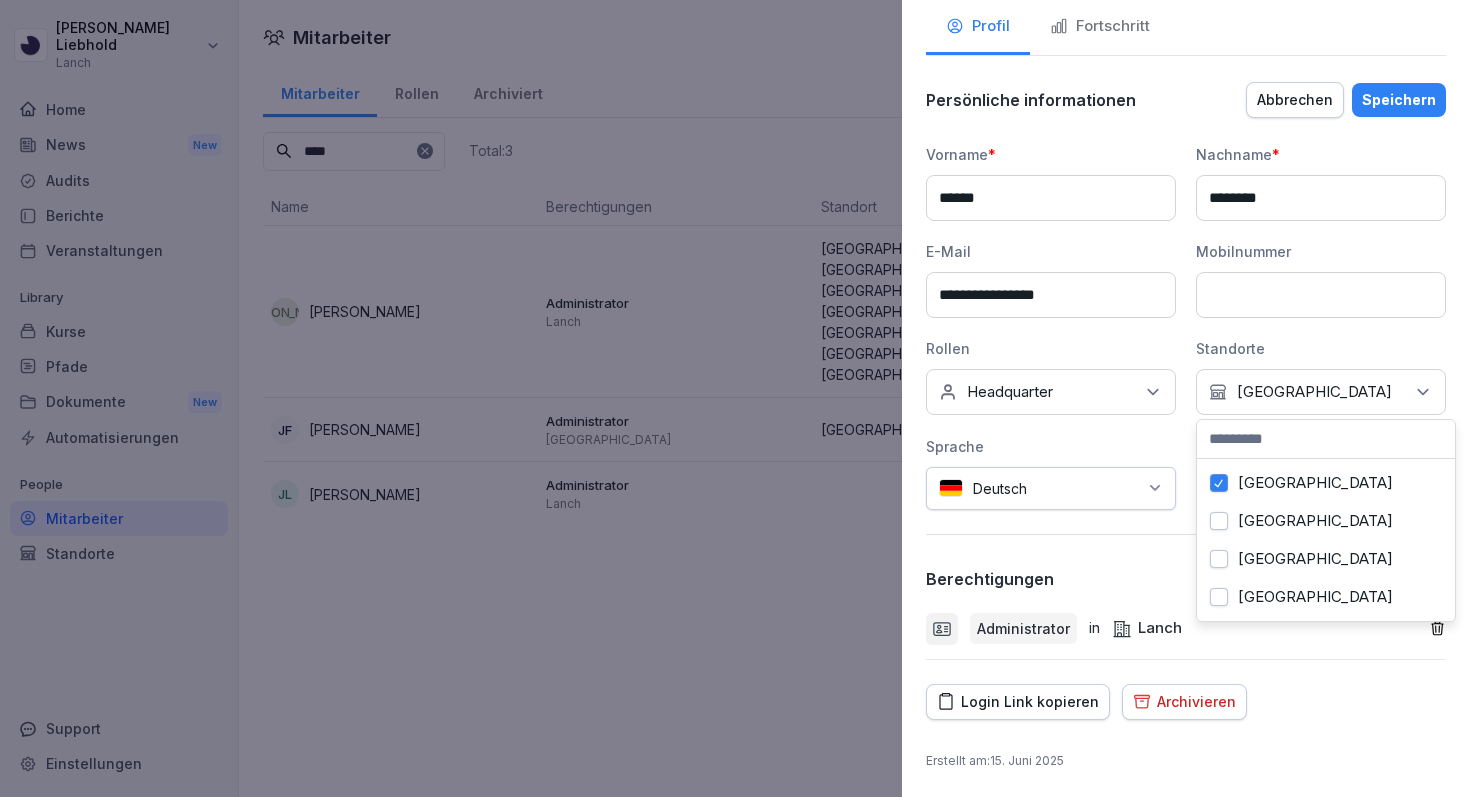click on "Berlin" at bounding box center (1315, 483) 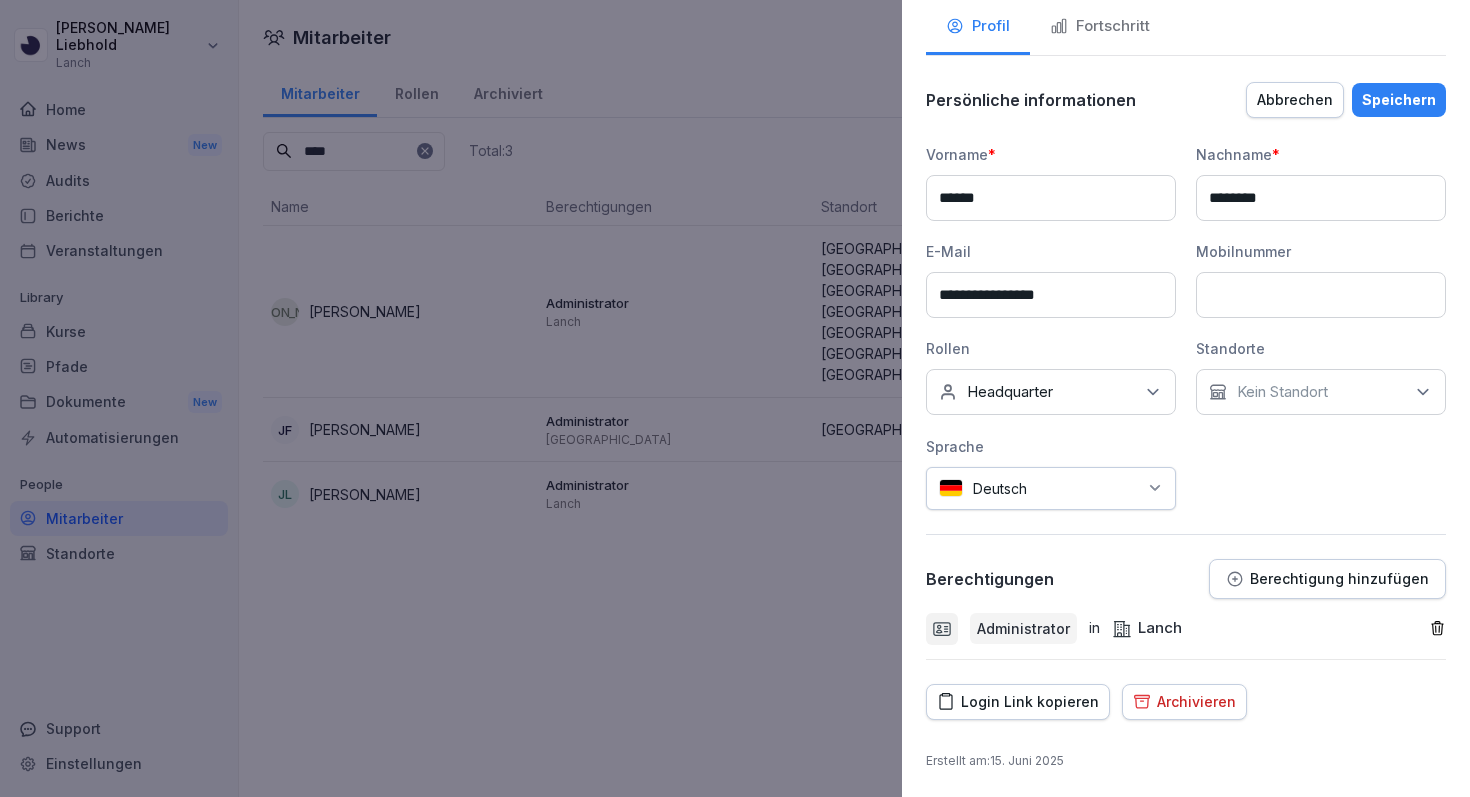 click on "Abbrechen" at bounding box center (1295, 100) 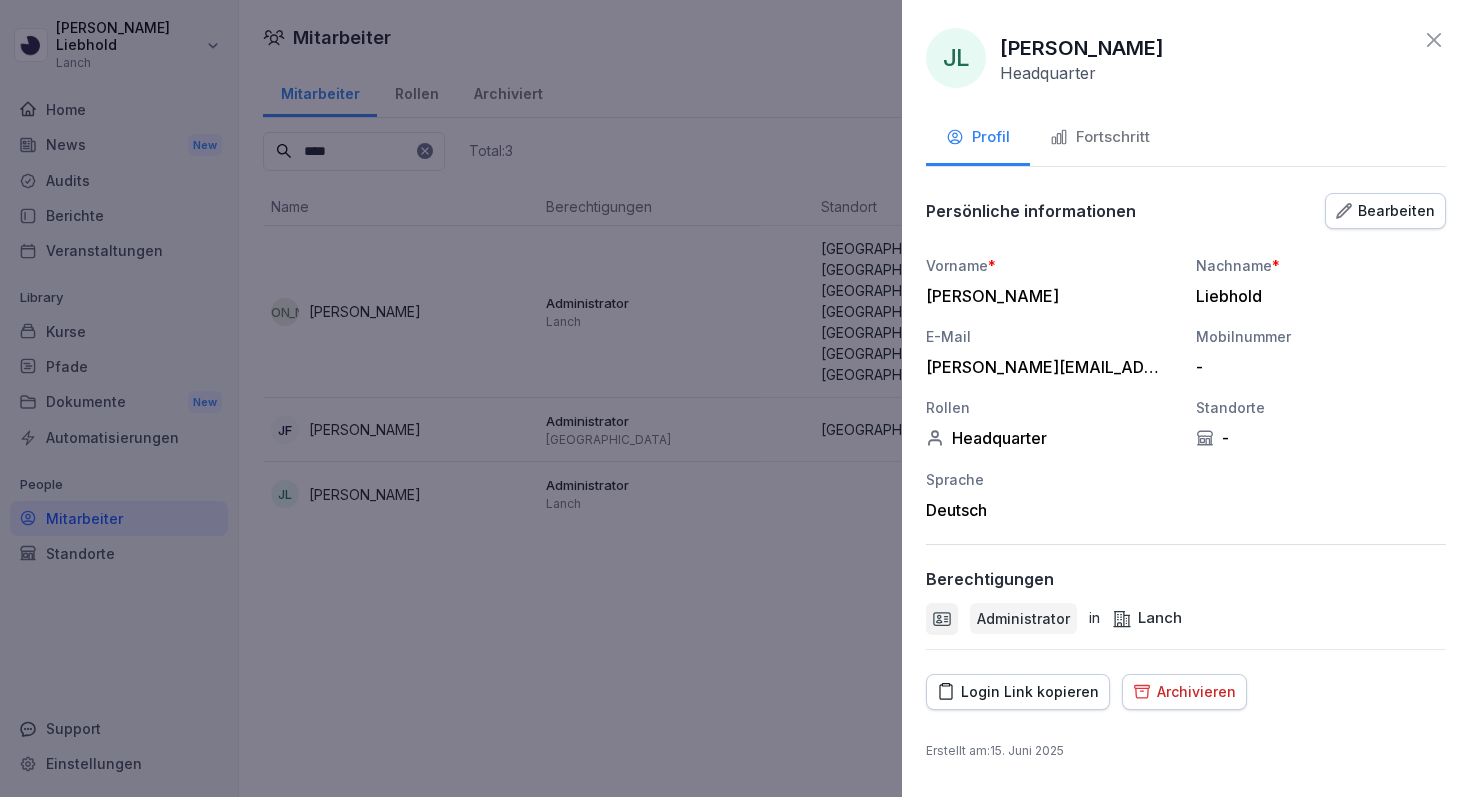 click at bounding box center [735, 398] 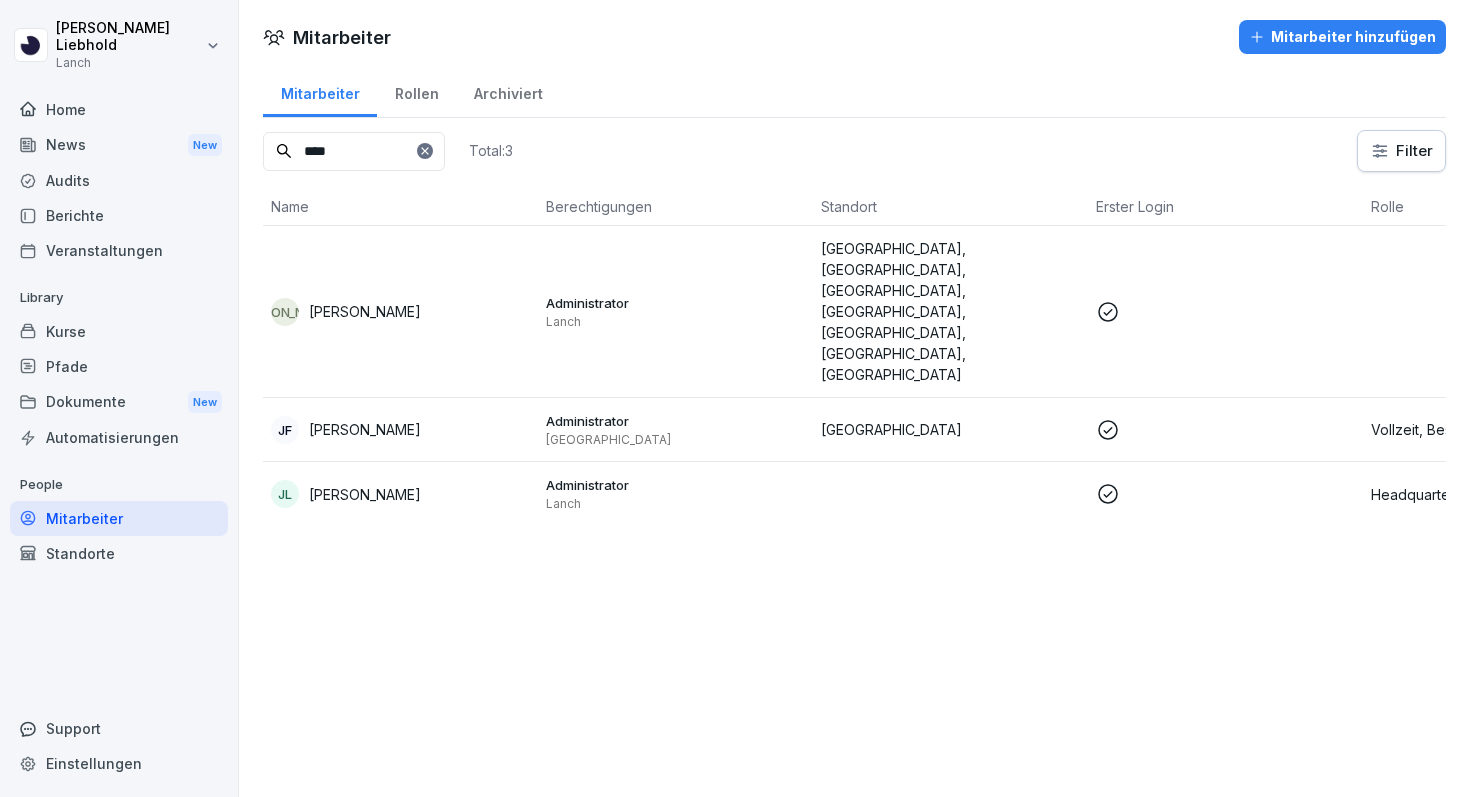 click on "Mitarbeiter" at bounding box center [119, 518] 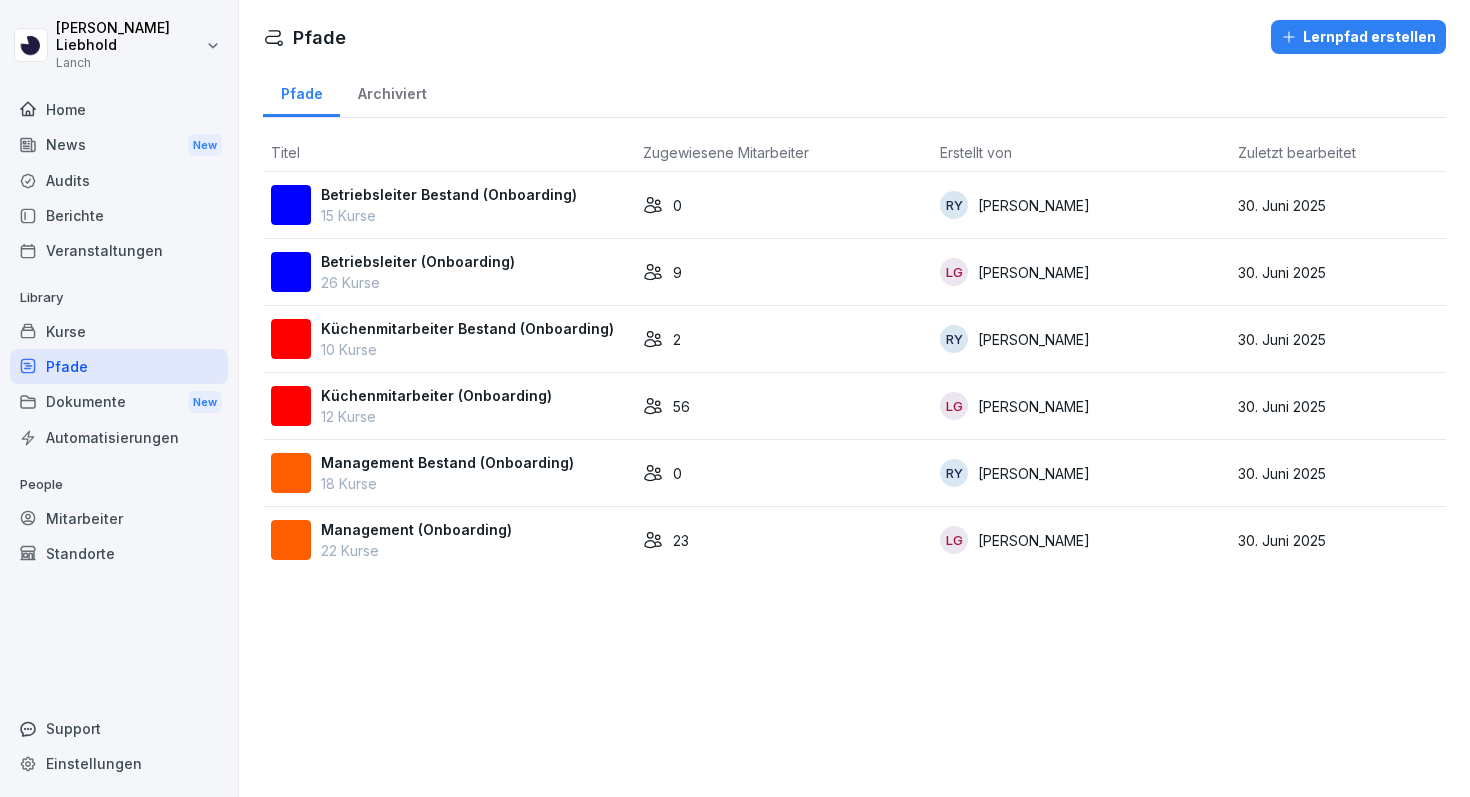 click on "26 Kurse" at bounding box center (418, 282) 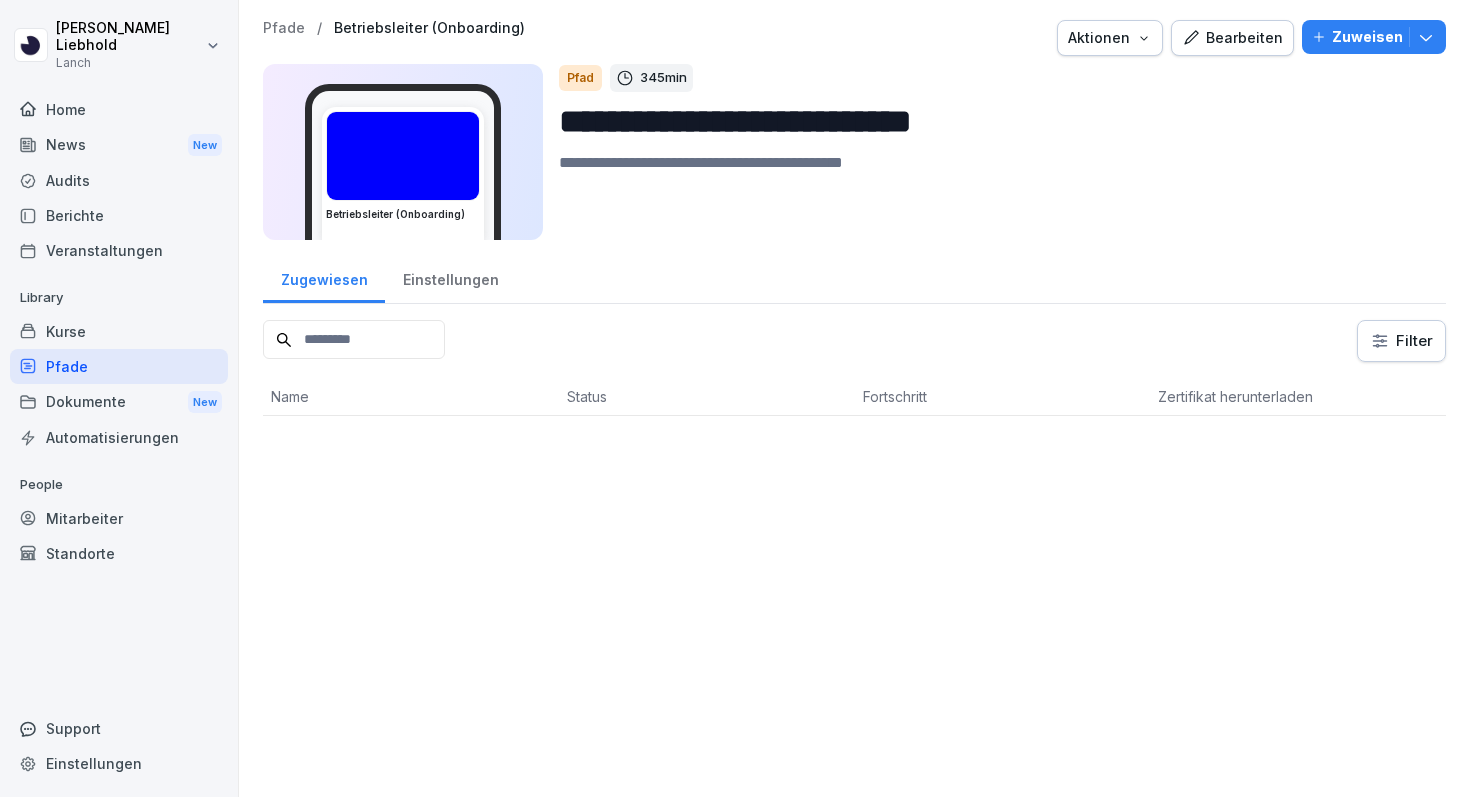 scroll, scrollTop: 0, scrollLeft: 0, axis: both 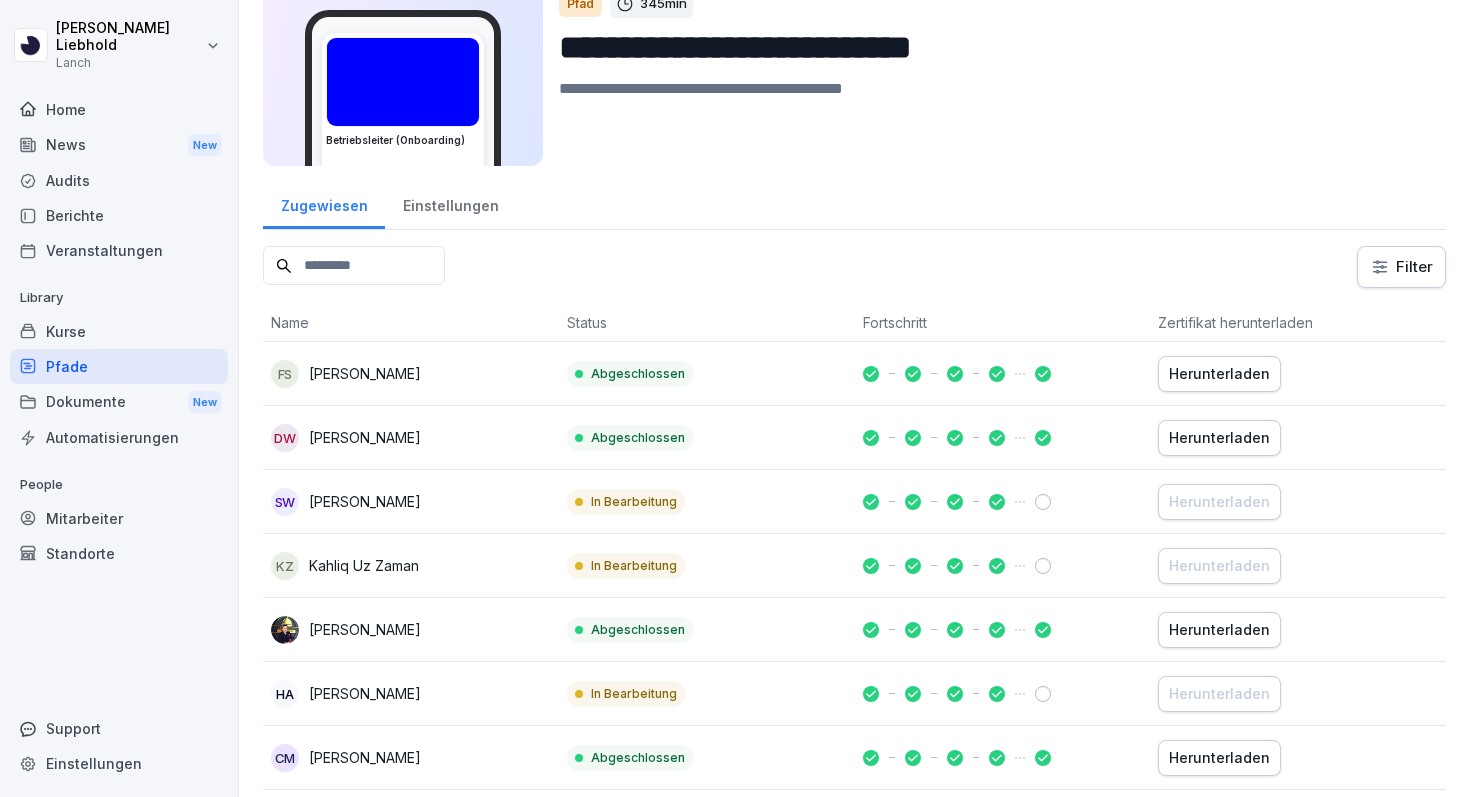 click on "Mitarbeiter" at bounding box center (119, 518) 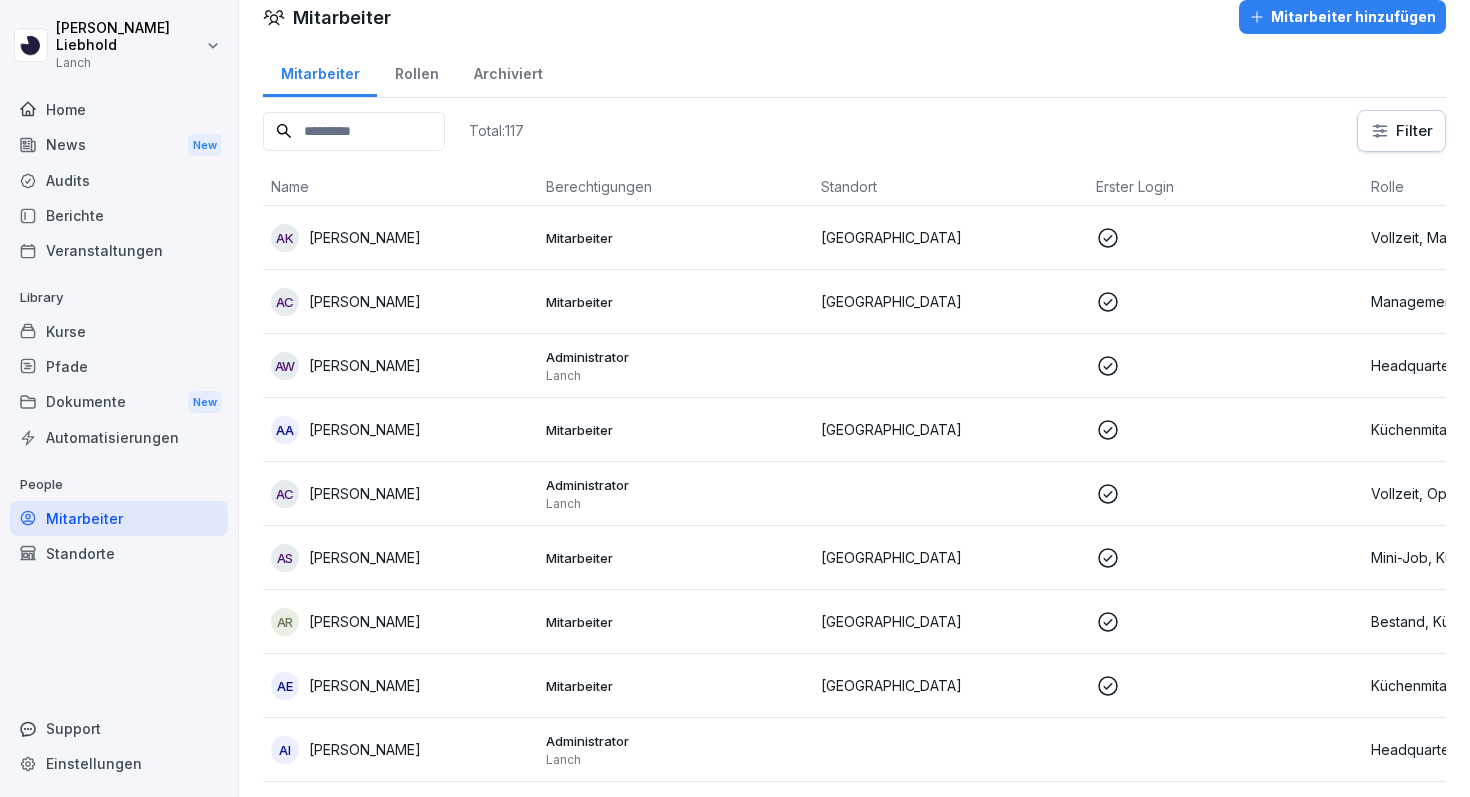 click at bounding box center (354, 131) 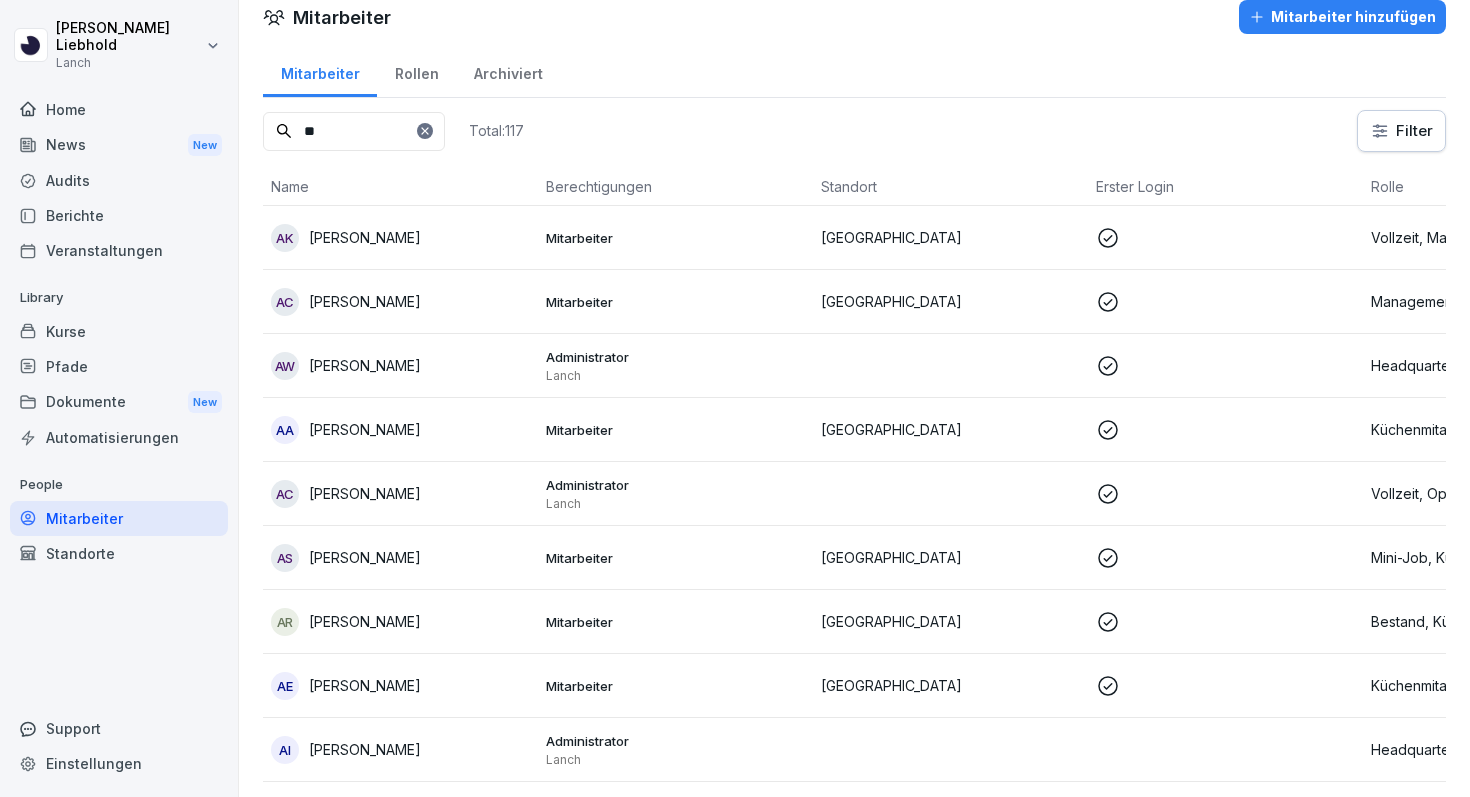 scroll, scrollTop: 0, scrollLeft: 0, axis: both 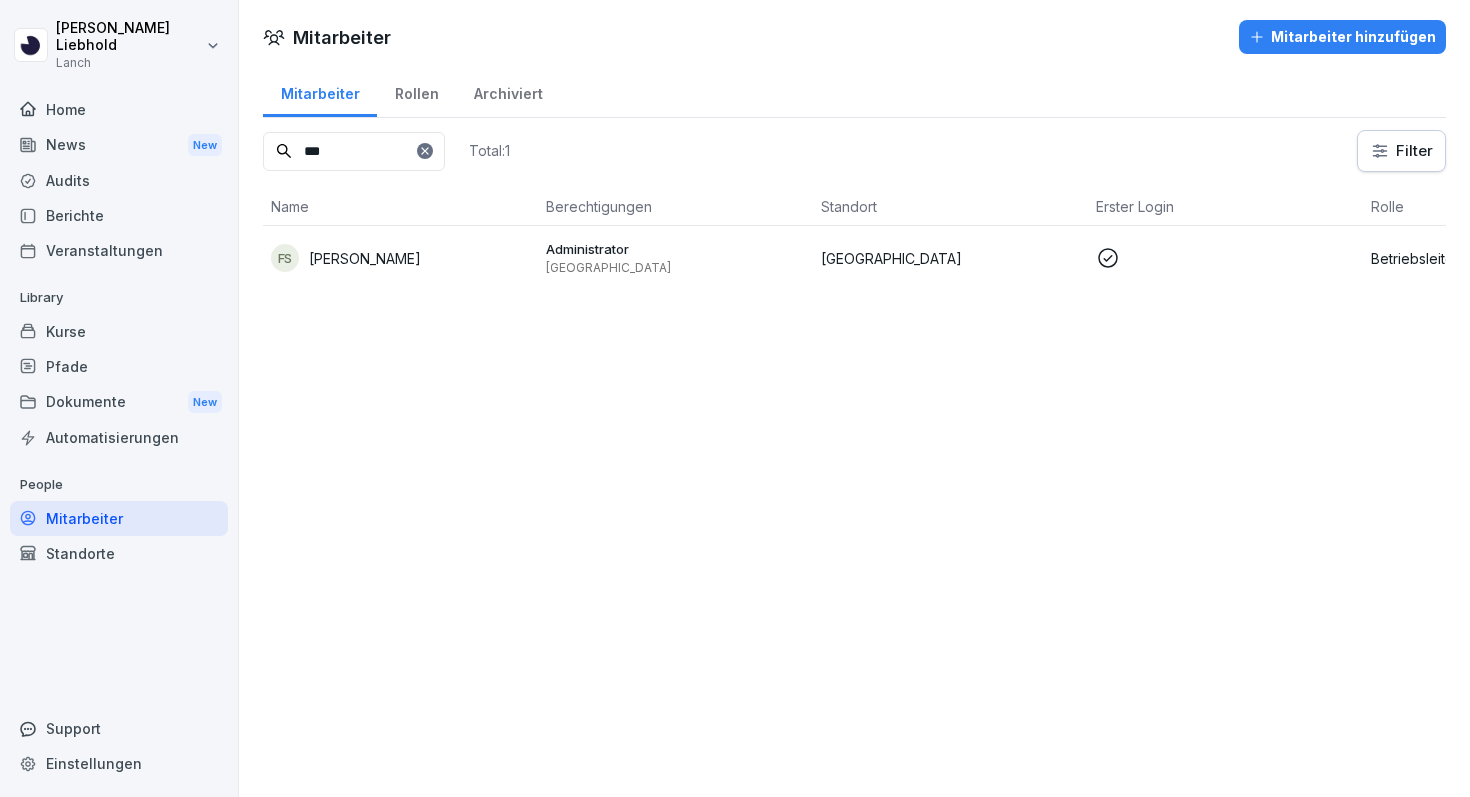 type on "***" 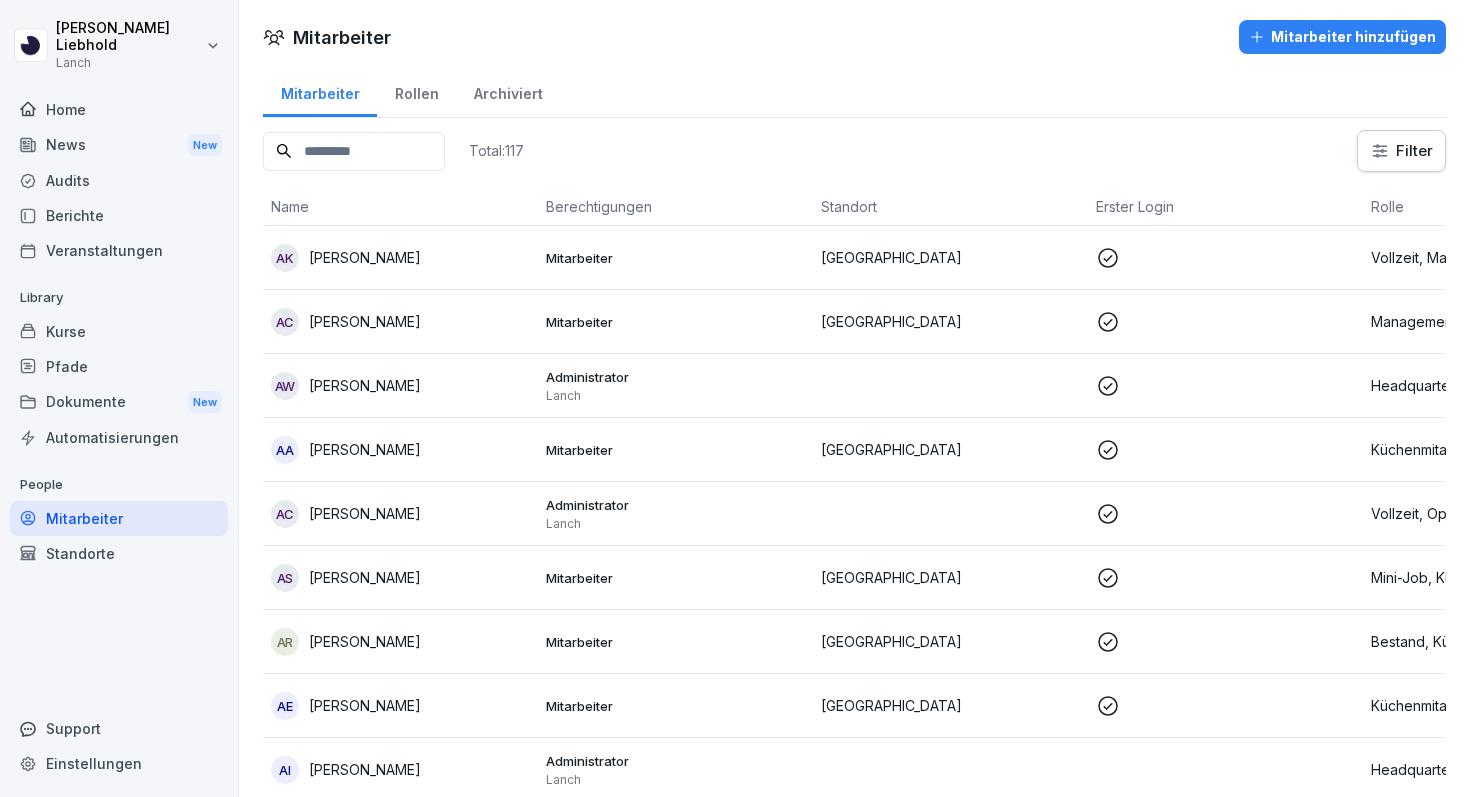 click on "Rollen" at bounding box center (416, 91) 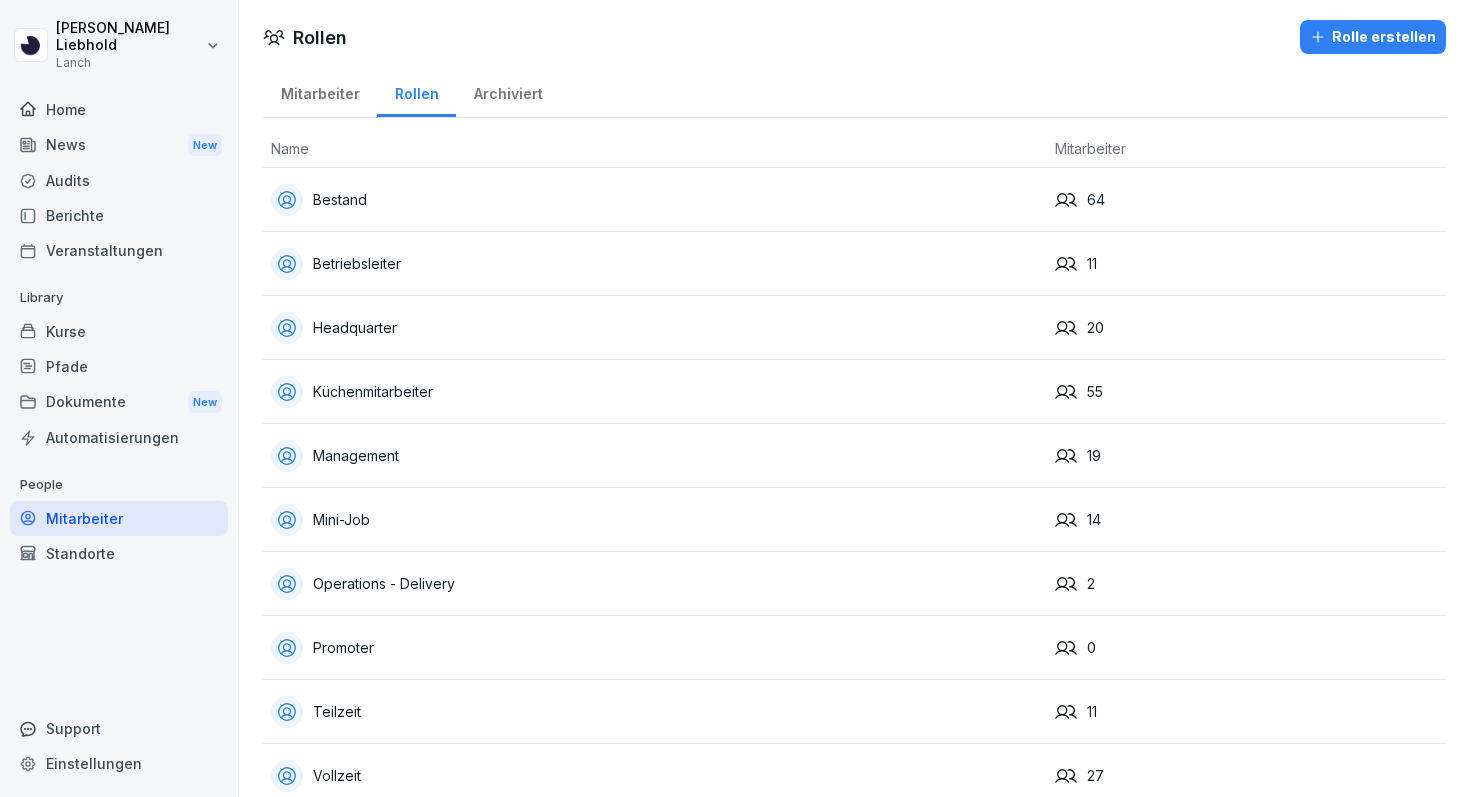 click on "Mitarbeiter" at bounding box center (320, 91) 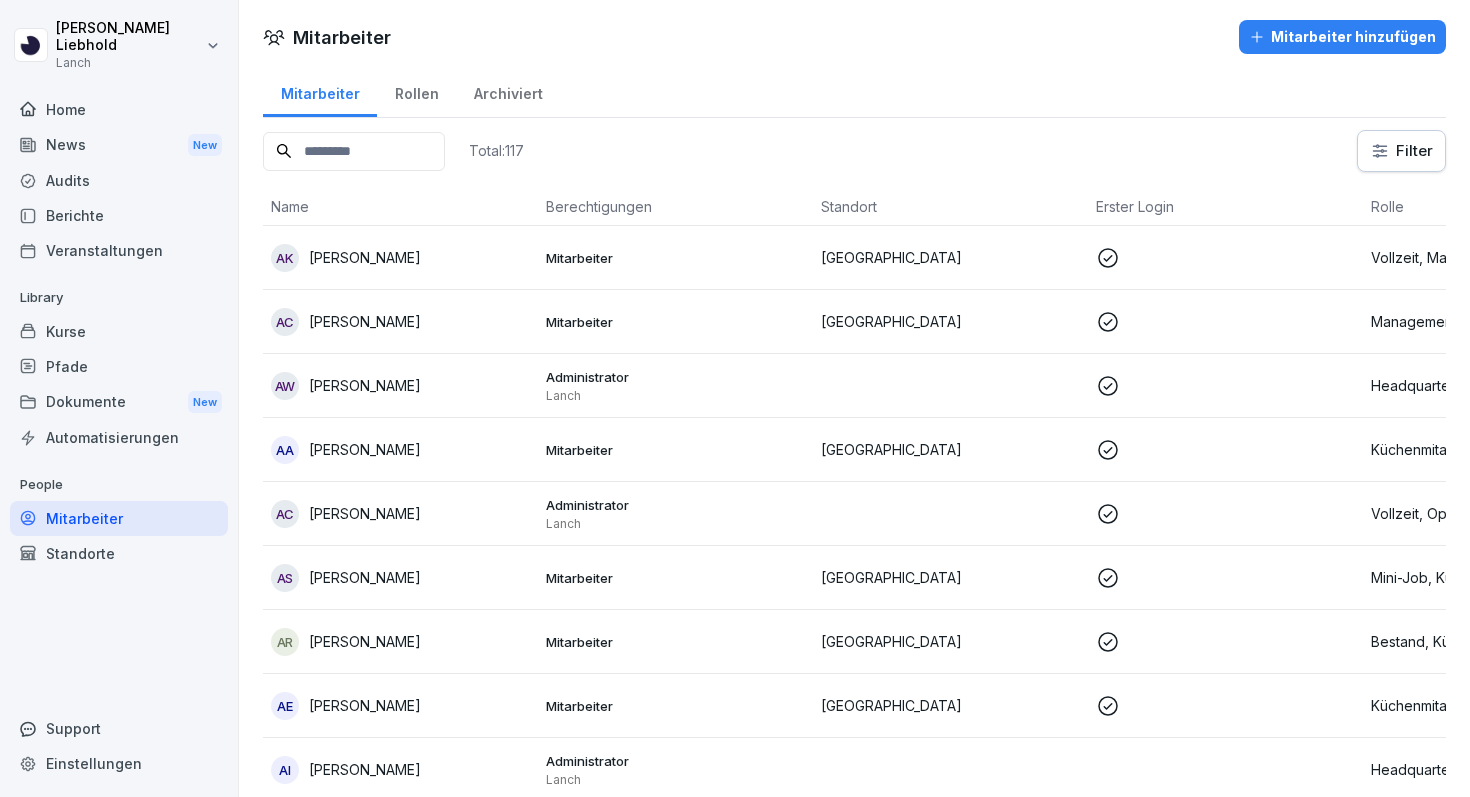 click at bounding box center (354, 151) 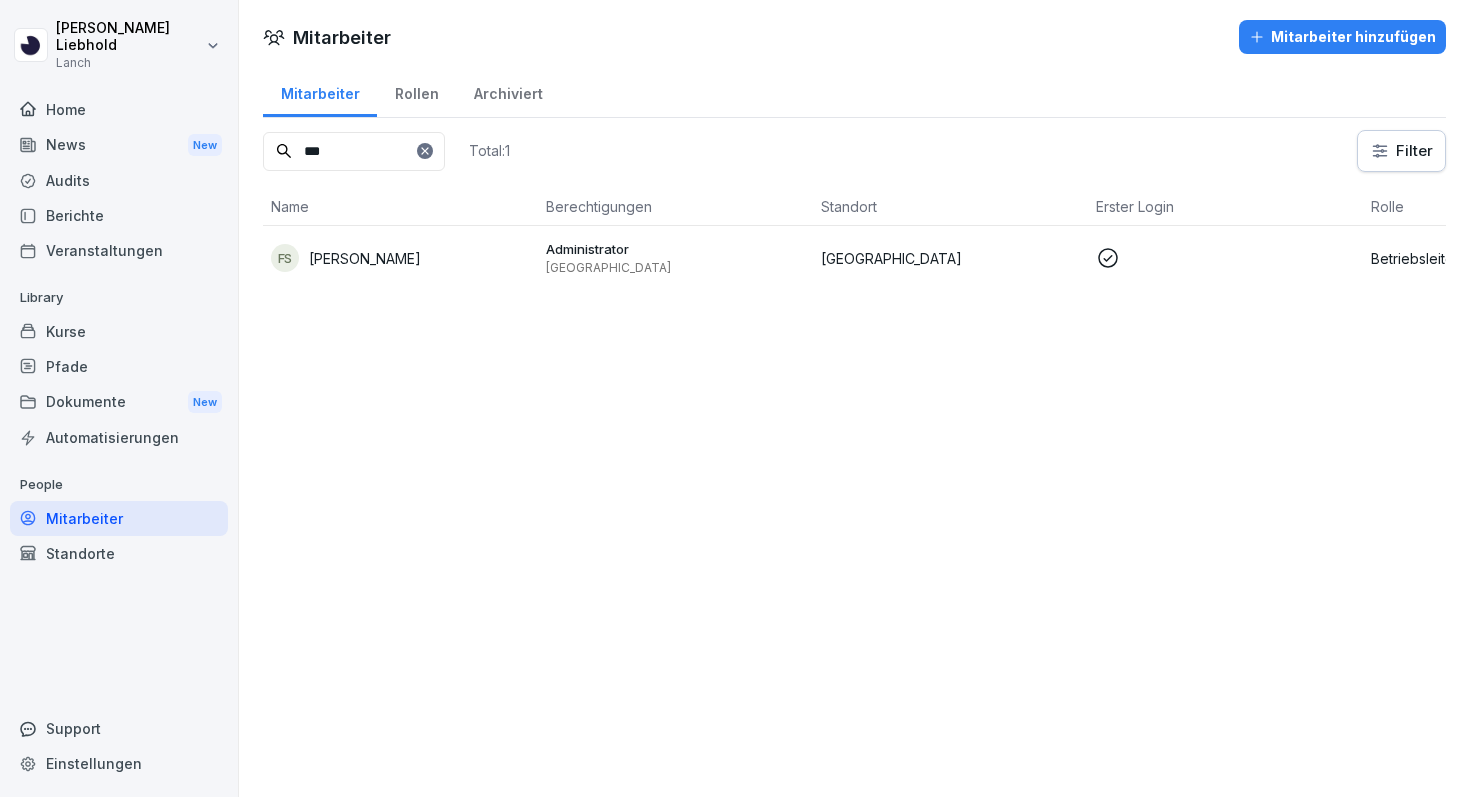 type on "***" 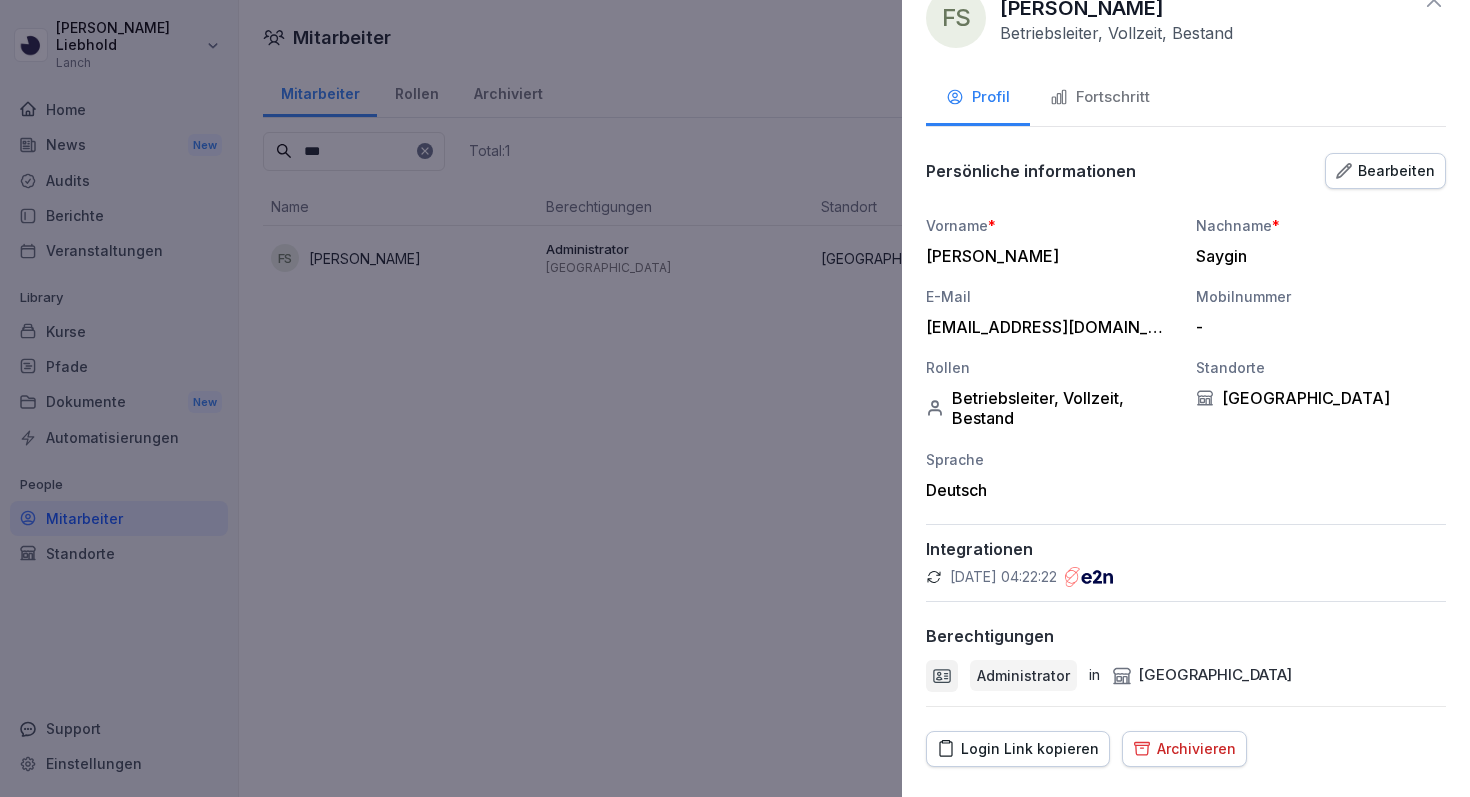 scroll, scrollTop: 42, scrollLeft: 0, axis: vertical 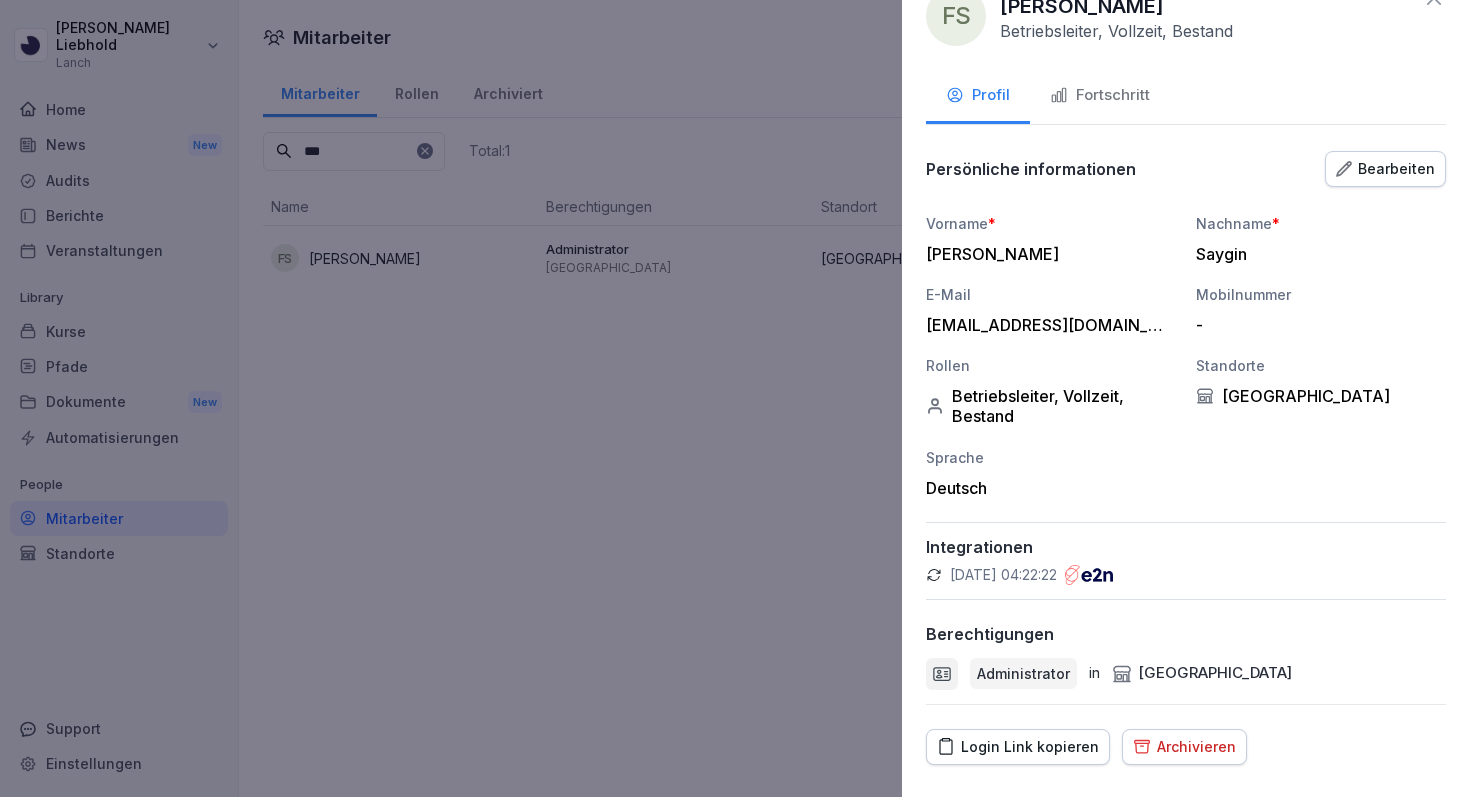 click at bounding box center (735, 398) 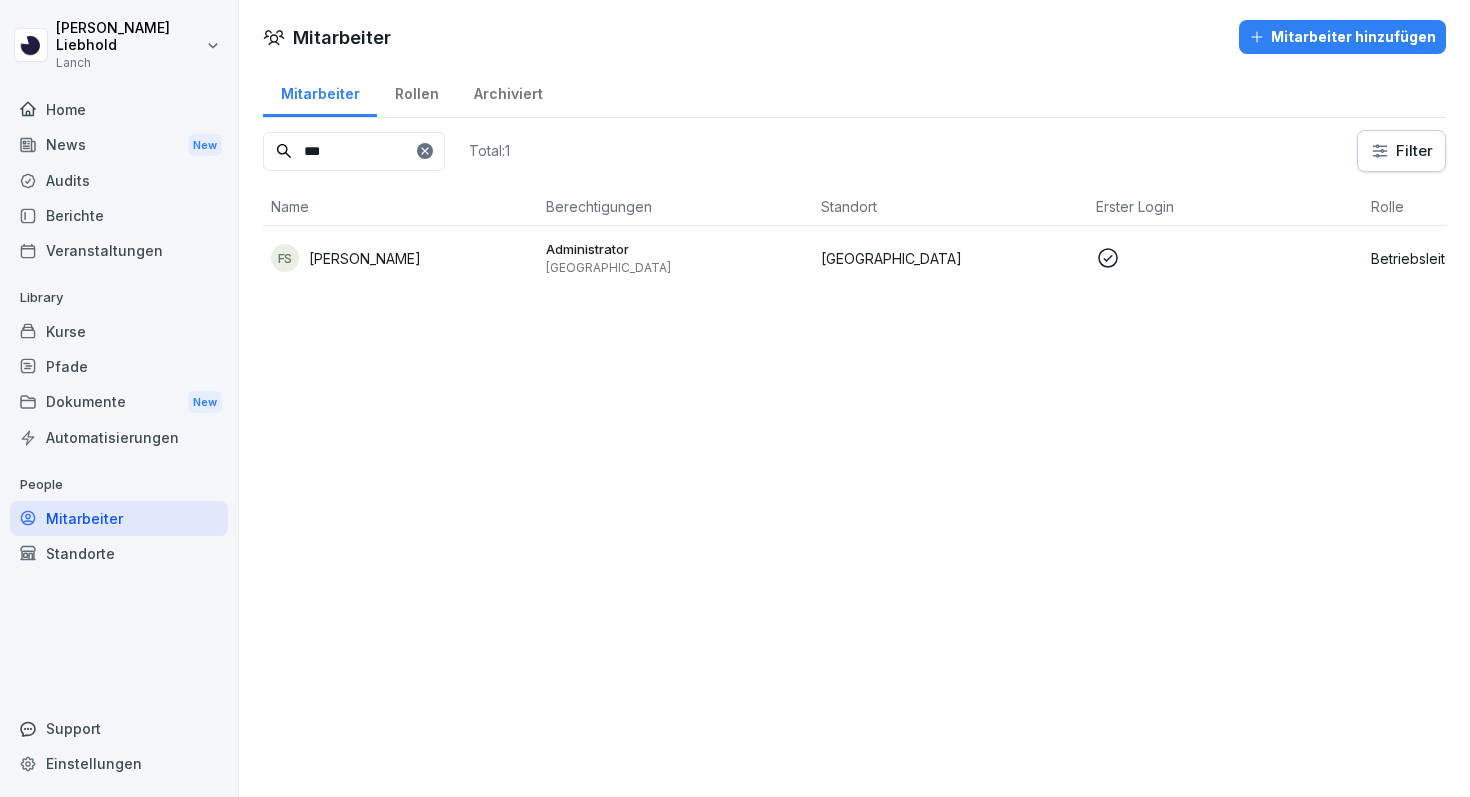 click on "***" at bounding box center [354, 151] 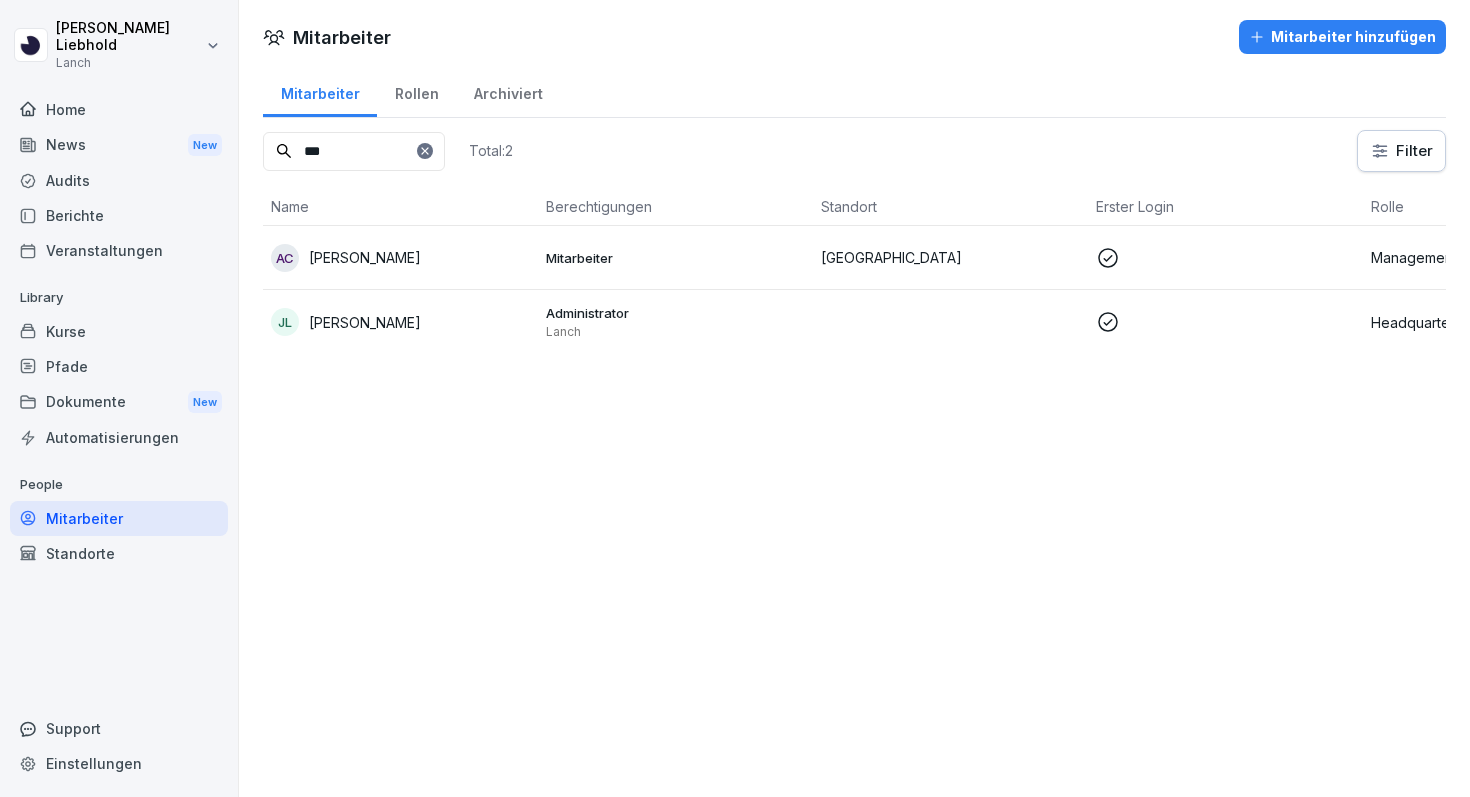 type on "***" 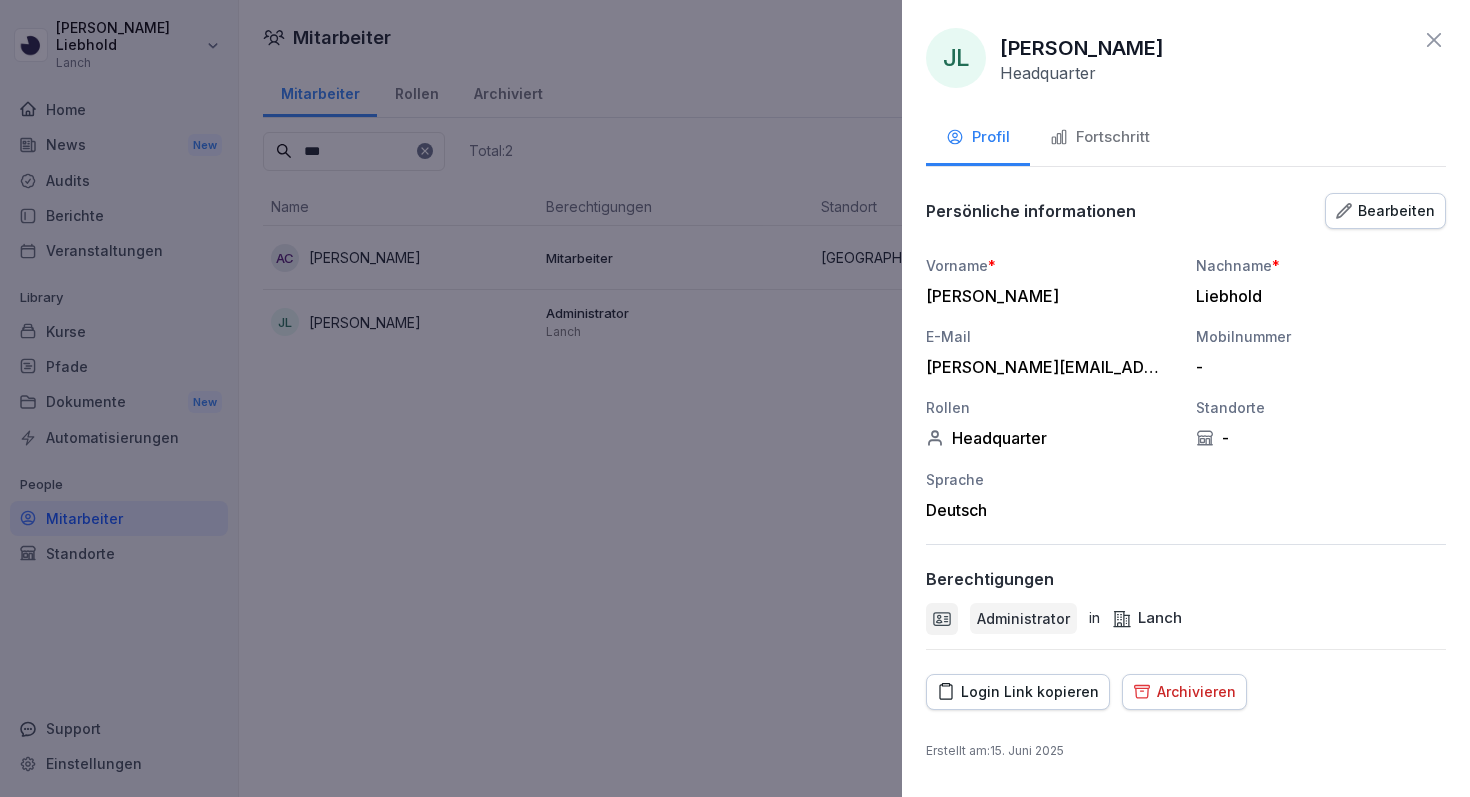 click on "Bearbeiten" at bounding box center [1385, 211] 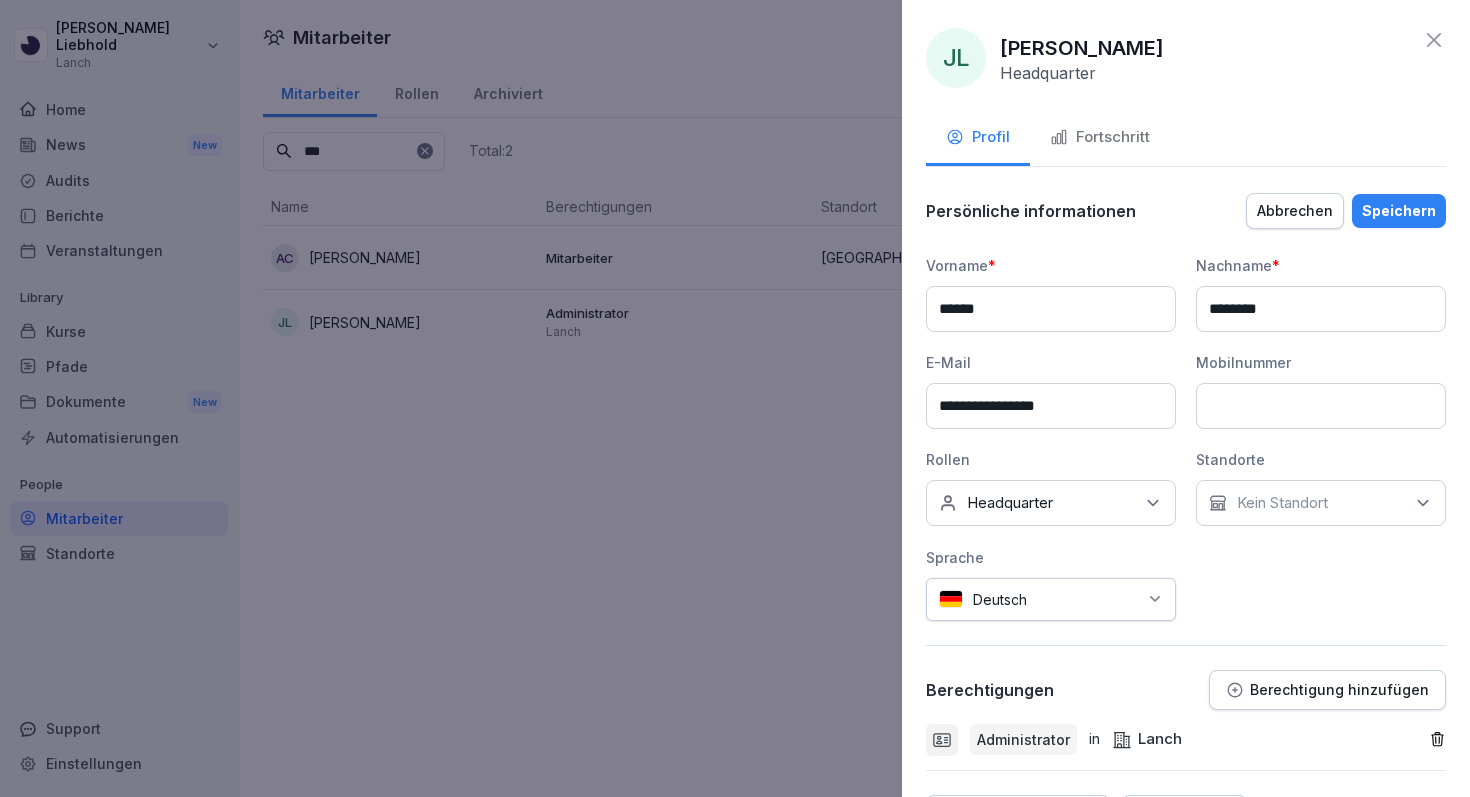 click on "Headquarter" at bounding box center (1010, 503) 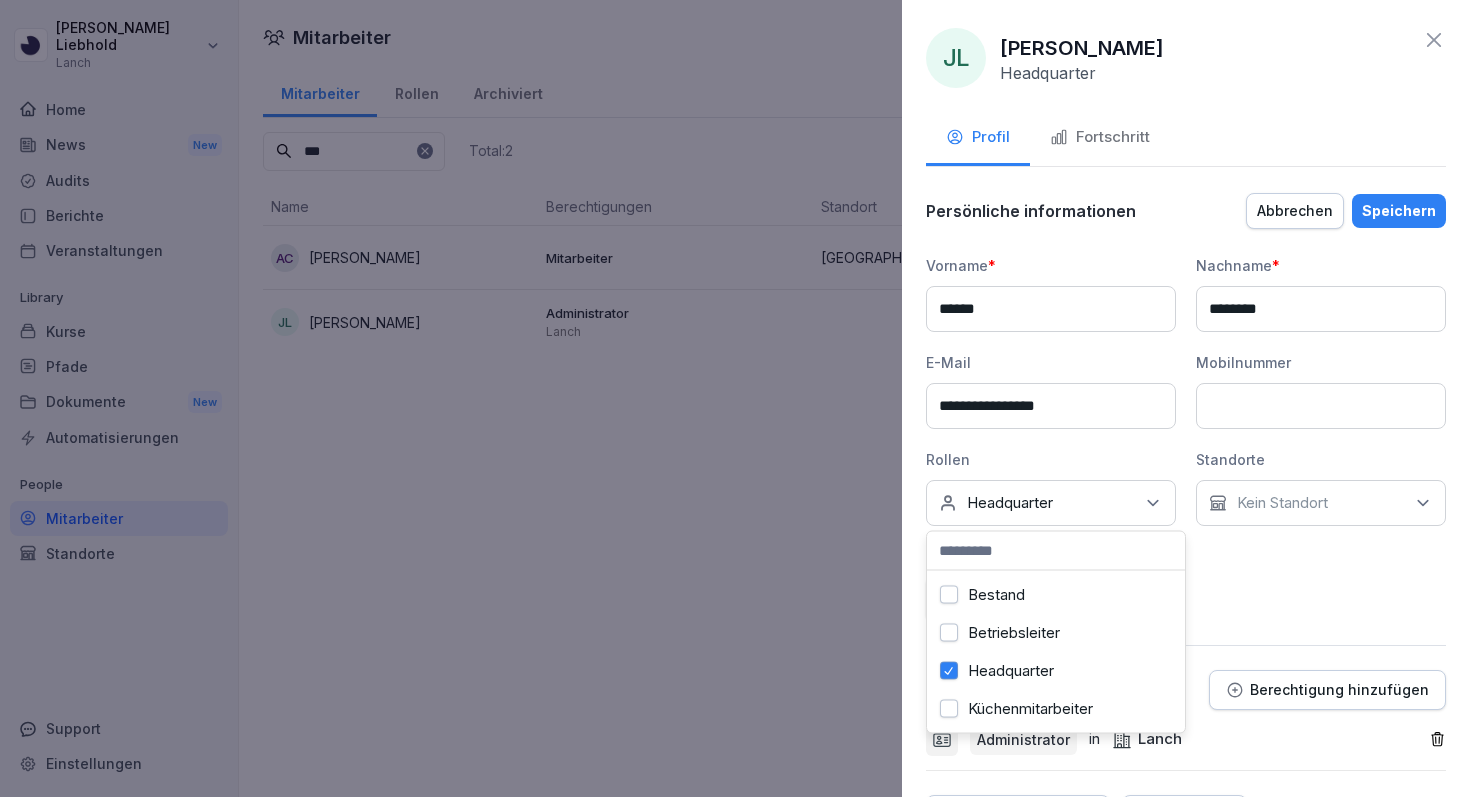 click on "Betriebsleiter" at bounding box center [1014, 633] 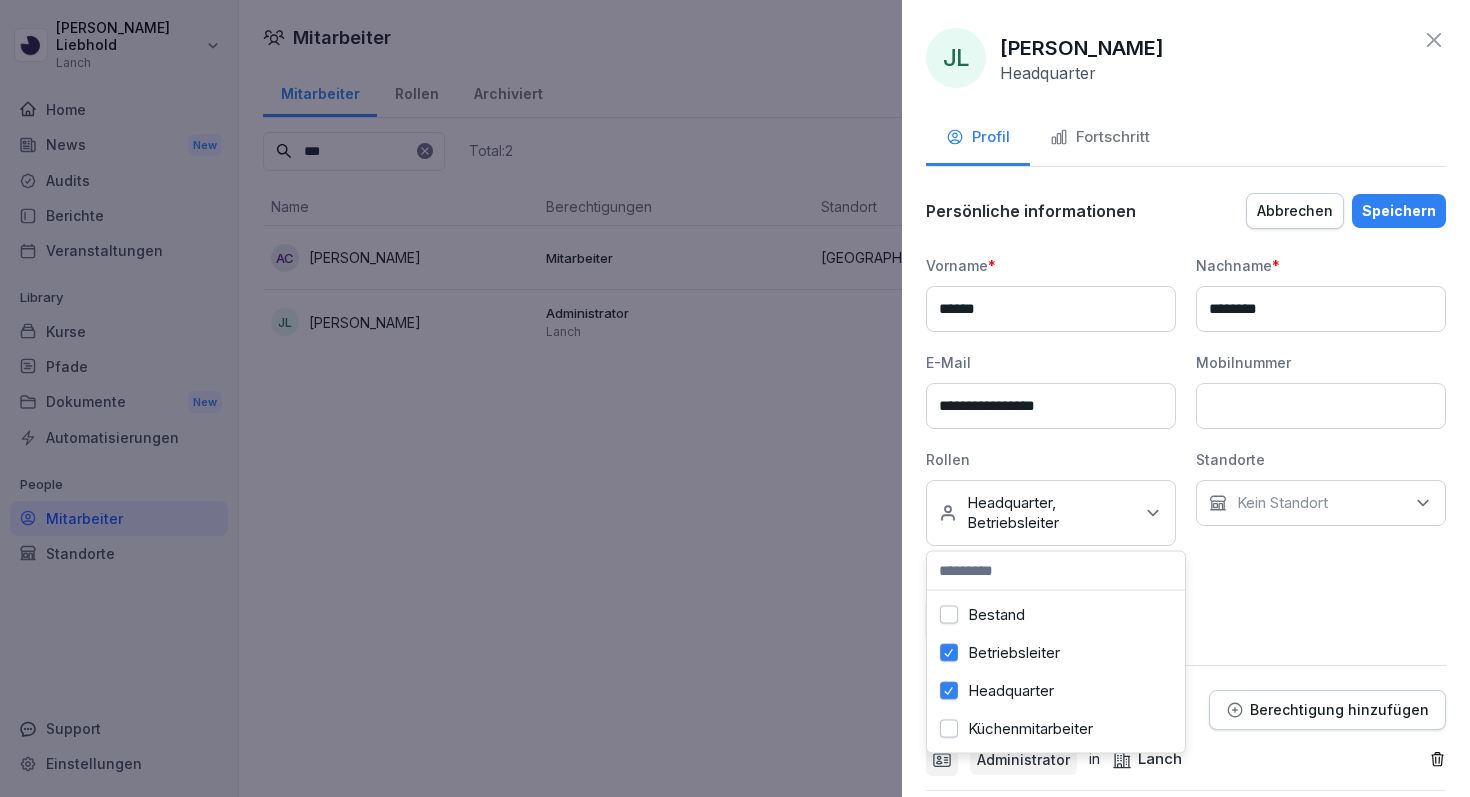 click at bounding box center [735, 398] 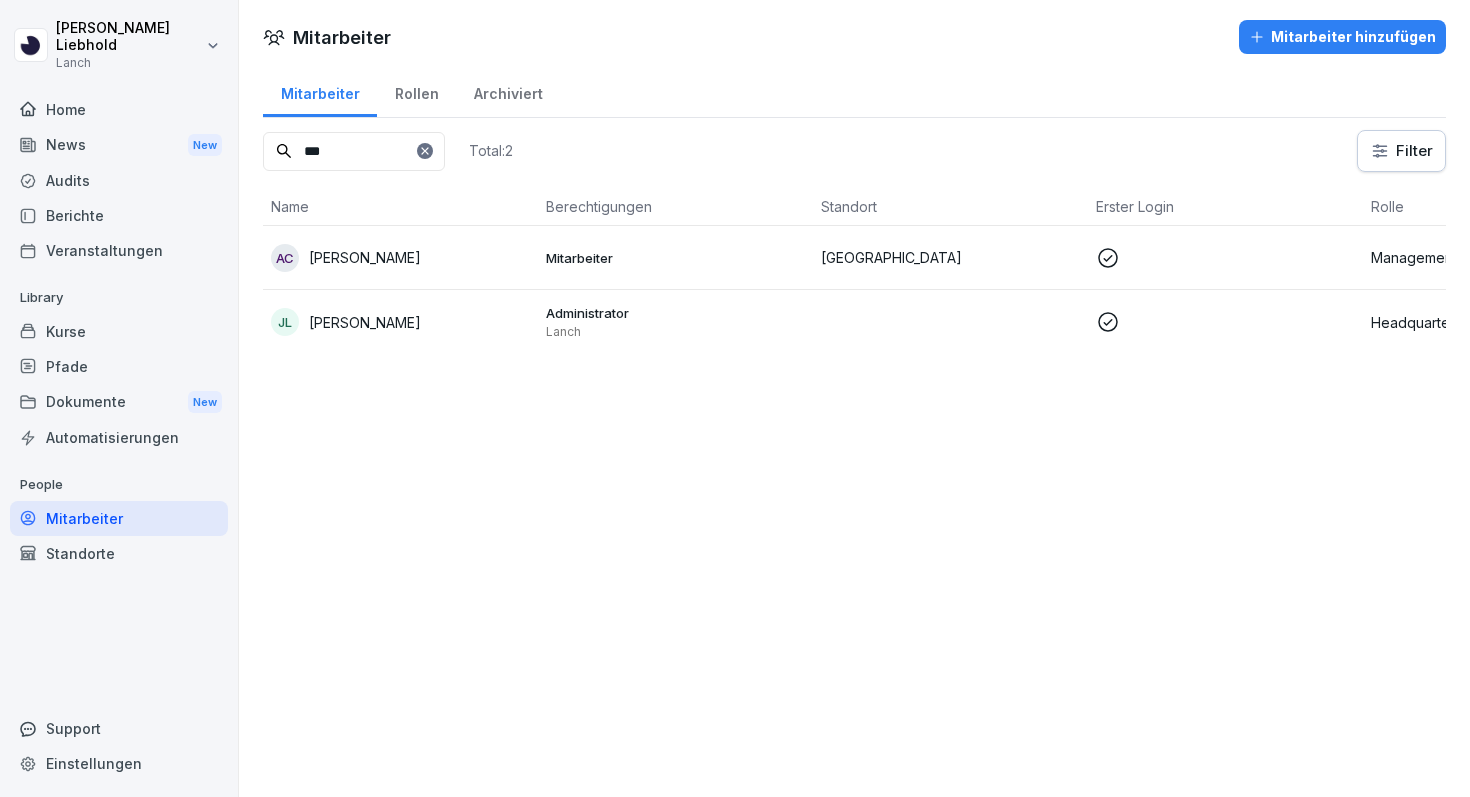 click on "Lanch" at bounding box center (675, 332) 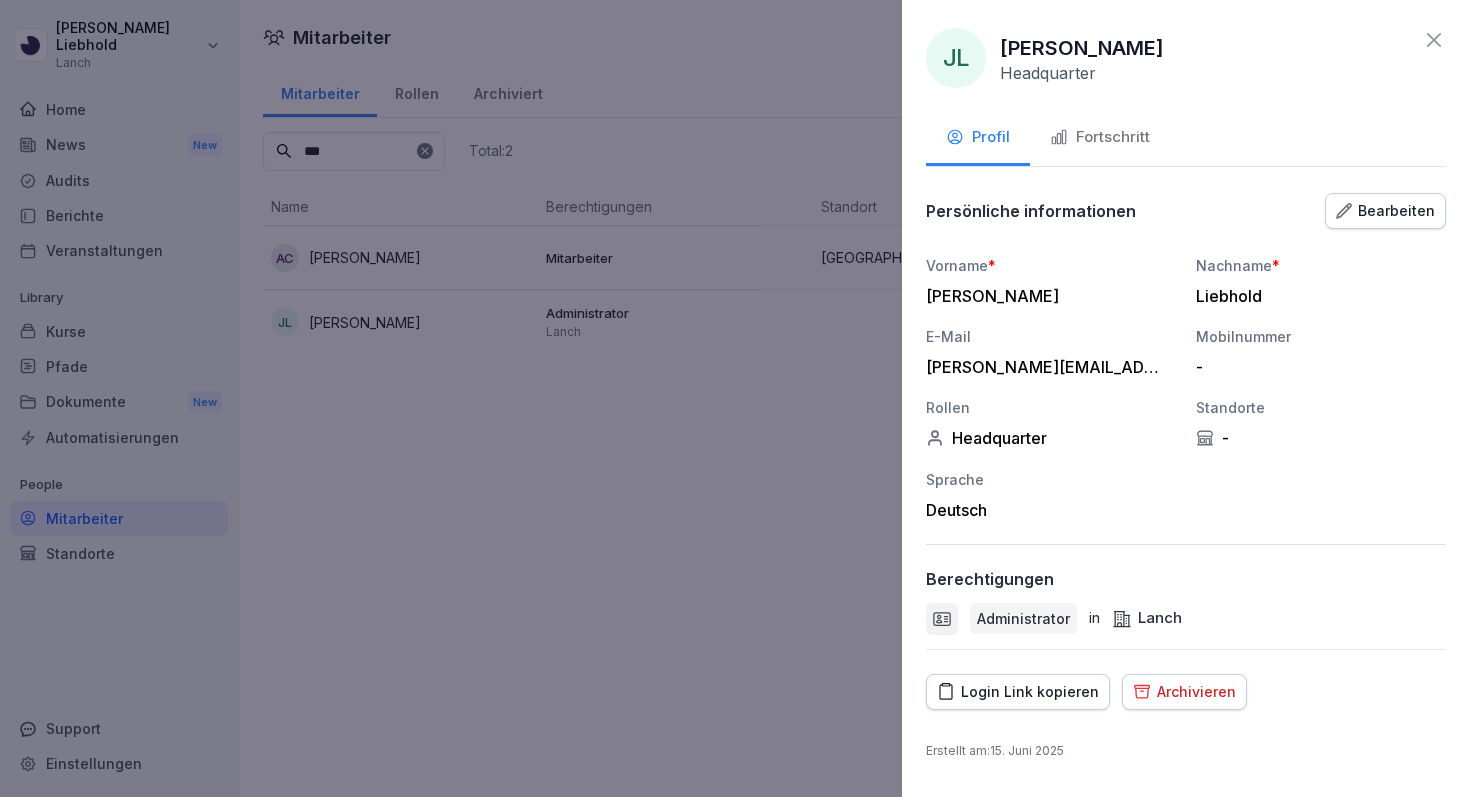 click on "Bearbeiten" at bounding box center (1385, 211) 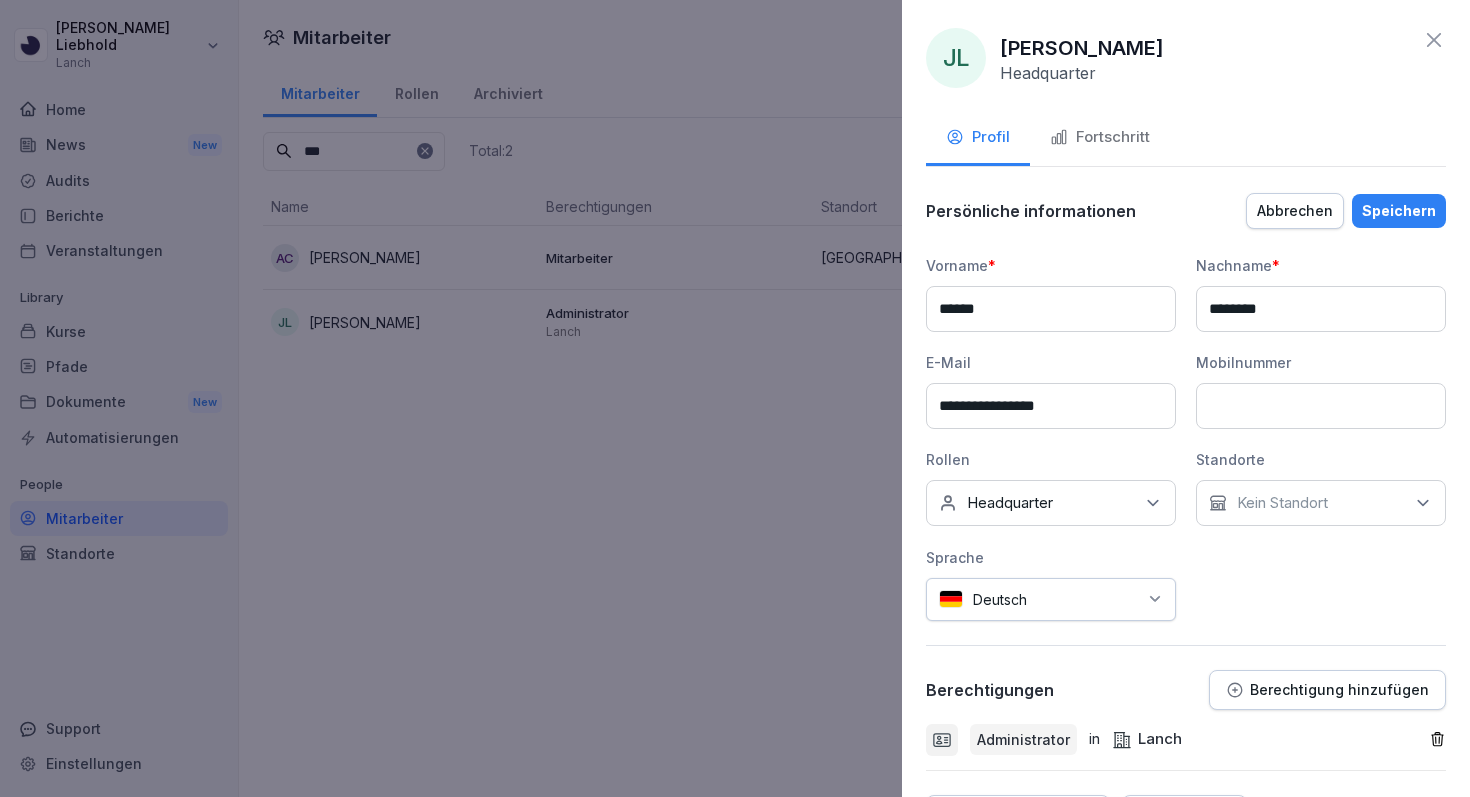 click on "Headquarter" at bounding box center (1010, 503) 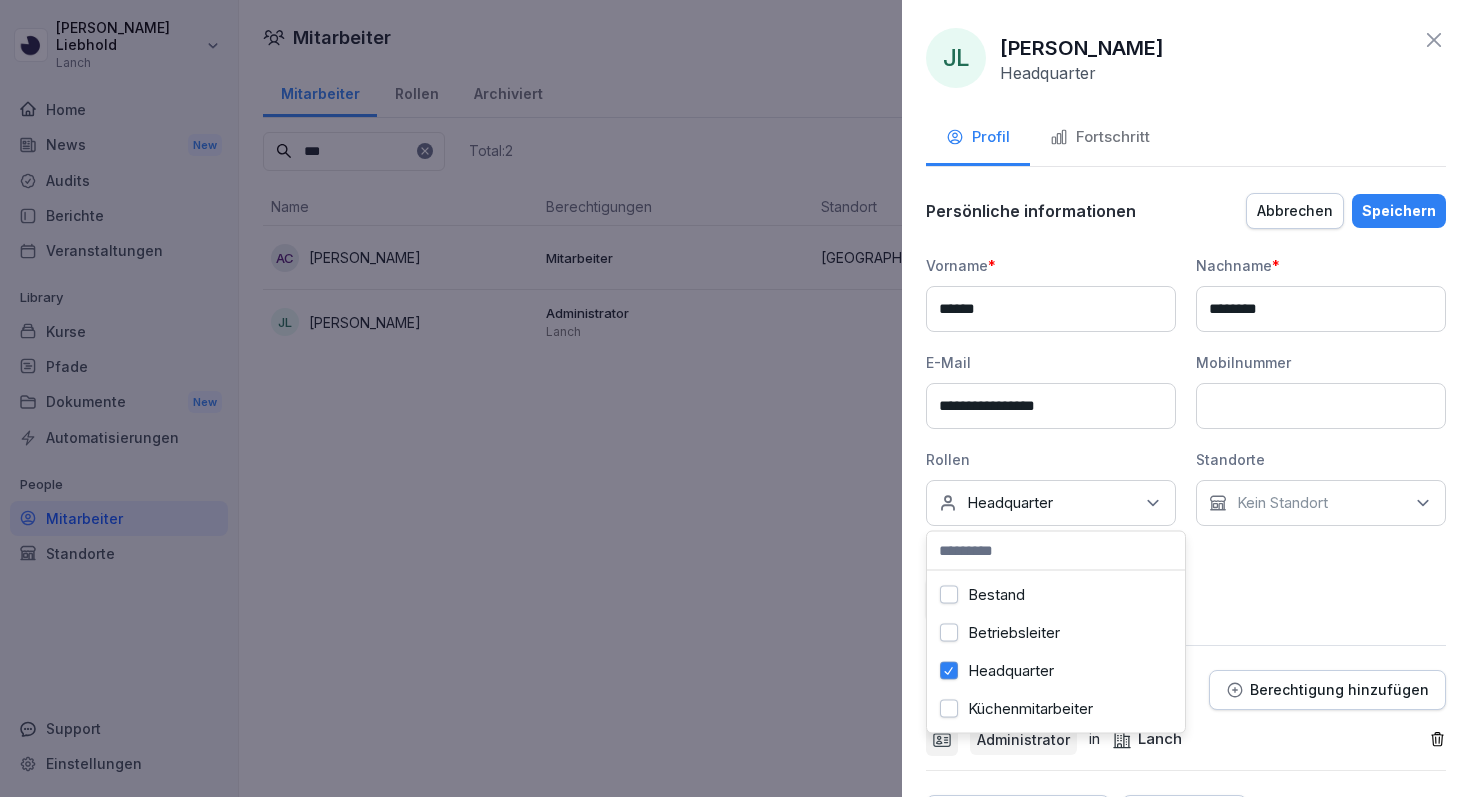 click on "Betriebsleiter" at bounding box center [1056, 633] 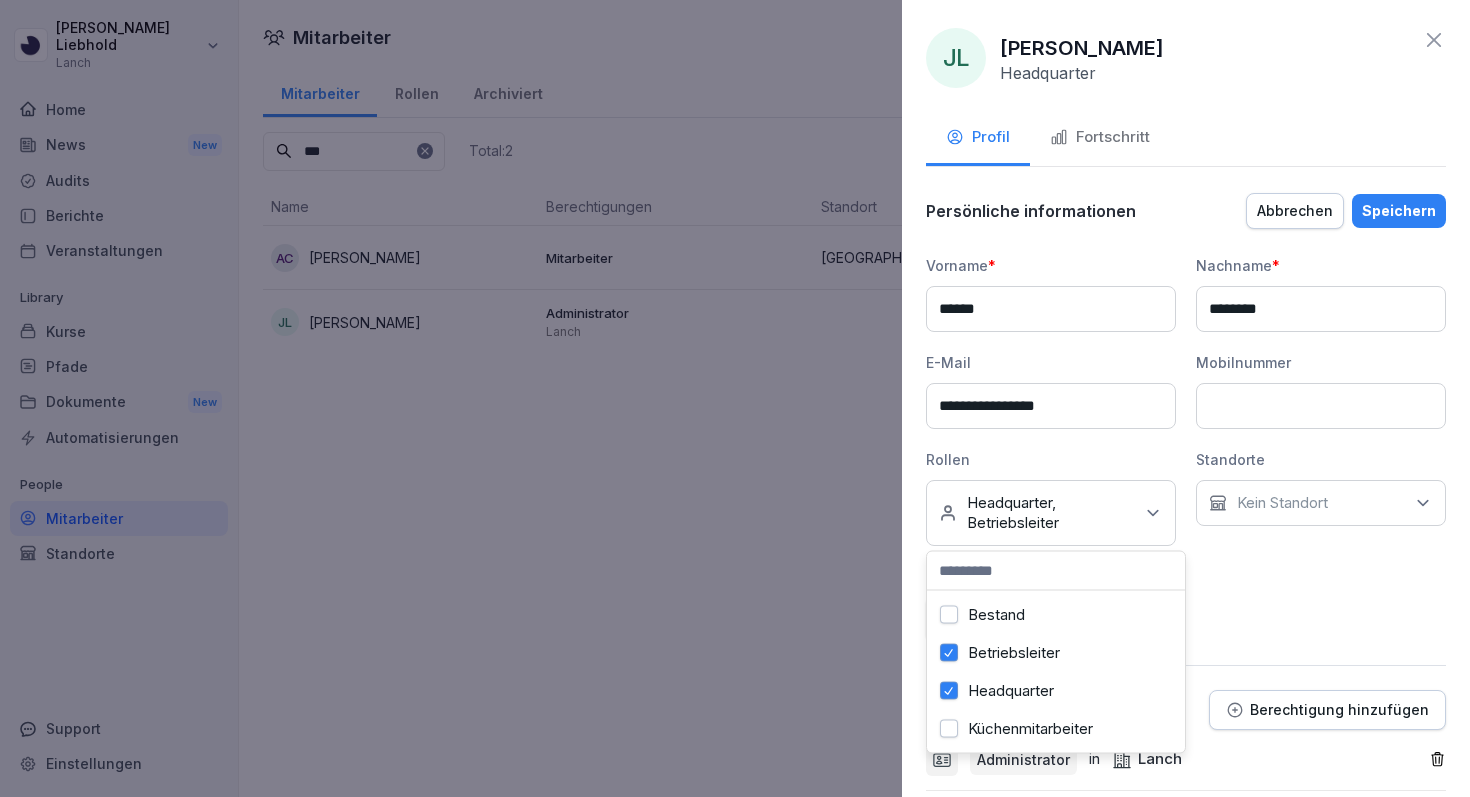 click on "Abbrechen Speichern" at bounding box center [1346, 211] 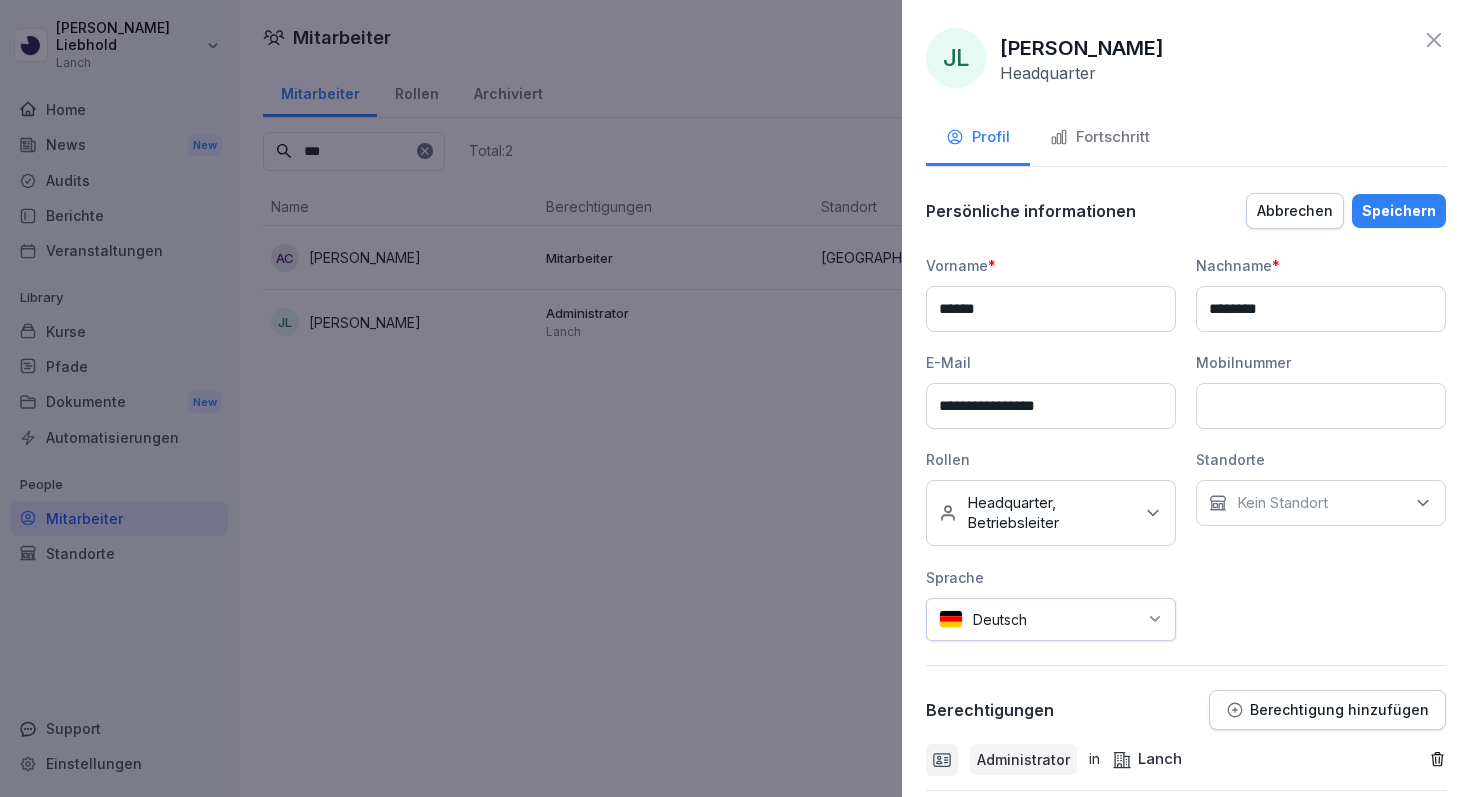 click on "Speichern" at bounding box center (1399, 211) 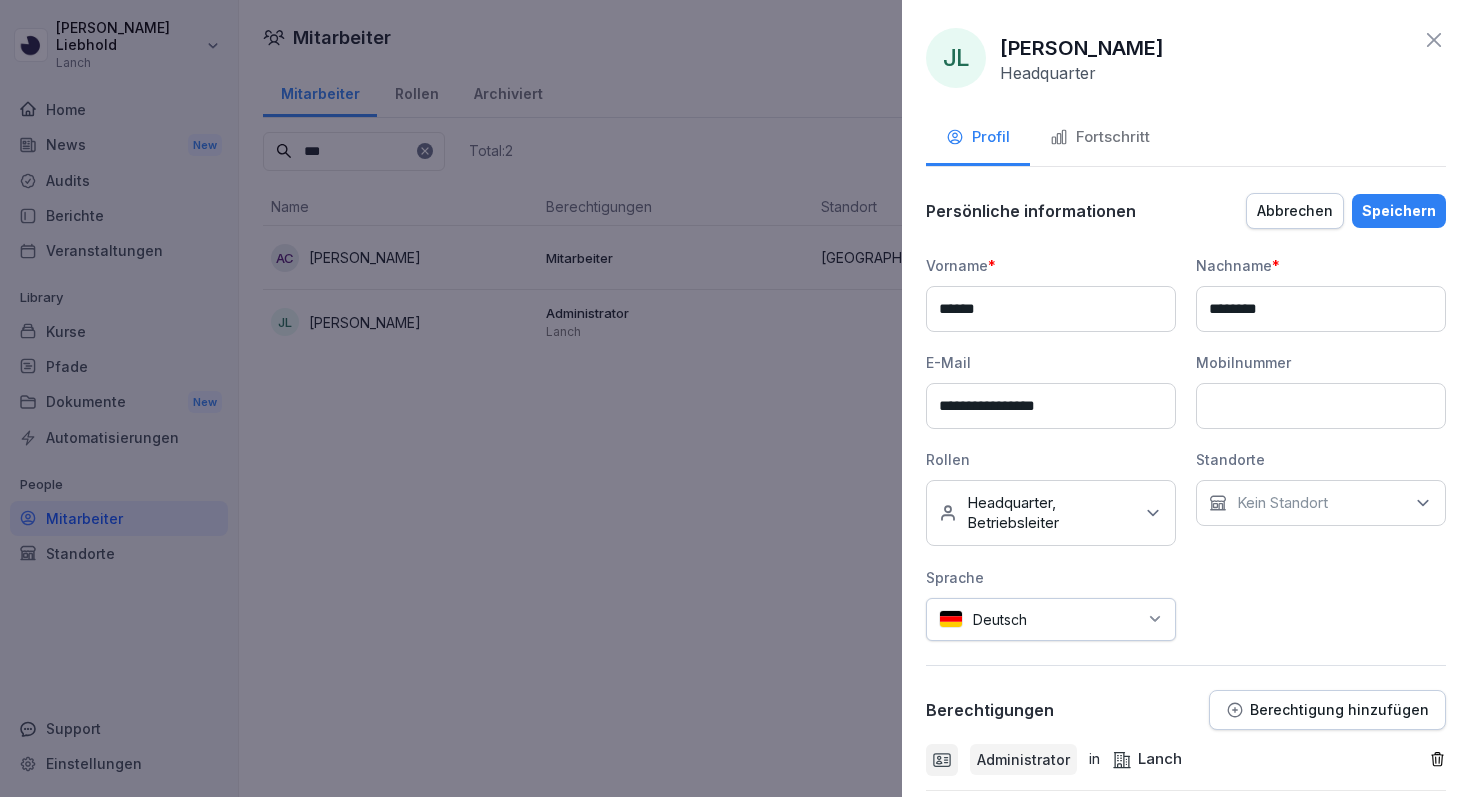 click on "Speichern" at bounding box center [1399, 211] 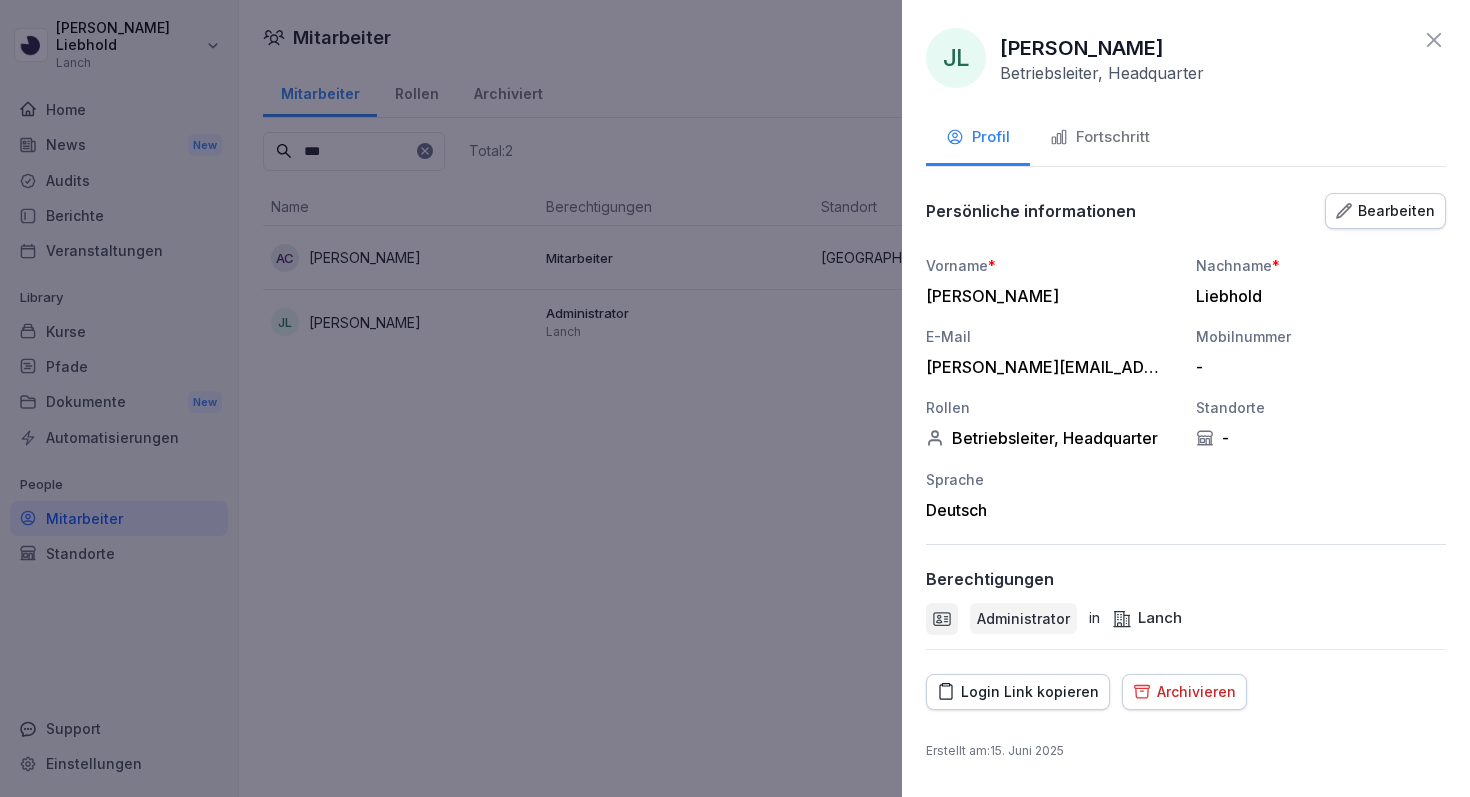 click 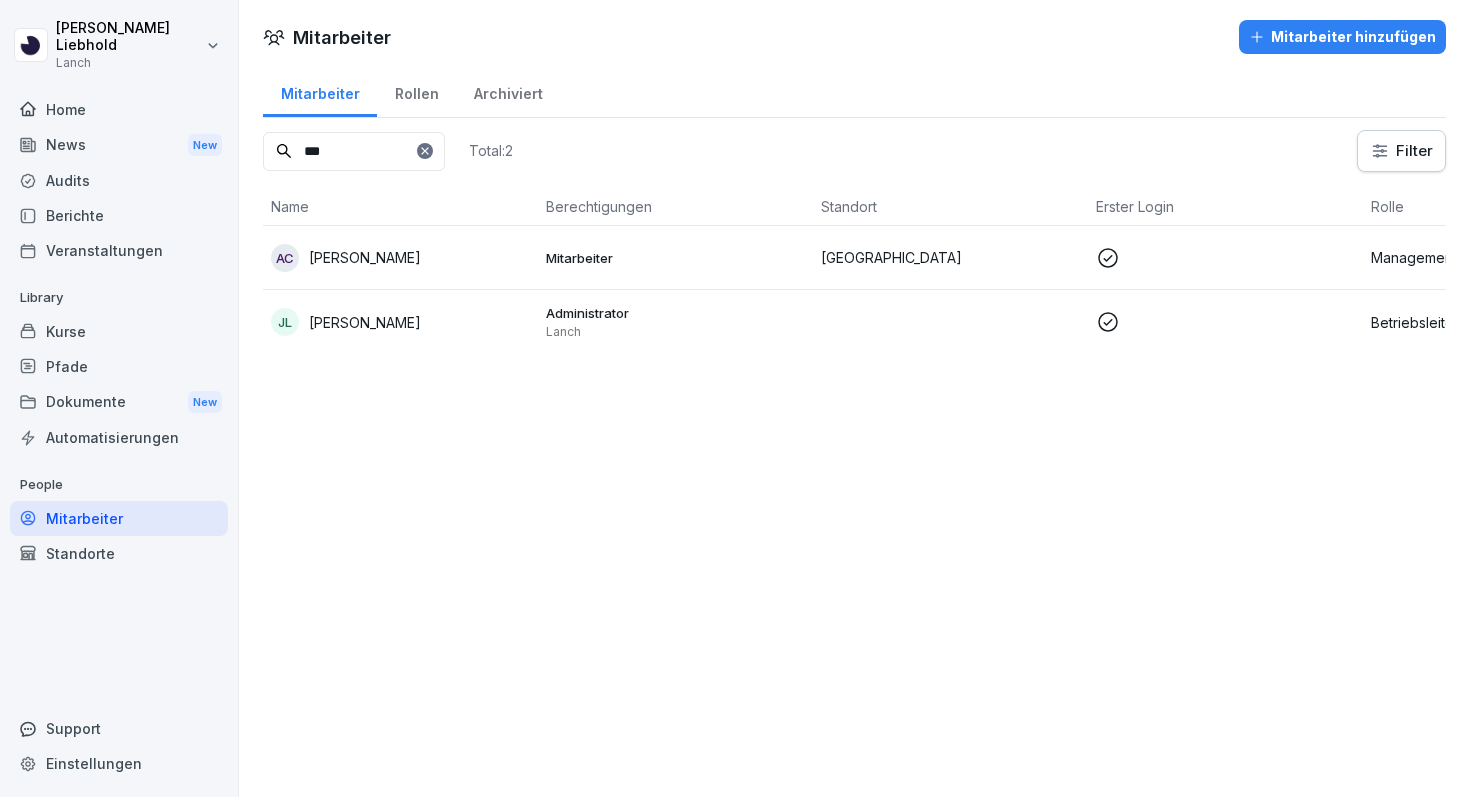 click on "Dokumente New" at bounding box center [119, 402] 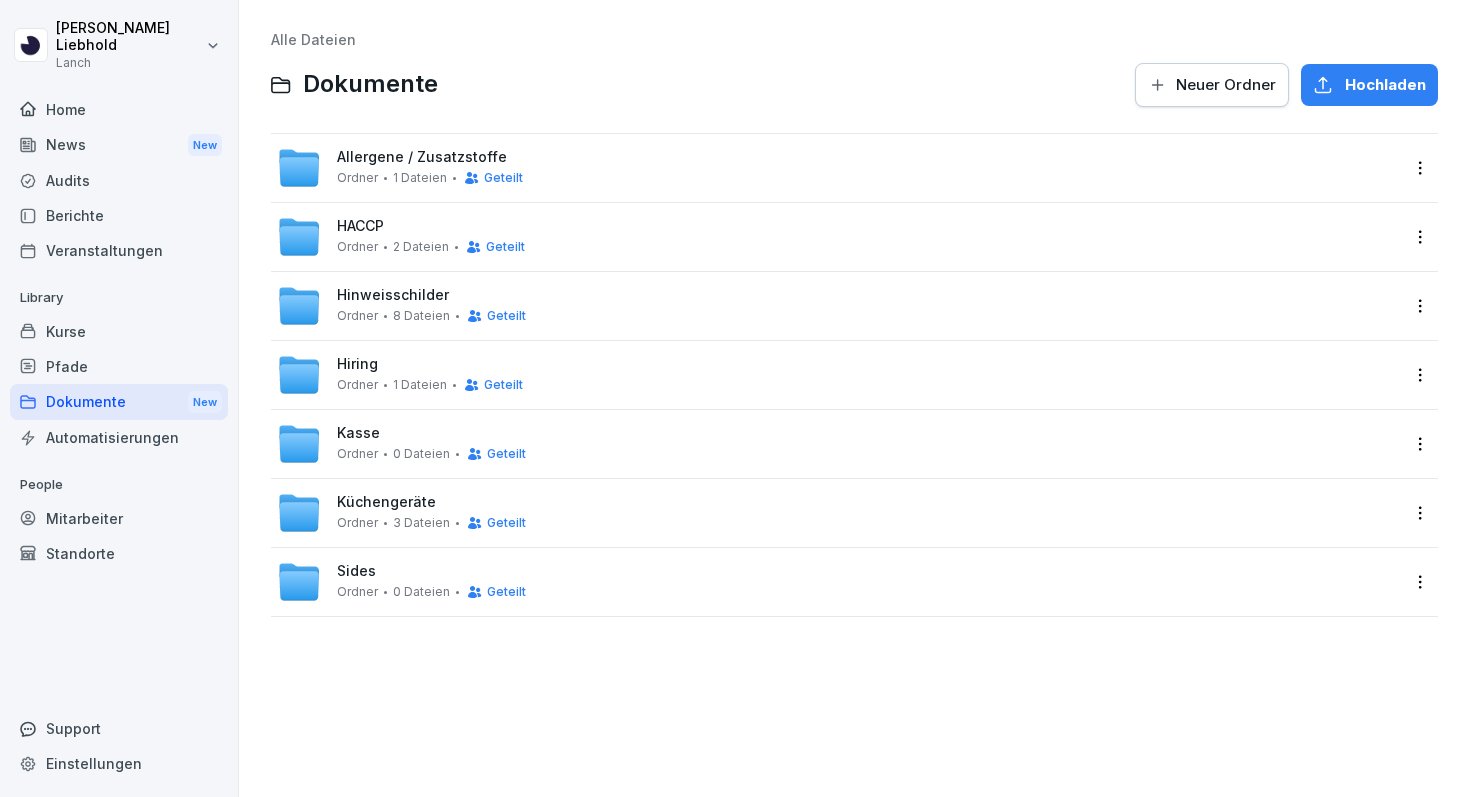 click on "Veranstaltungen" at bounding box center (119, 250) 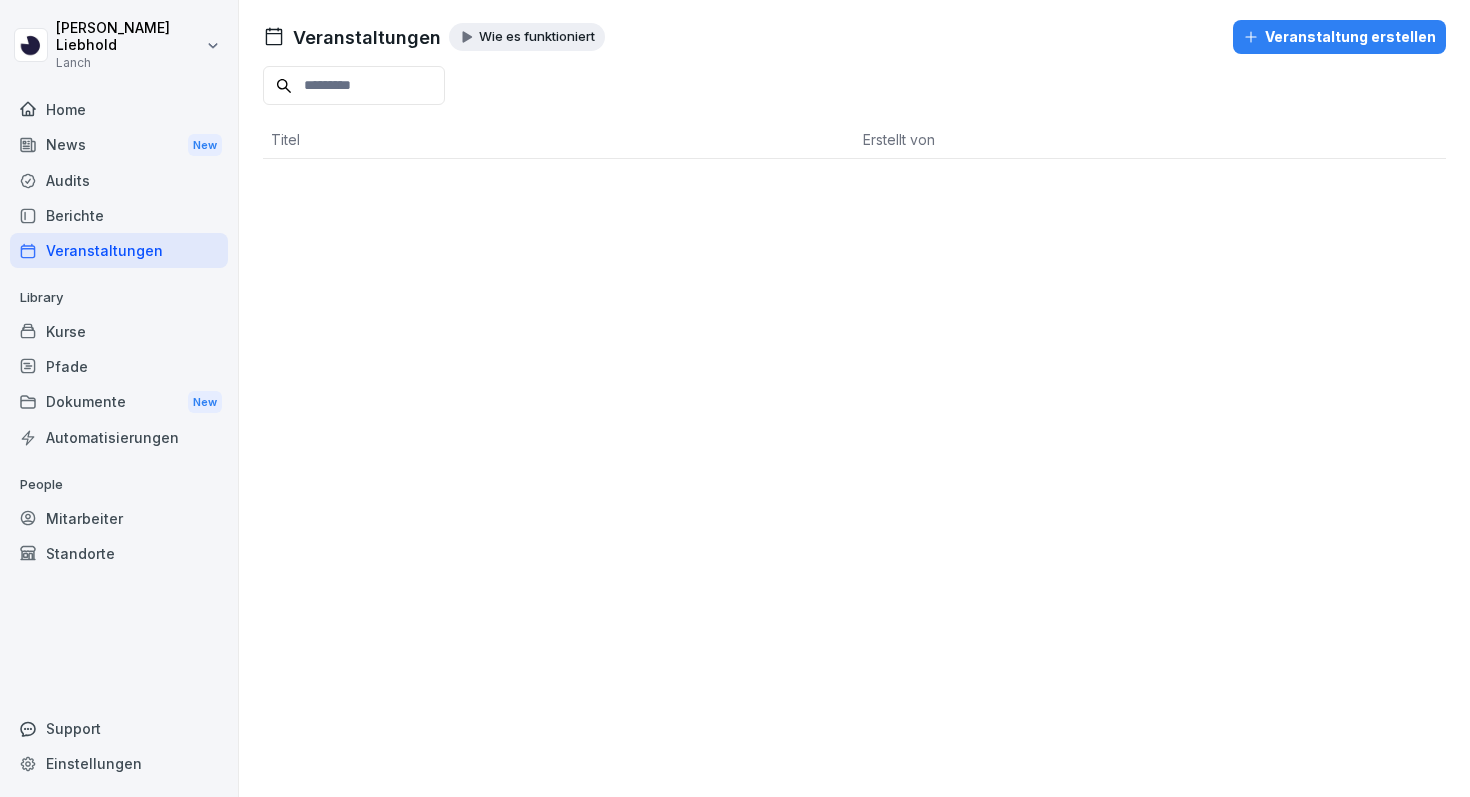 click on "Berichte" at bounding box center [119, 215] 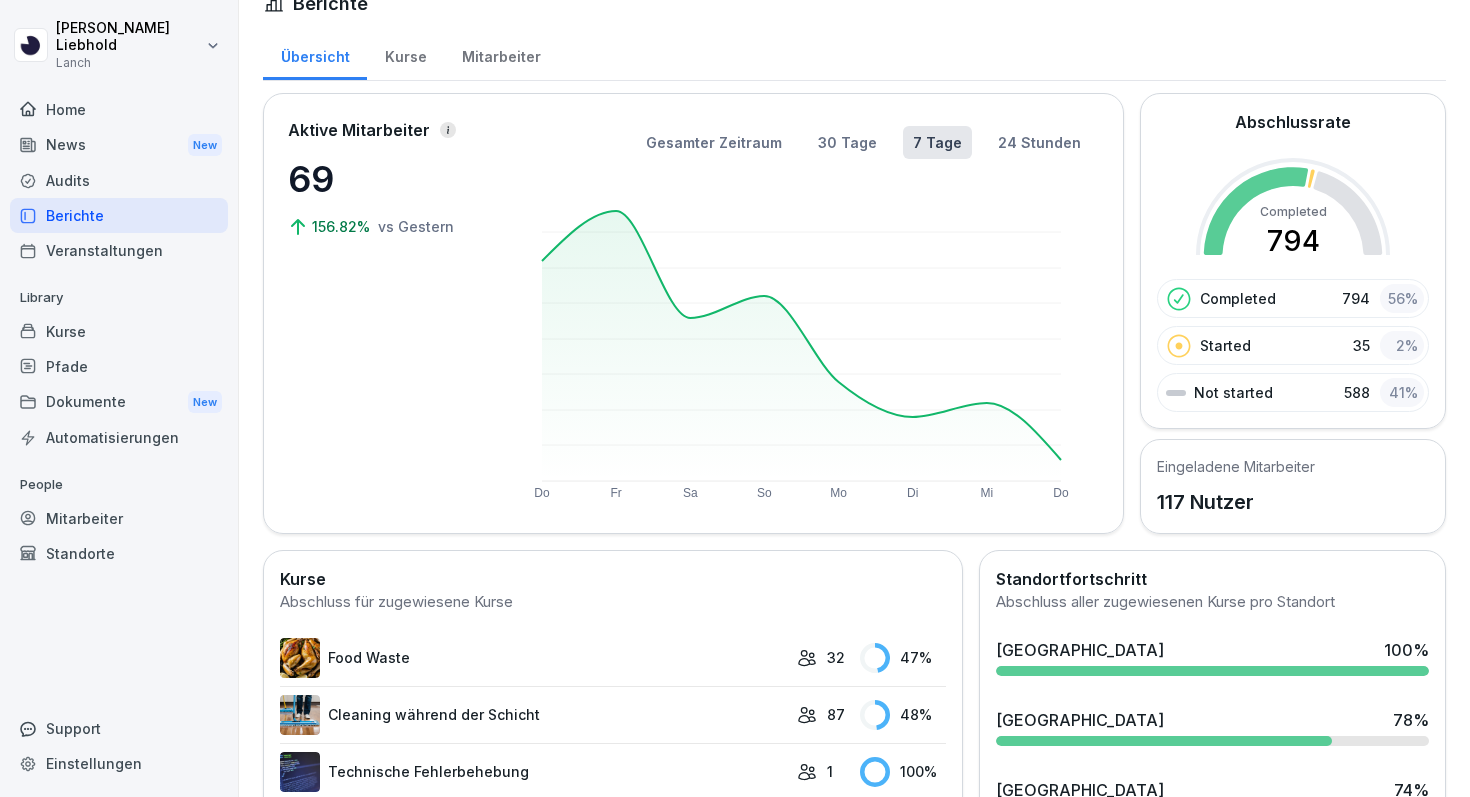 scroll, scrollTop: 29, scrollLeft: 0, axis: vertical 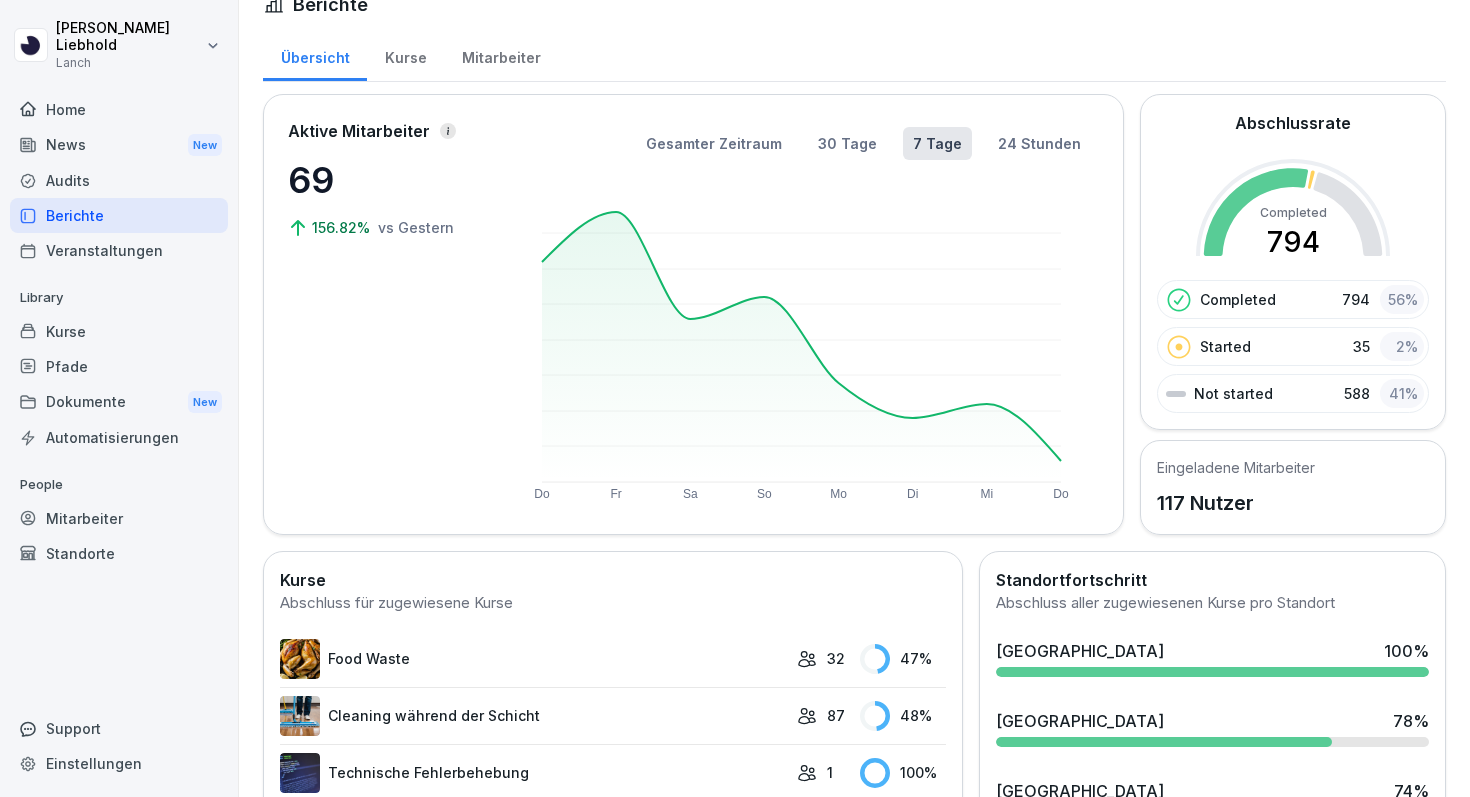 click on "Audits" at bounding box center (119, 180) 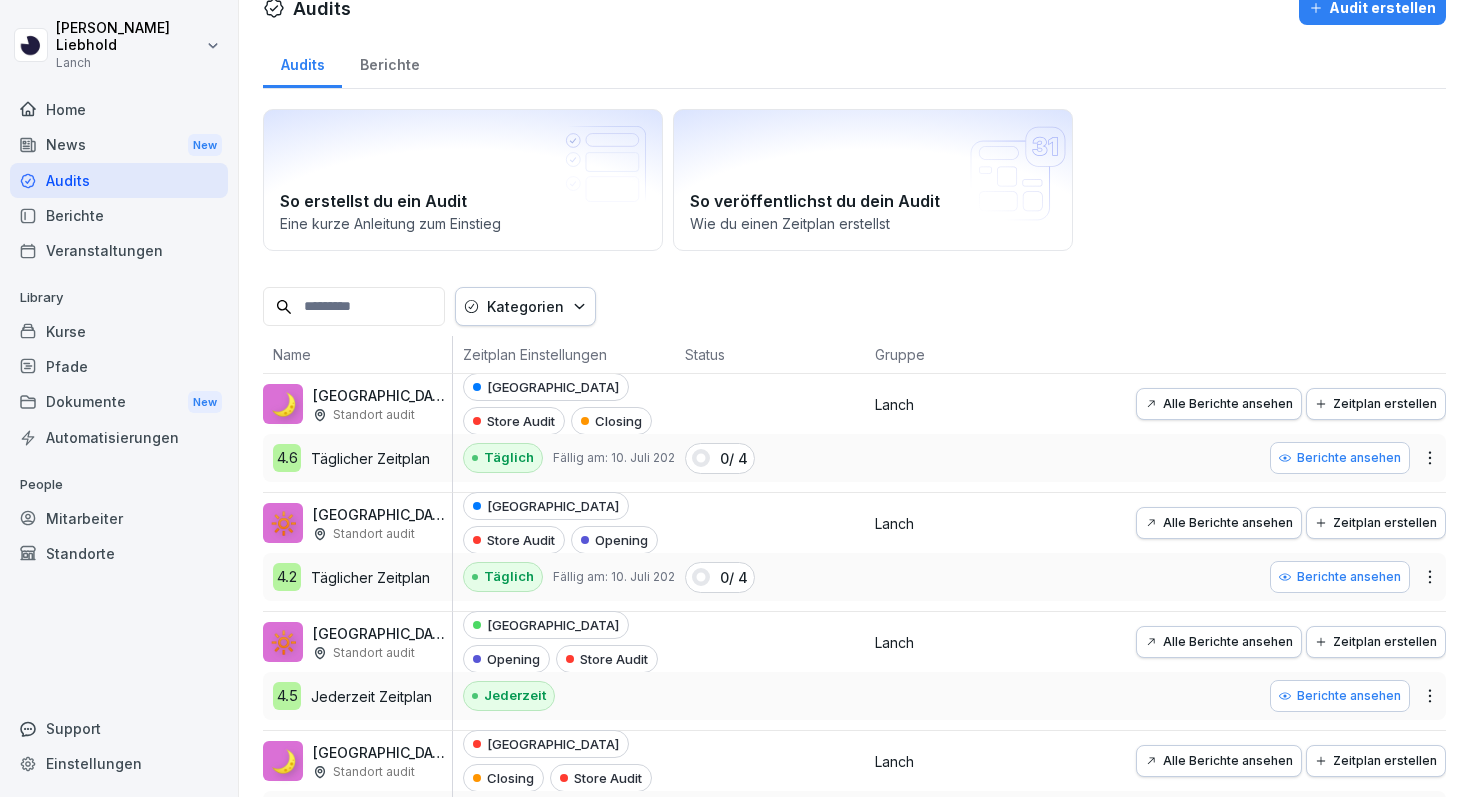 scroll, scrollTop: 20, scrollLeft: 0, axis: vertical 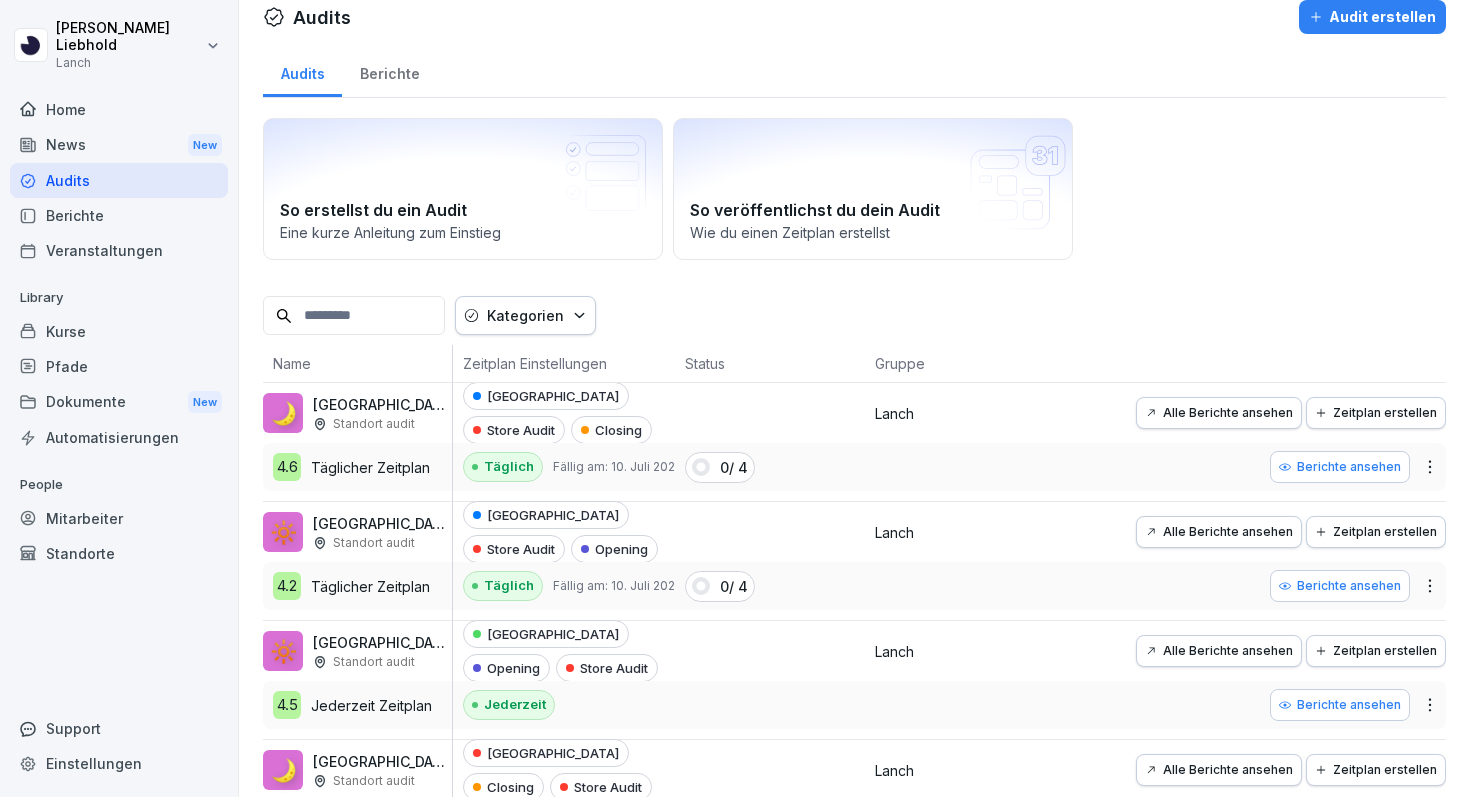 click on "News New" at bounding box center [119, 145] 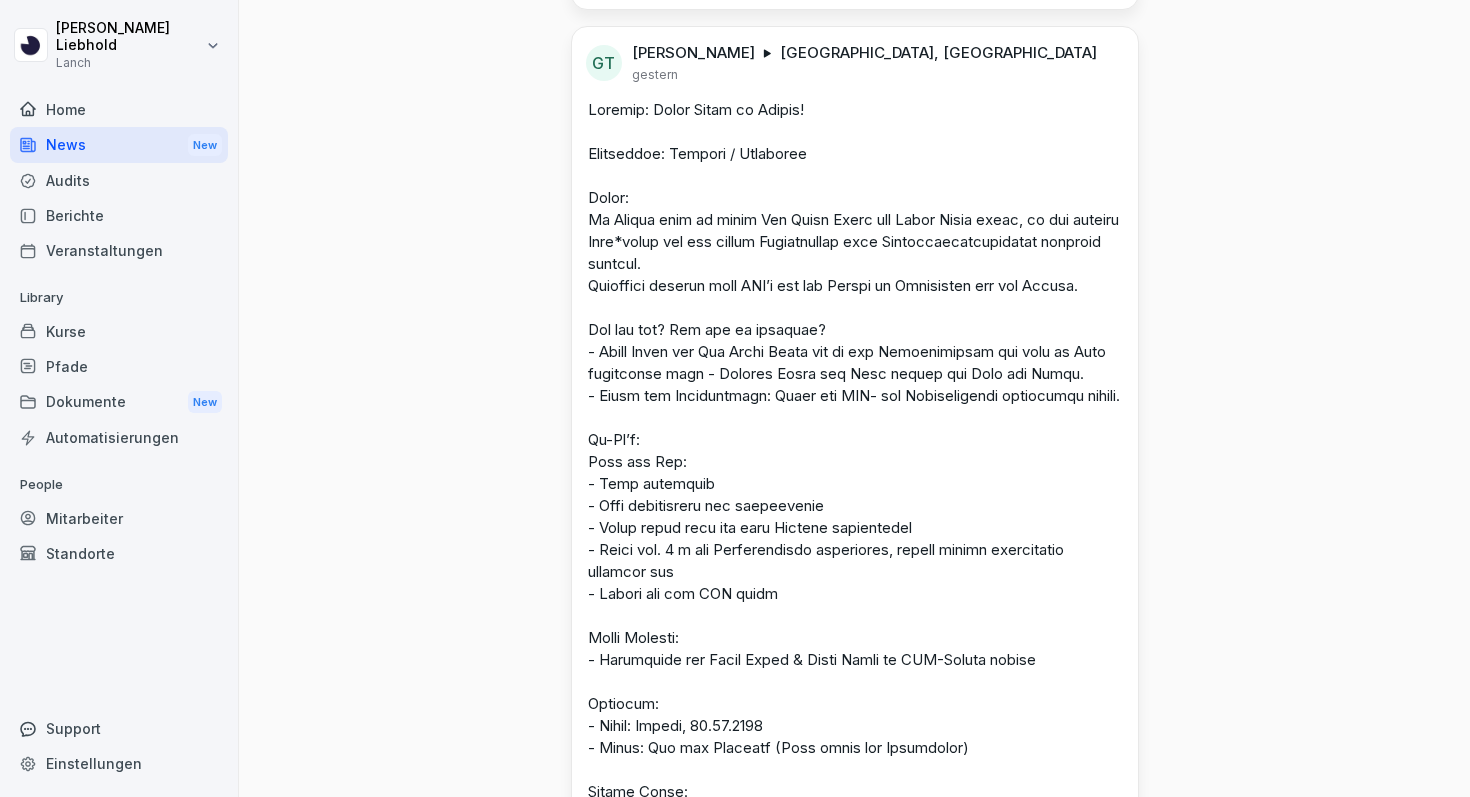 scroll, scrollTop: 1251, scrollLeft: 0, axis: vertical 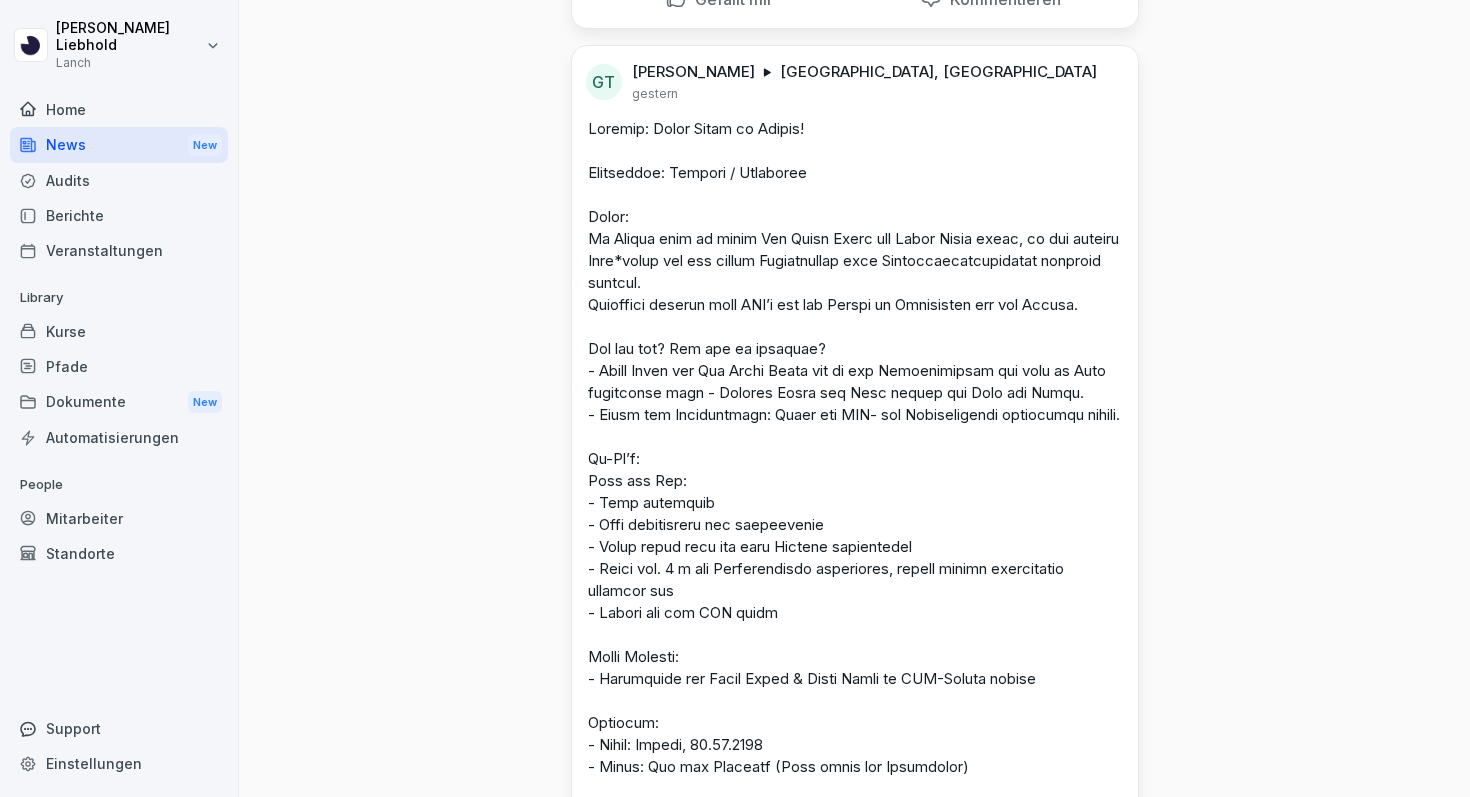 click on "Kurse" at bounding box center [119, 331] 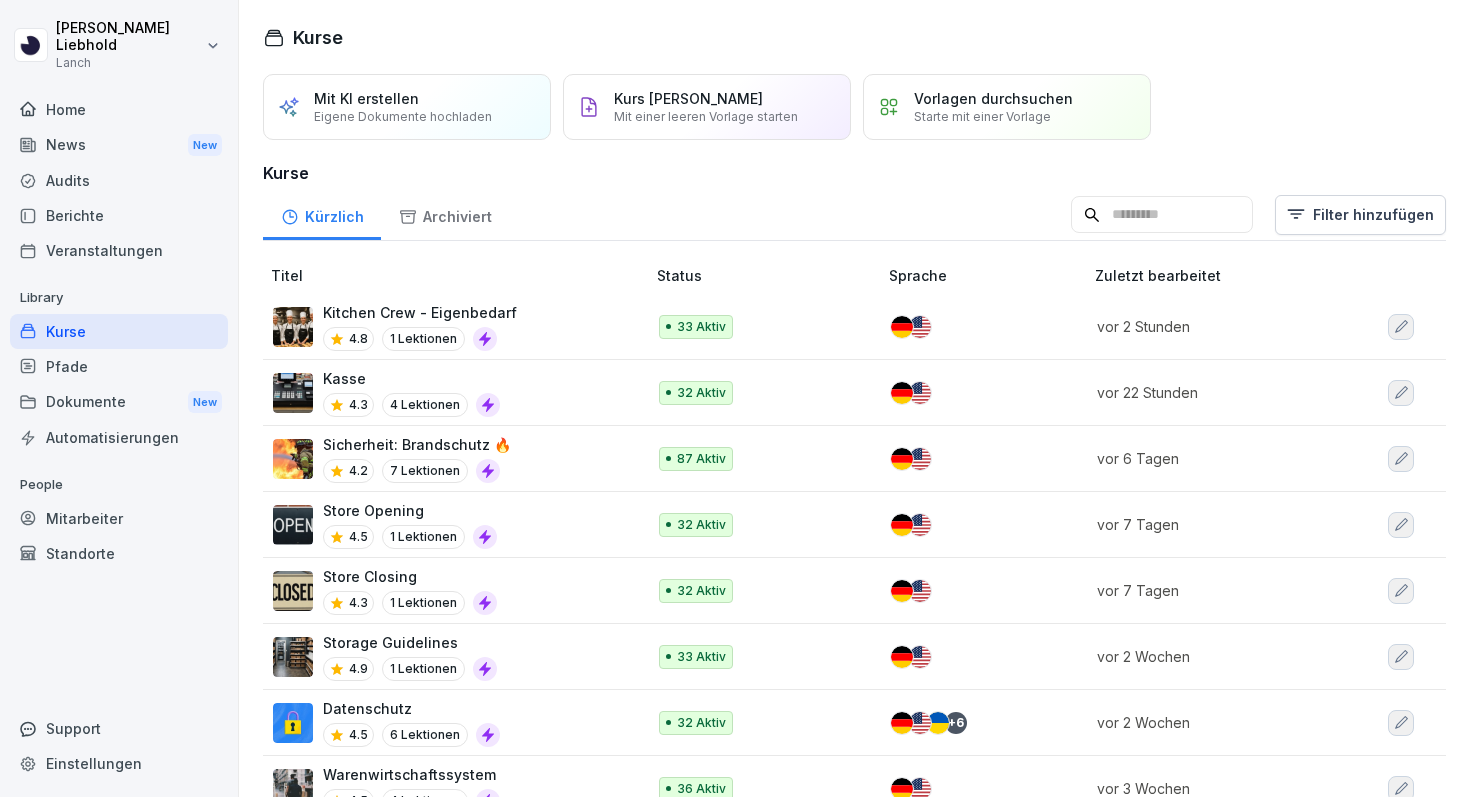 click on "Pfade" at bounding box center (119, 366) 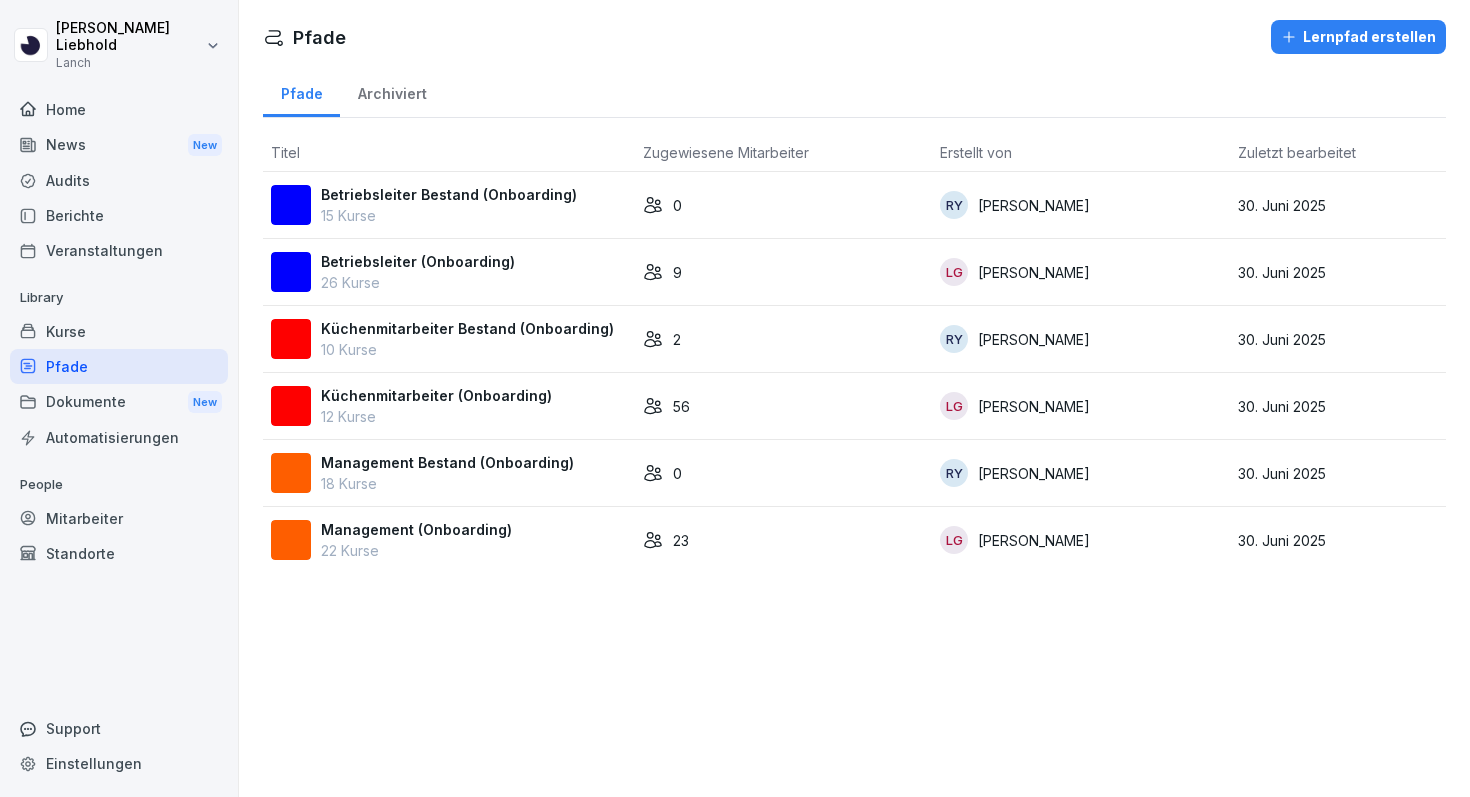 click on "26 Kurse" at bounding box center (418, 282) 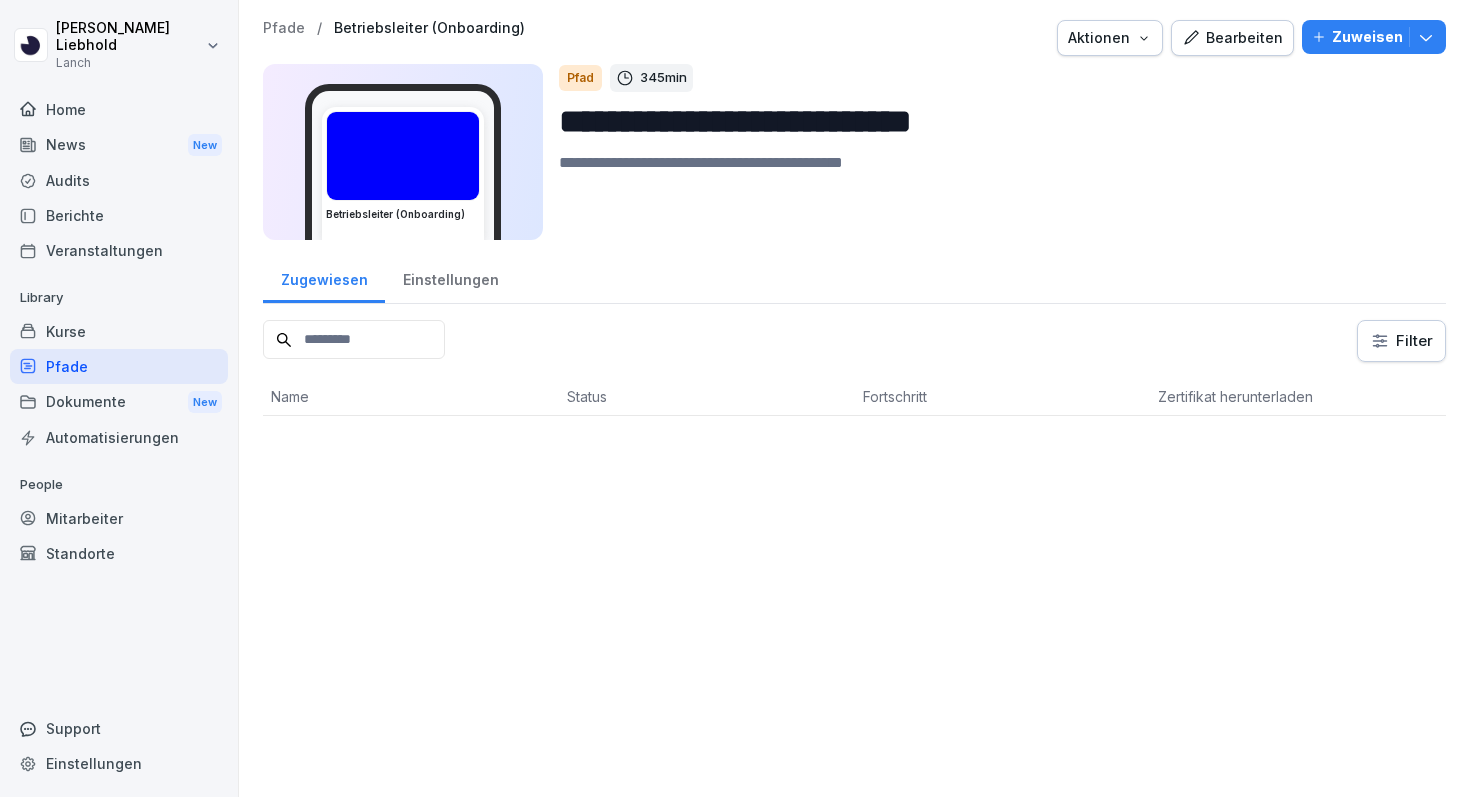 scroll, scrollTop: 0, scrollLeft: 0, axis: both 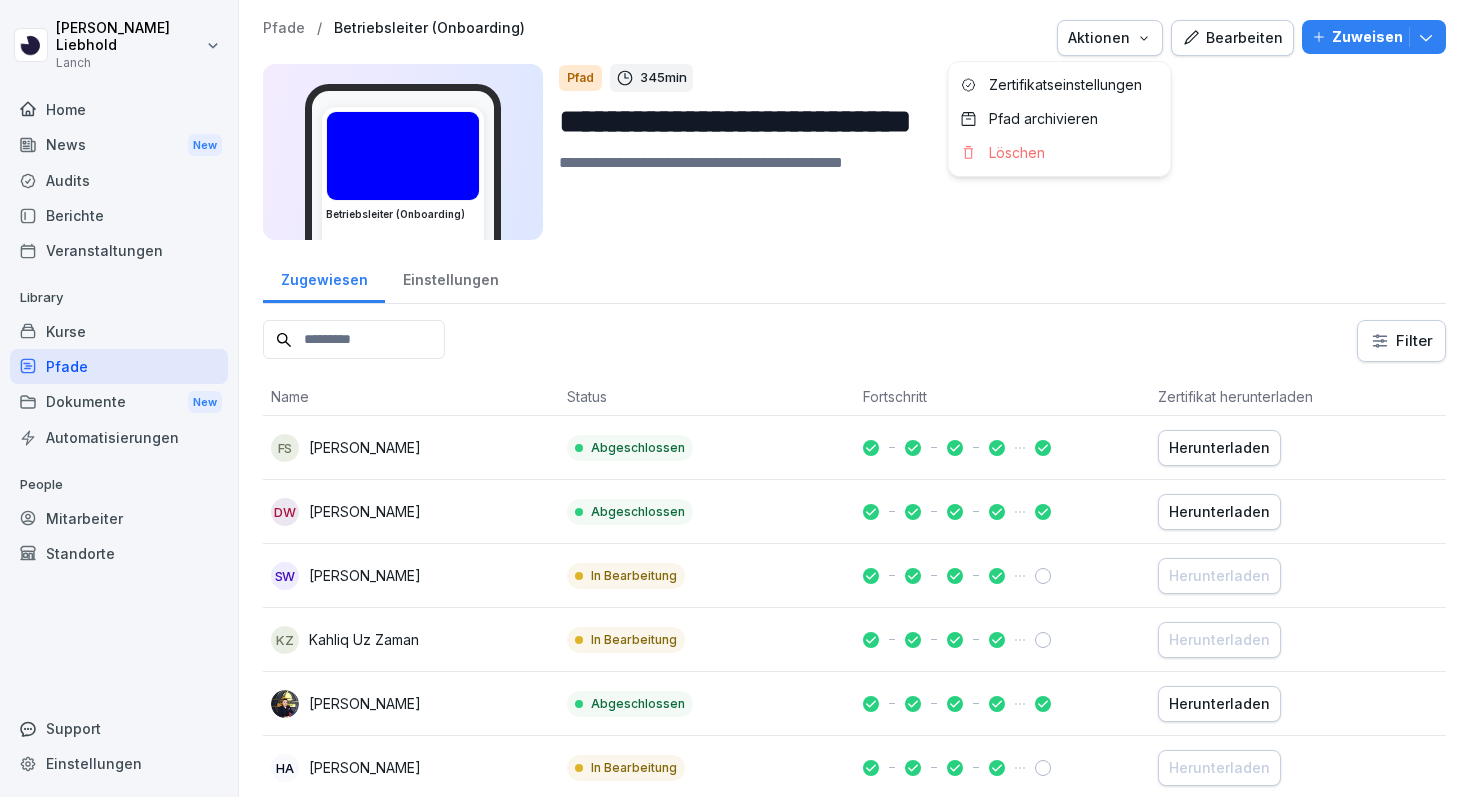 click 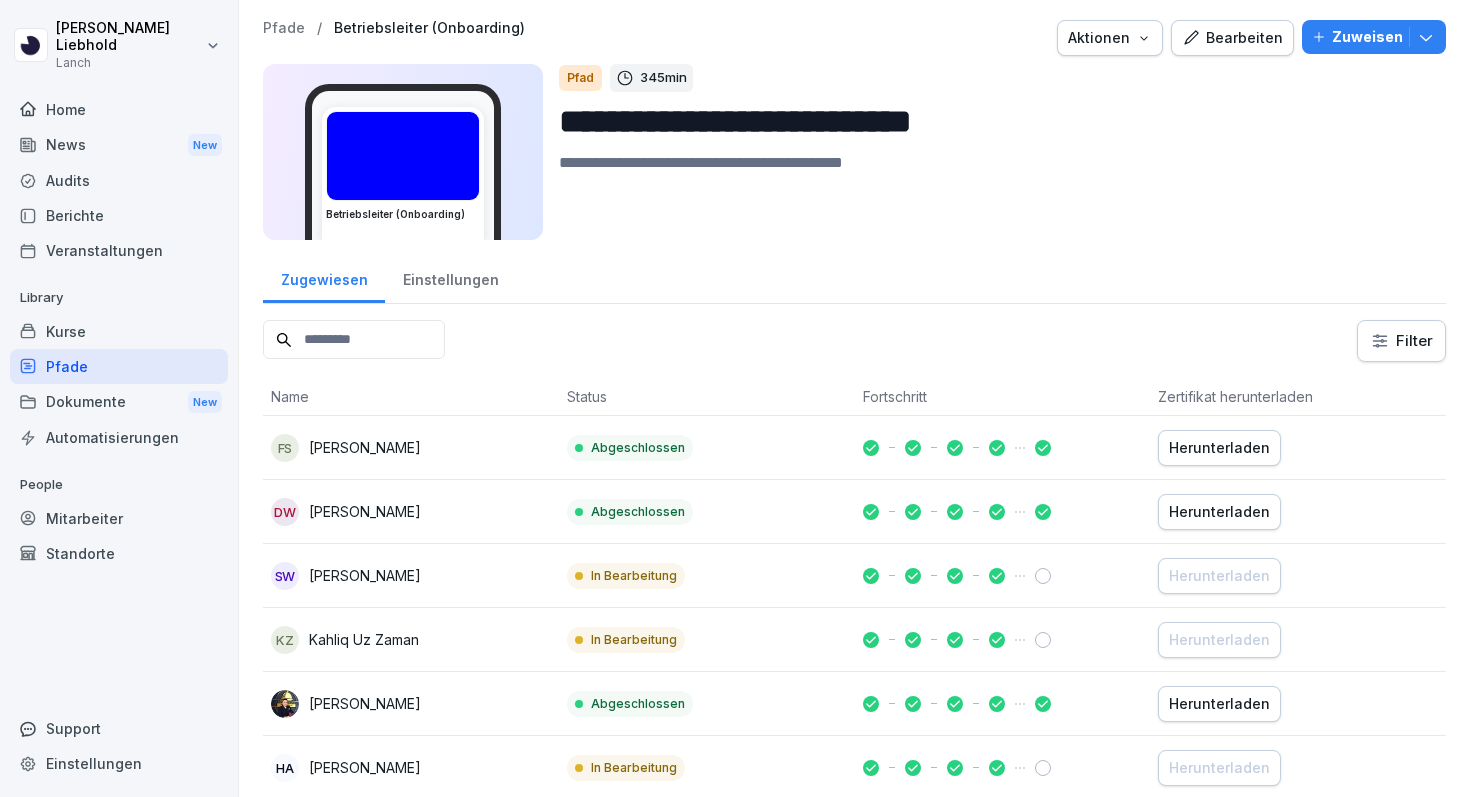 click on "Bearbeiten" at bounding box center (1232, 38) 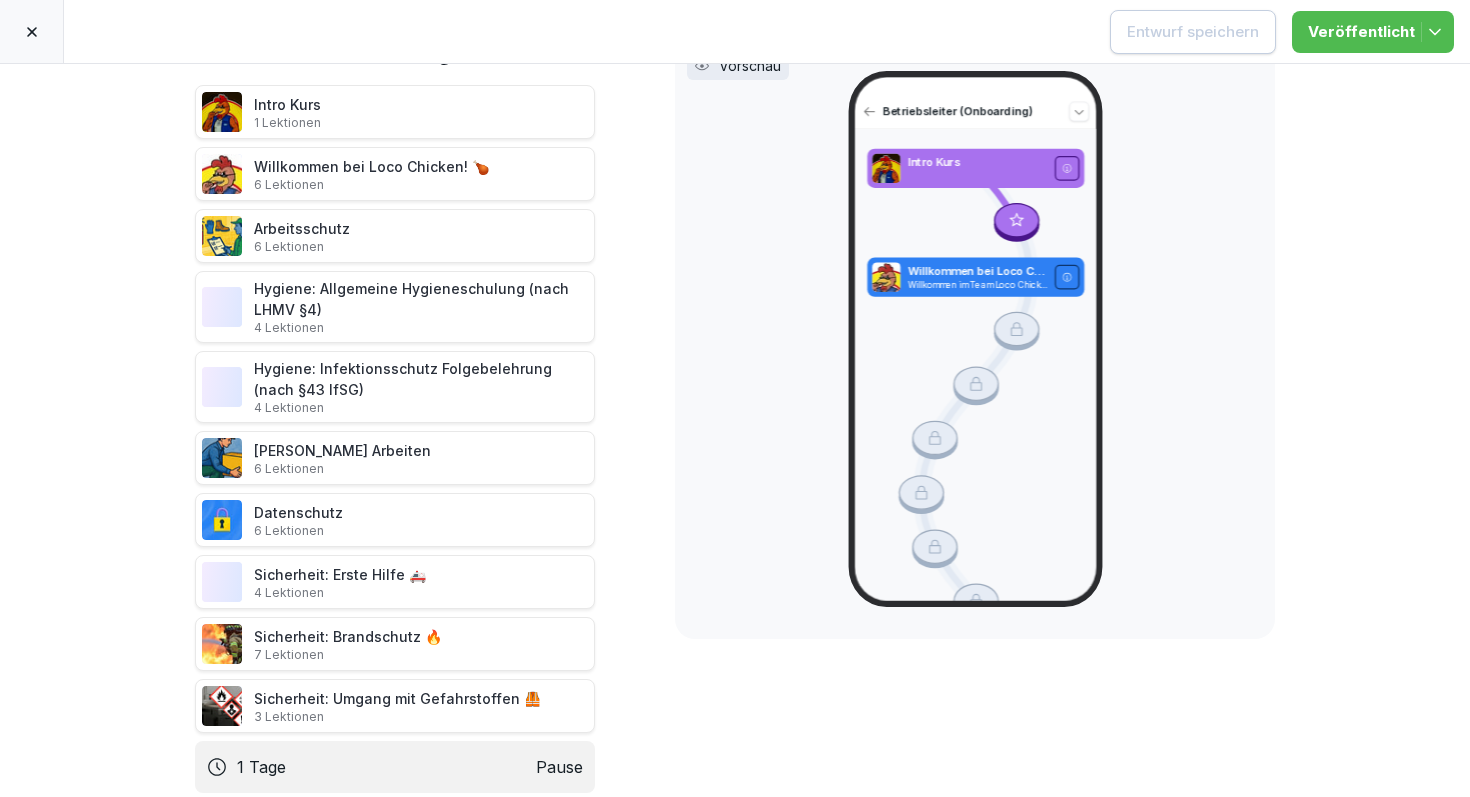 scroll, scrollTop: 74, scrollLeft: 0, axis: vertical 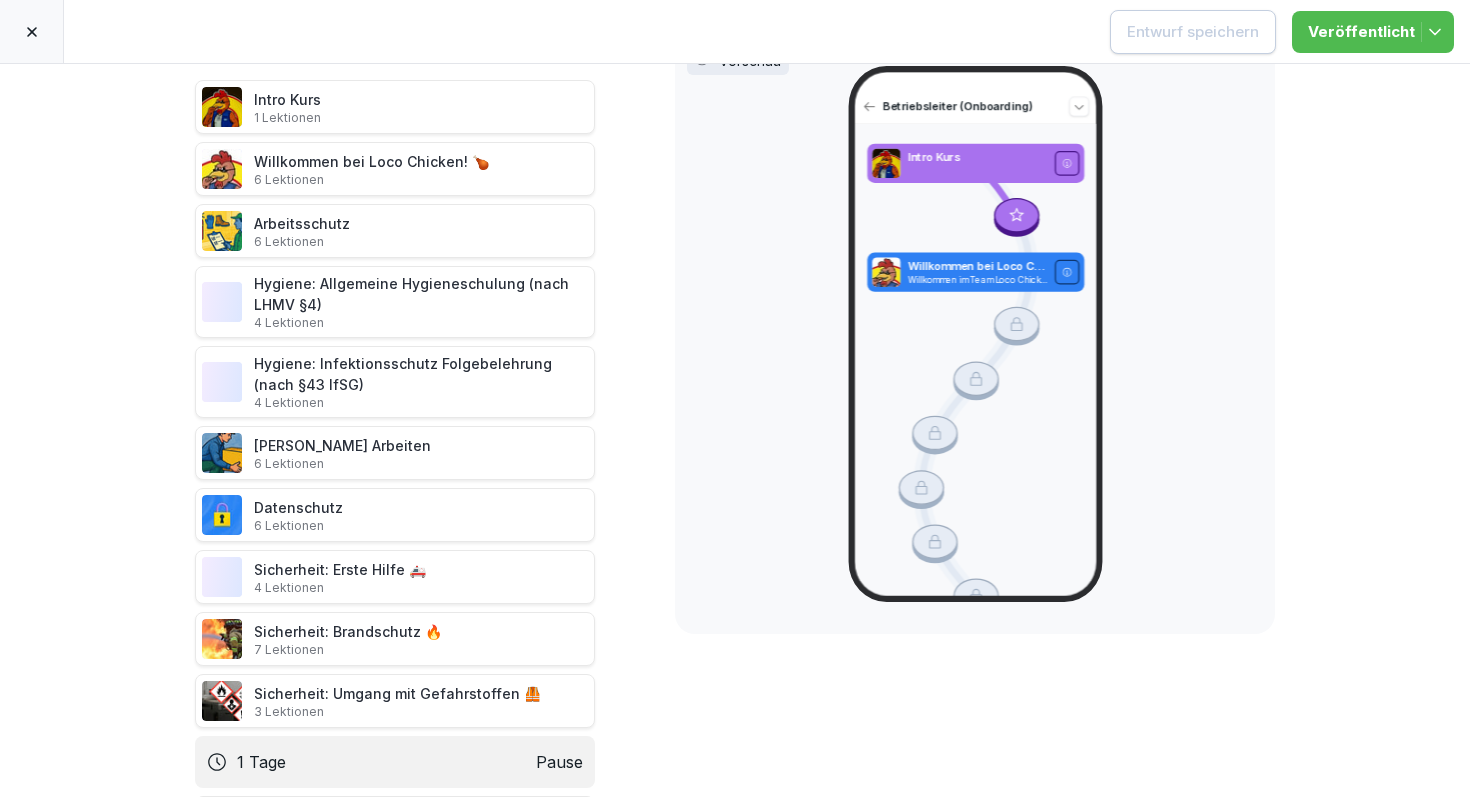 click on "4 Lektionen" at bounding box center [421, 323] 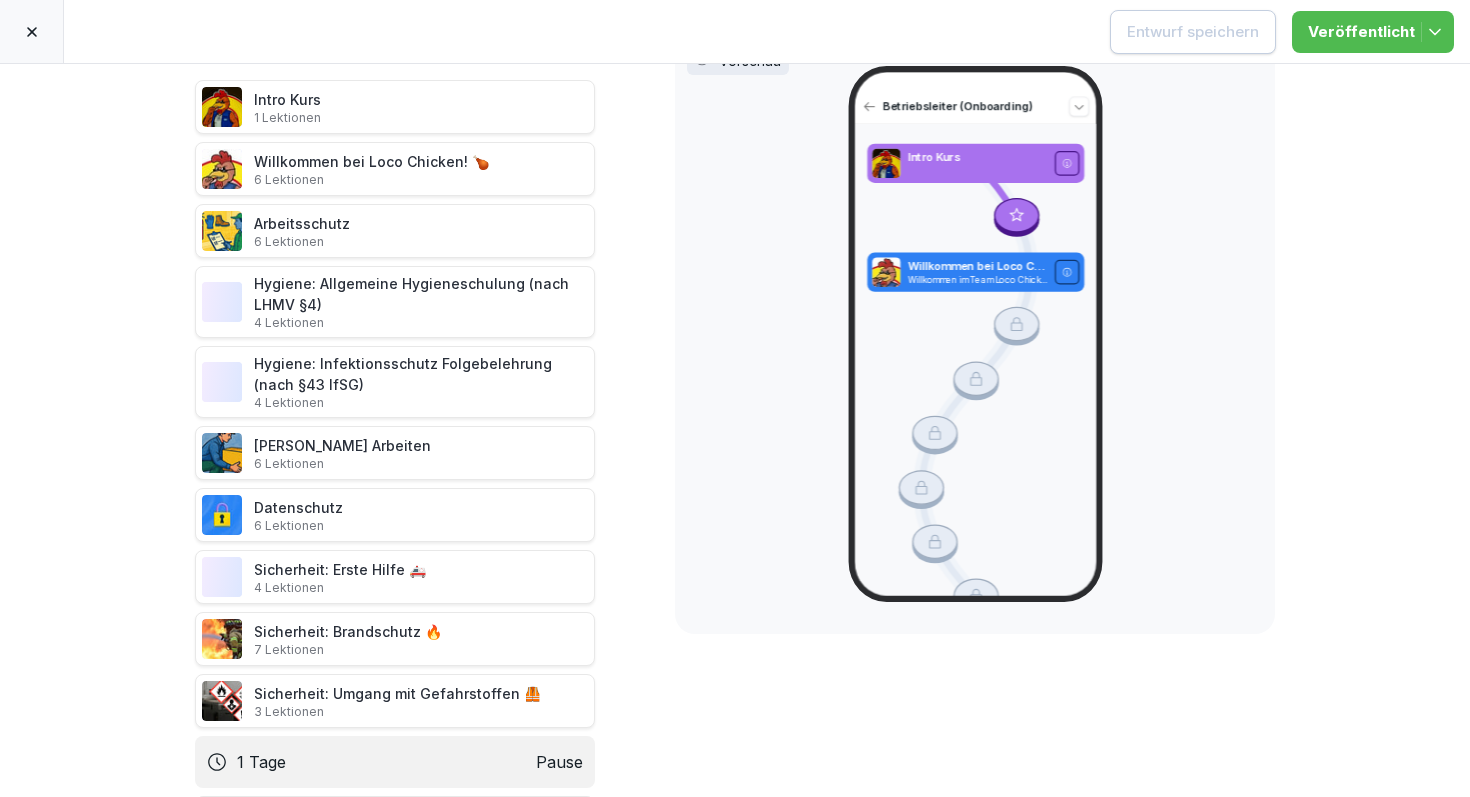 click on "Hygiene: Allgemeine Hygieneschulung (nach LHMV §4) 4 Lektionen" at bounding box center [421, 302] 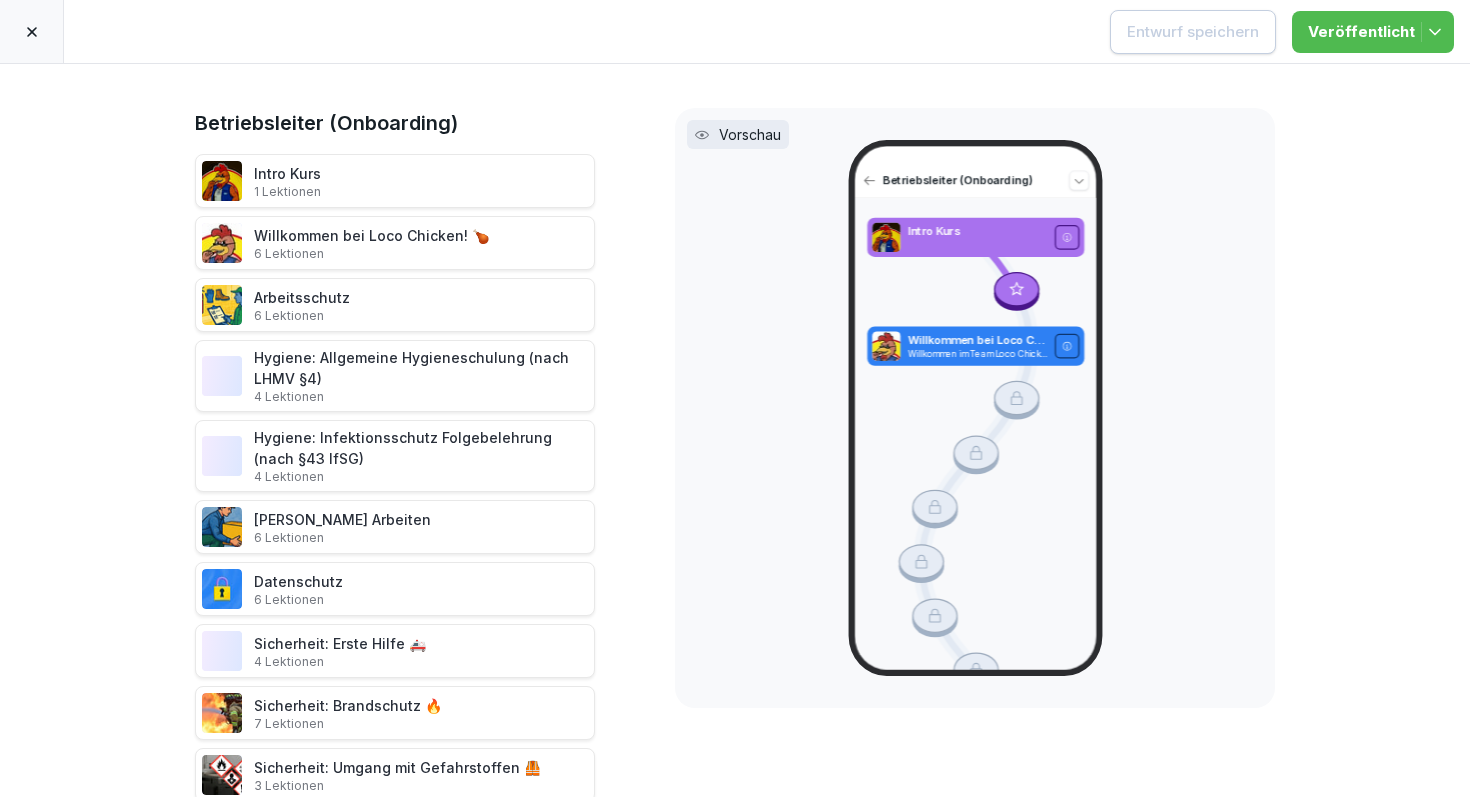 click on "Hygiene: Infektionsschutz Folgebelehrung (nach §43 IfSG) 4 Lektionen" at bounding box center (421, 456) 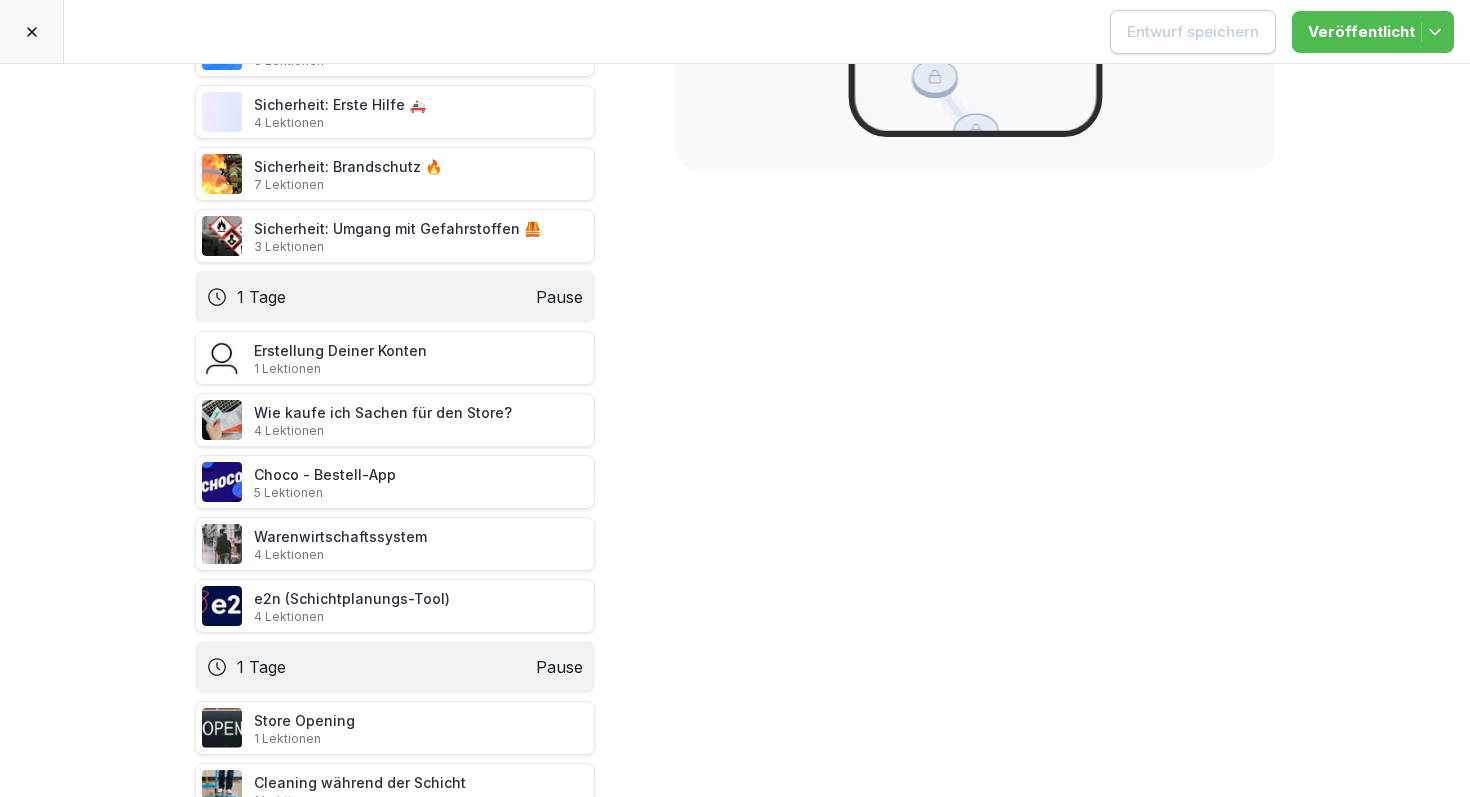 scroll, scrollTop: 543, scrollLeft: 0, axis: vertical 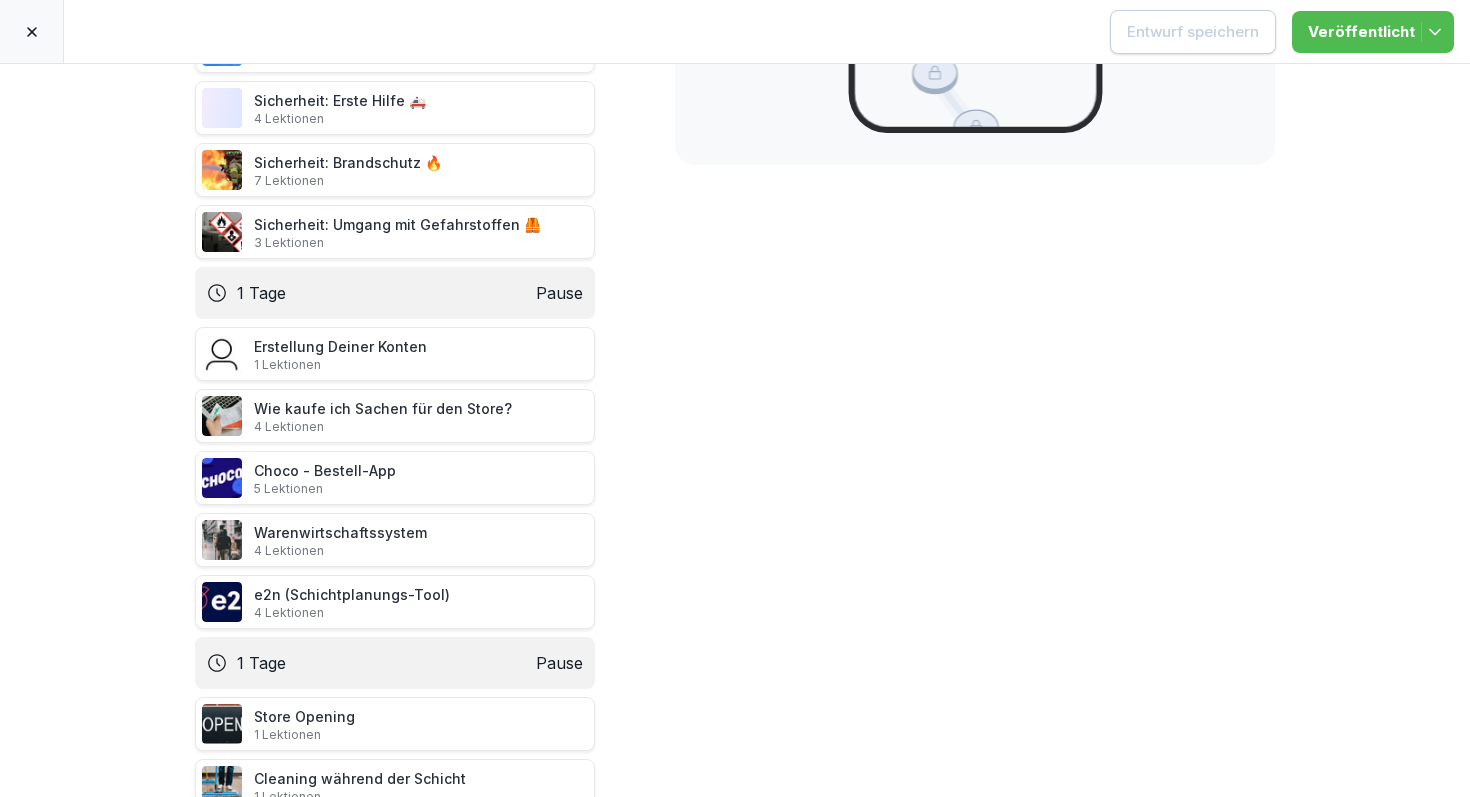 click on "Erstellung Deiner Konten 1 Lektionen" at bounding box center (340, 354) 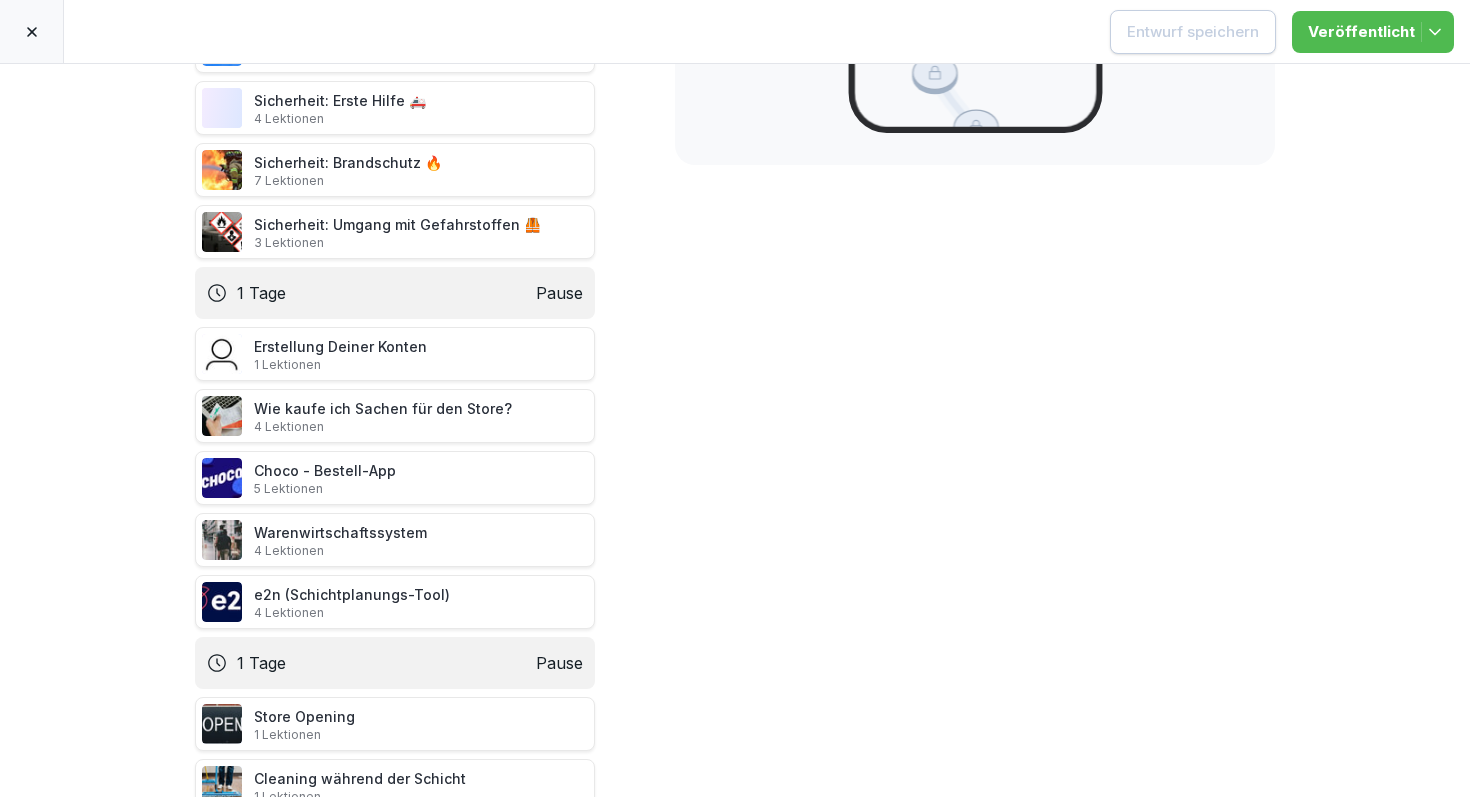 click on "Erstellung Deiner Konten 1 Lektionen" at bounding box center [340, 354] 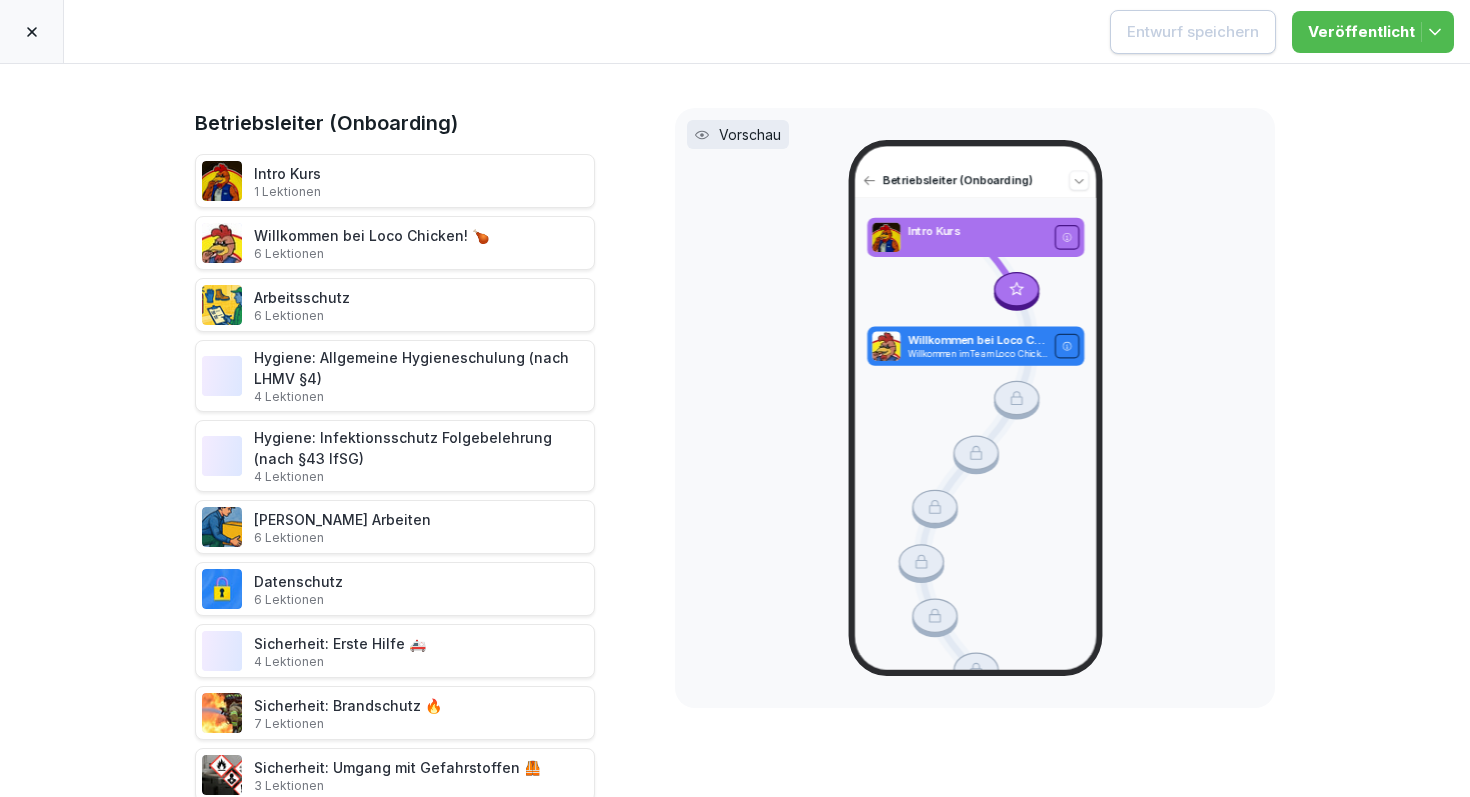 click on "Vorschau" at bounding box center [750, 134] 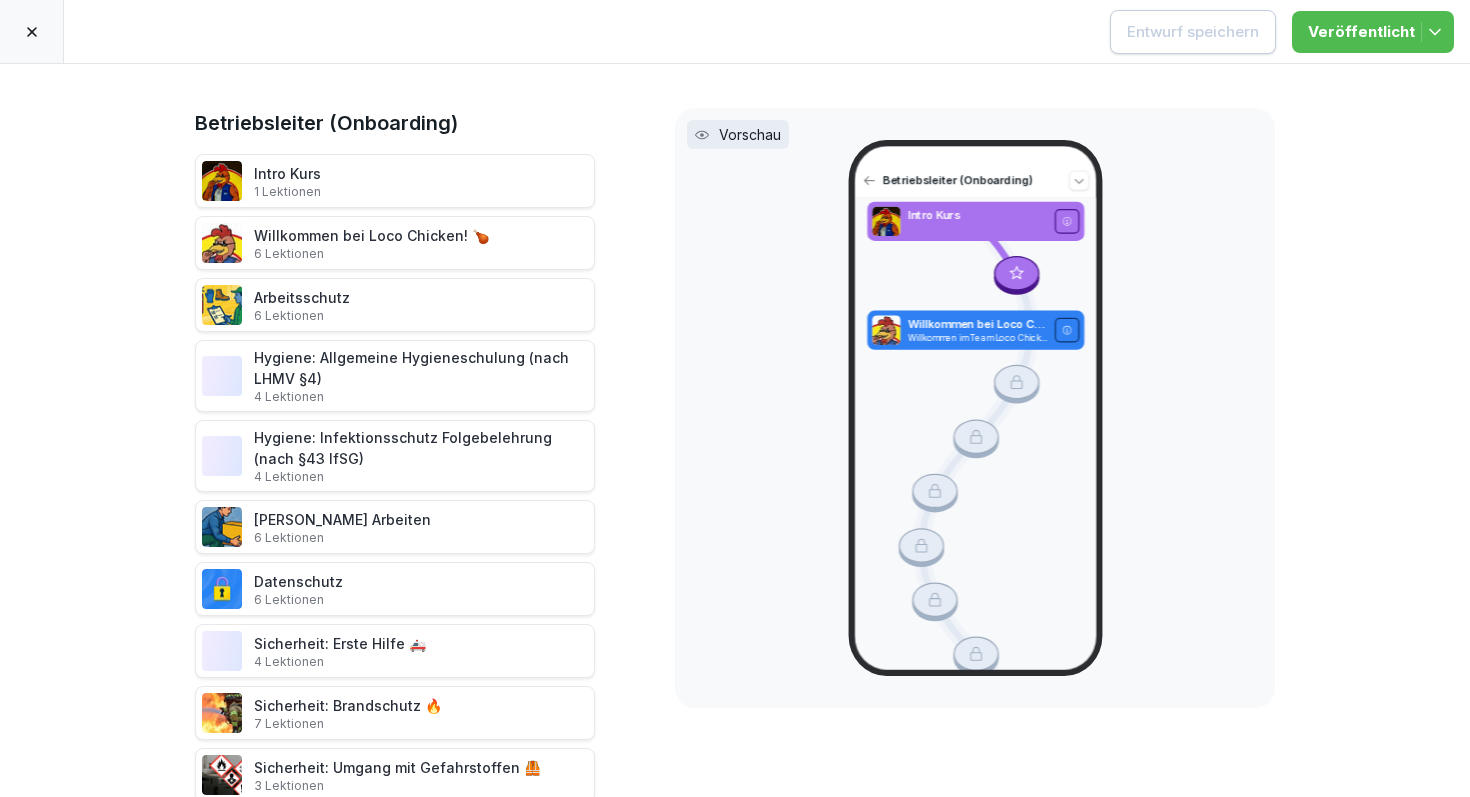 scroll, scrollTop: 33, scrollLeft: 0, axis: vertical 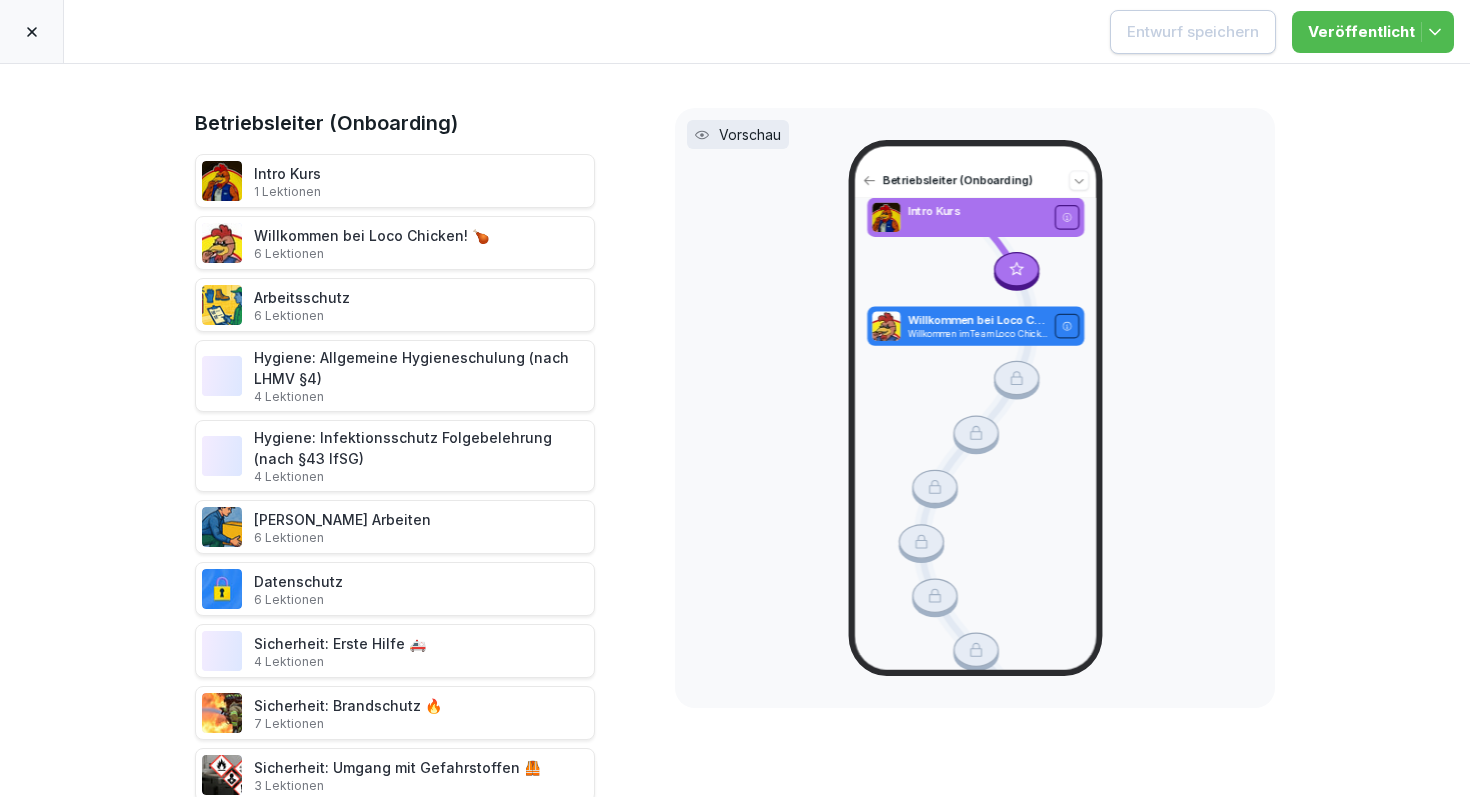 click on "Willkommen bei Loco Chicken! 🍗 6 Lektionen" at bounding box center (395, 243) 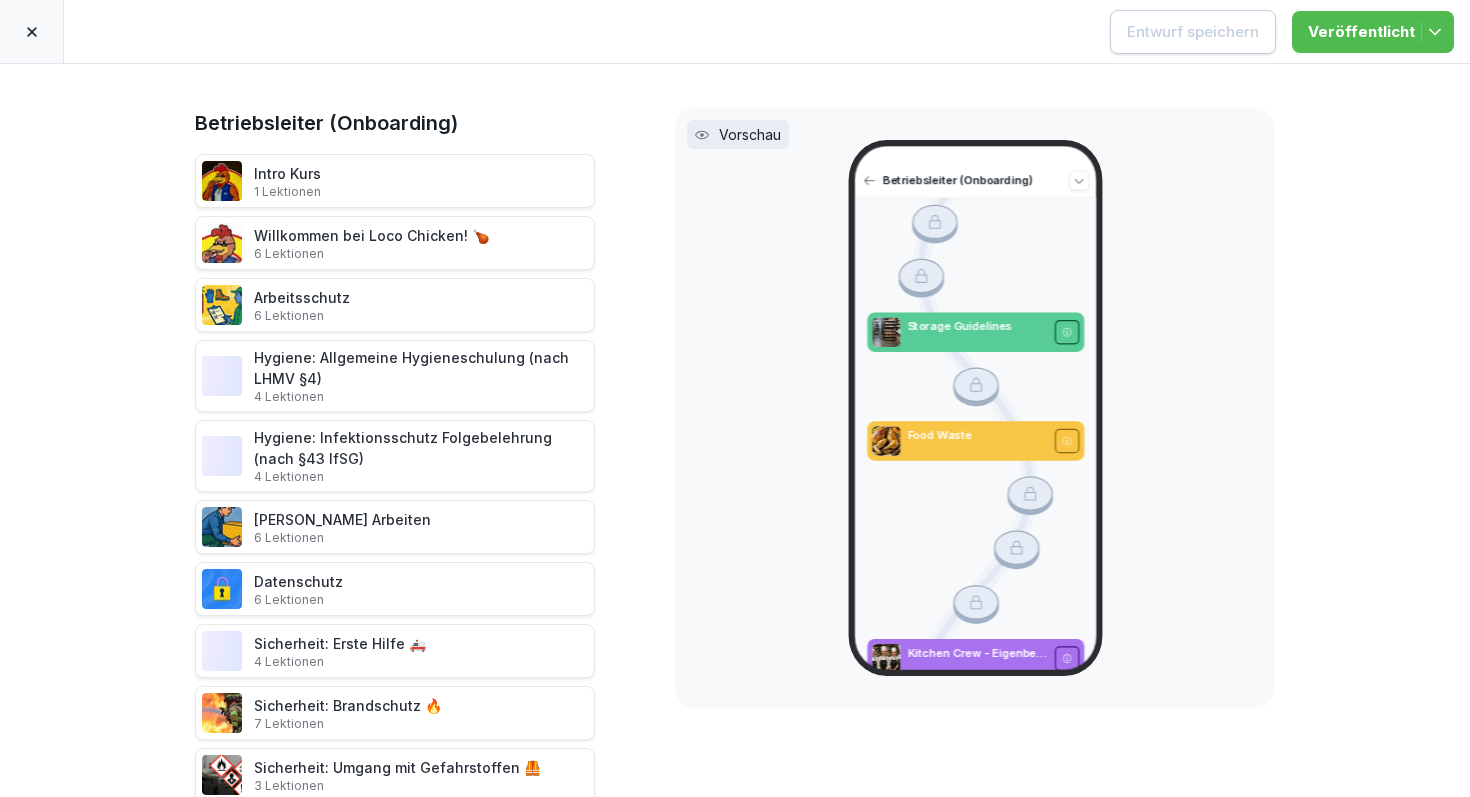 scroll, scrollTop: 8934, scrollLeft: 0, axis: vertical 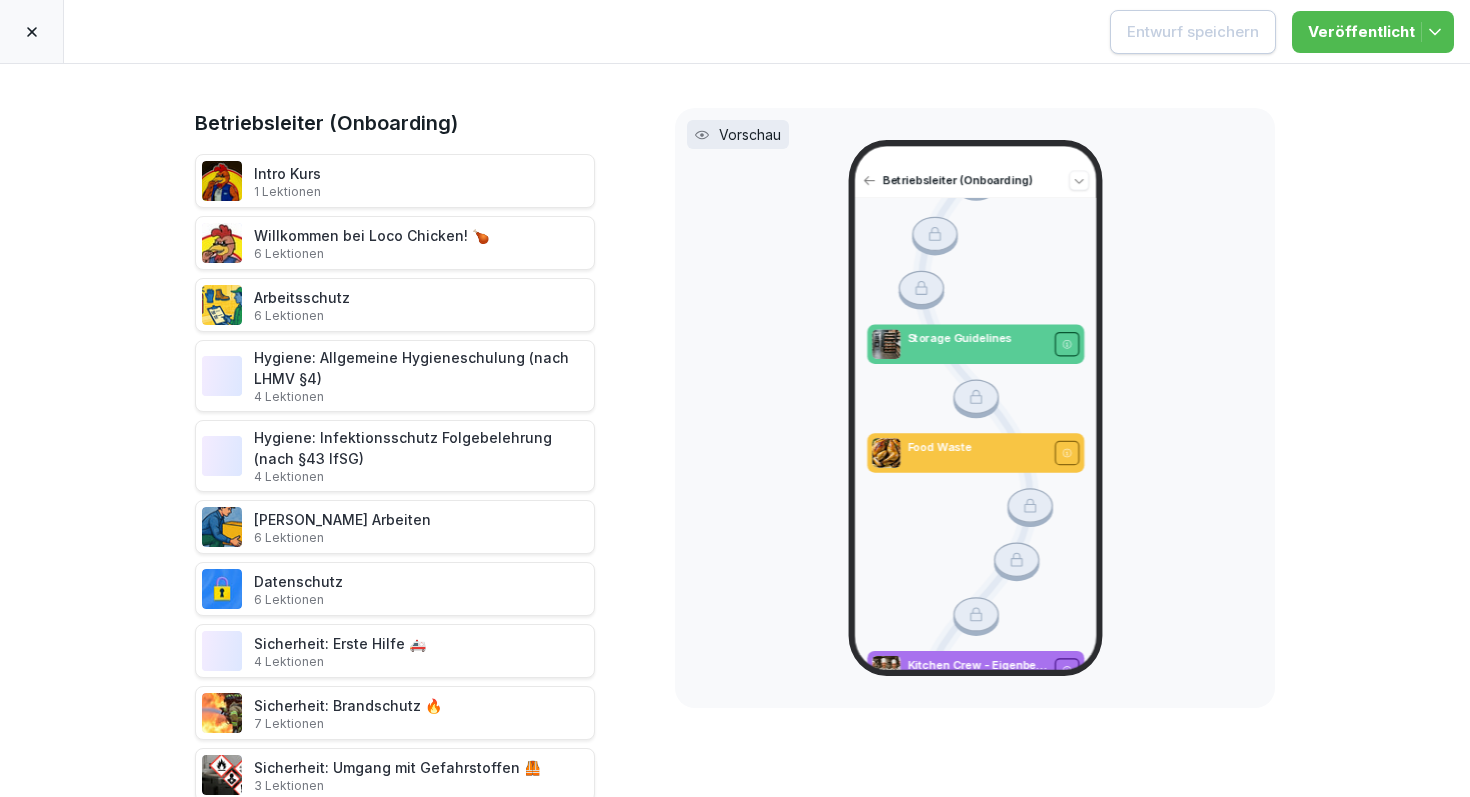 click on "Storage Guidelines" at bounding box center [977, 339] 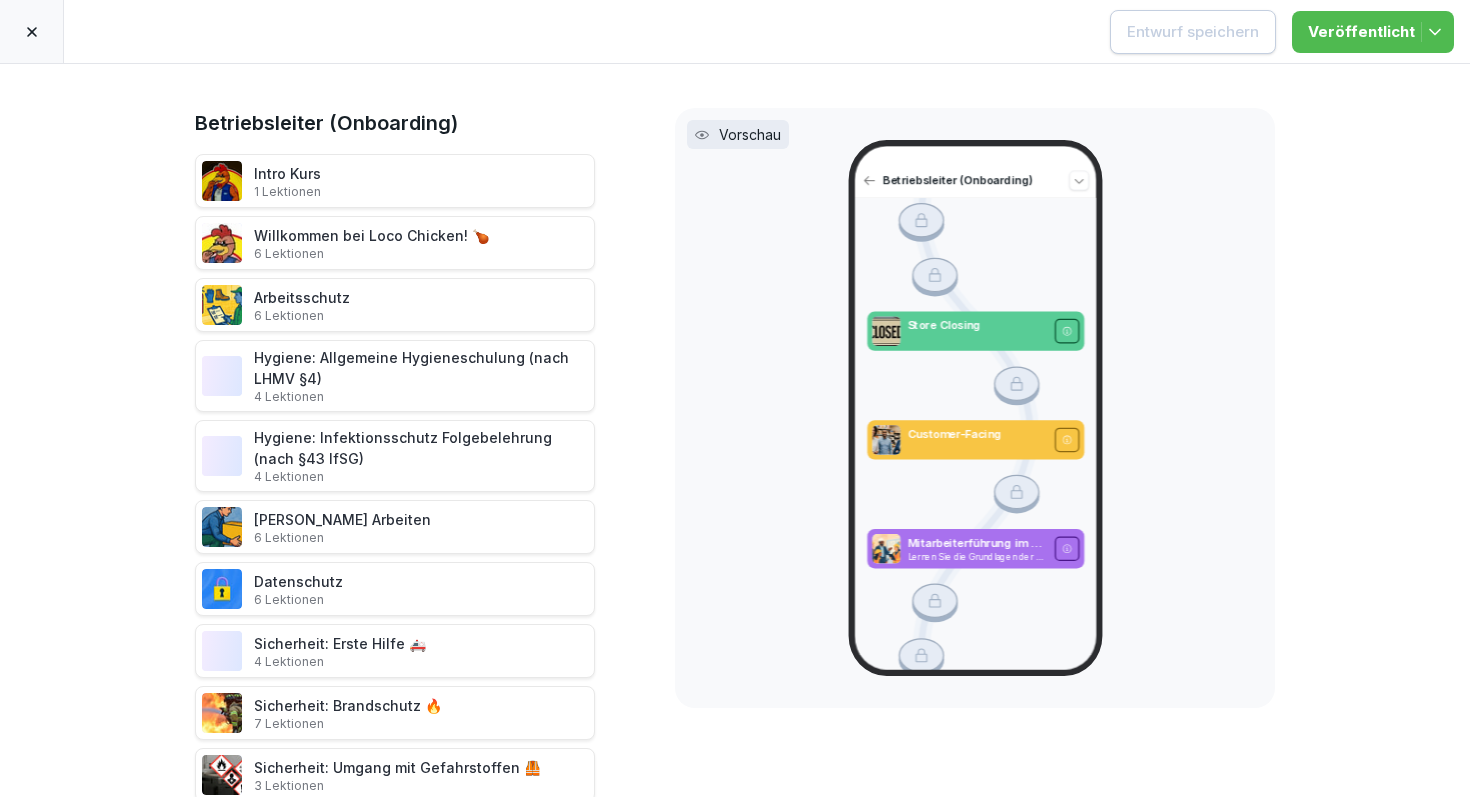 click on "Store Closing" at bounding box center (977, 326) 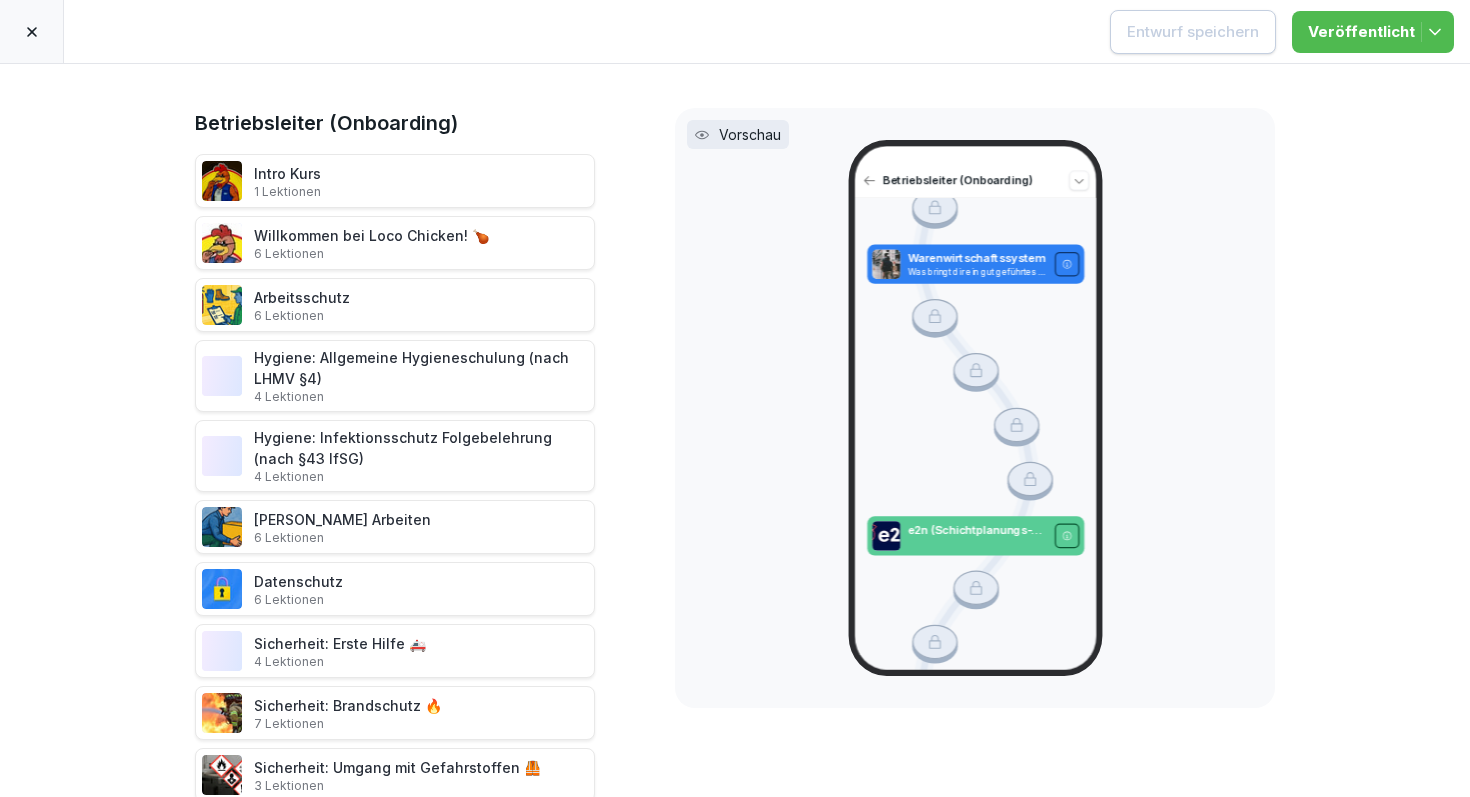 scroll, scrollTop: 6145, scrollLeft: 0, axis: vertical 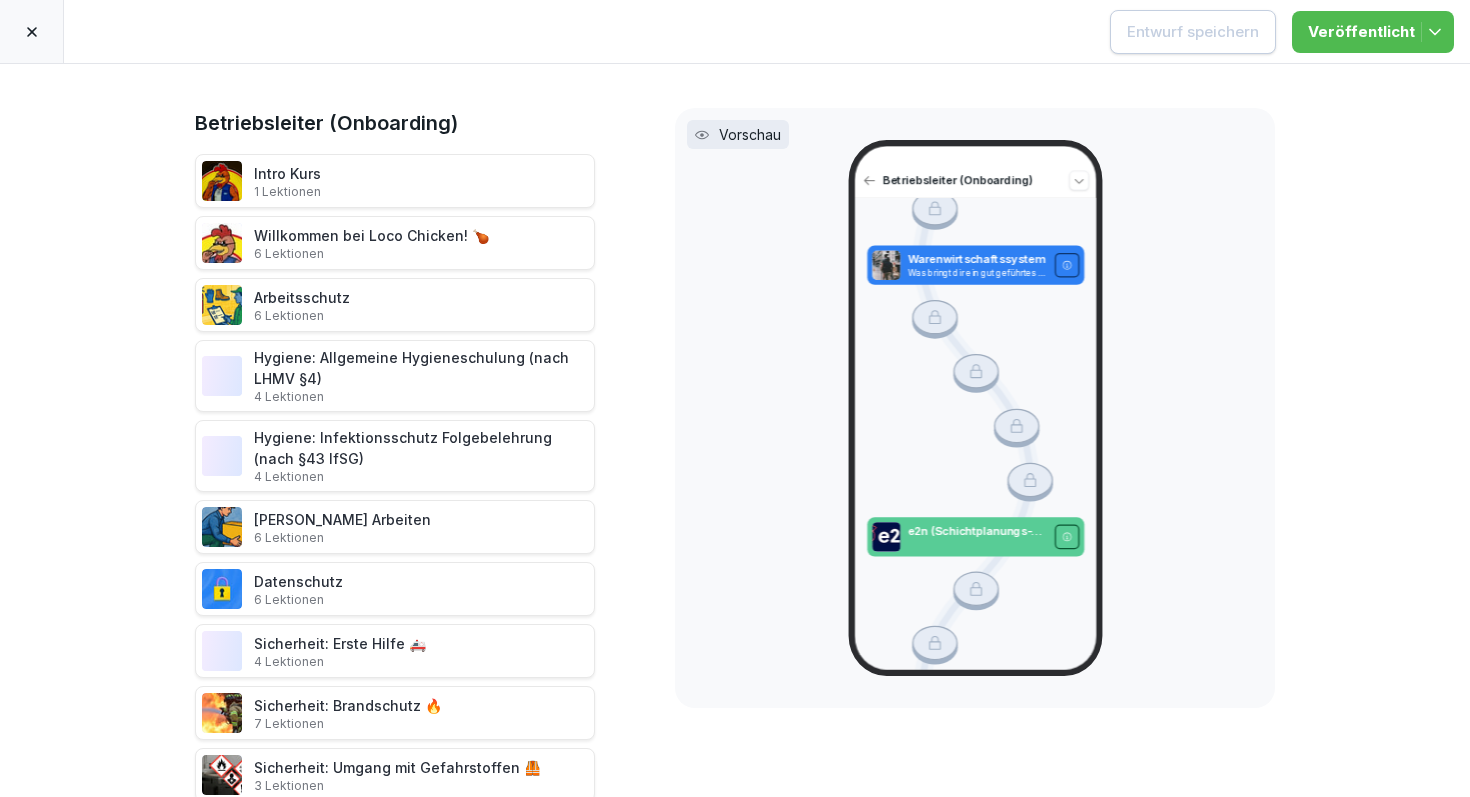 click on "Was bringt dir ein gut geführtes Warenwirtschaftssystem?" at bounding box center (977, 273) 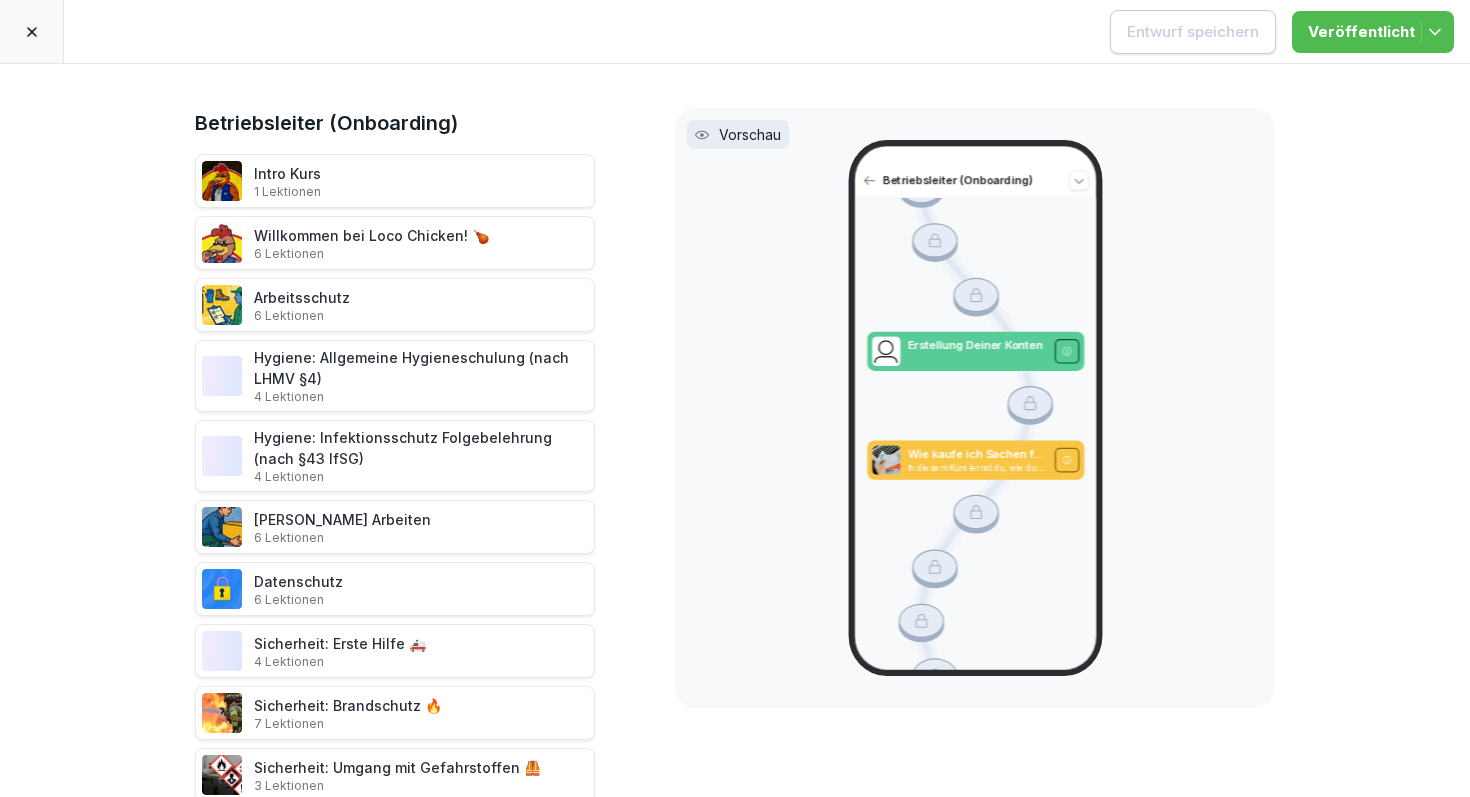 scroll, scrollTop: 4642, scrollLeft: 0, axis: vertical 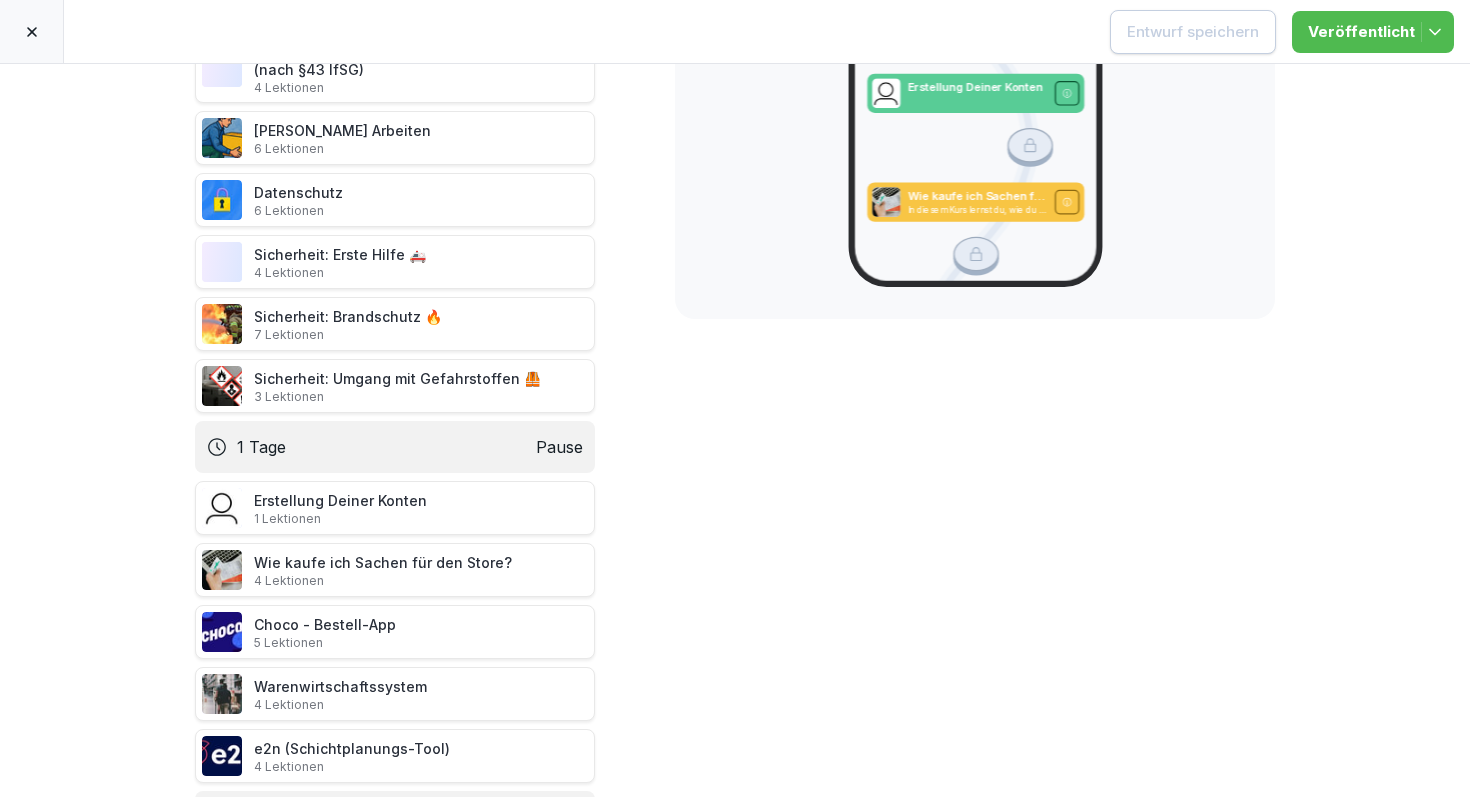 click at bounding box center [32, 31] 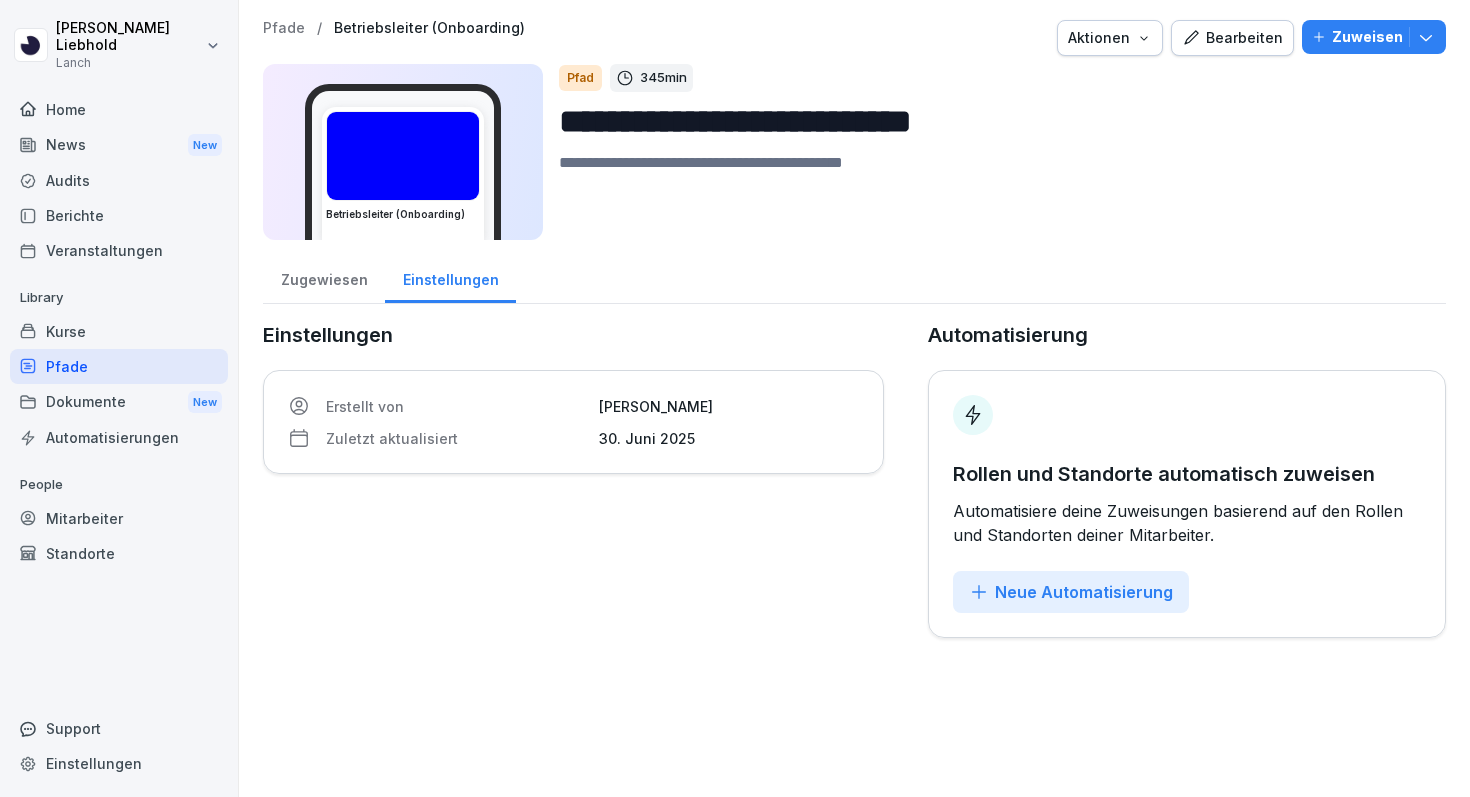 click on "Kurse" at bounding box center [119, 331] 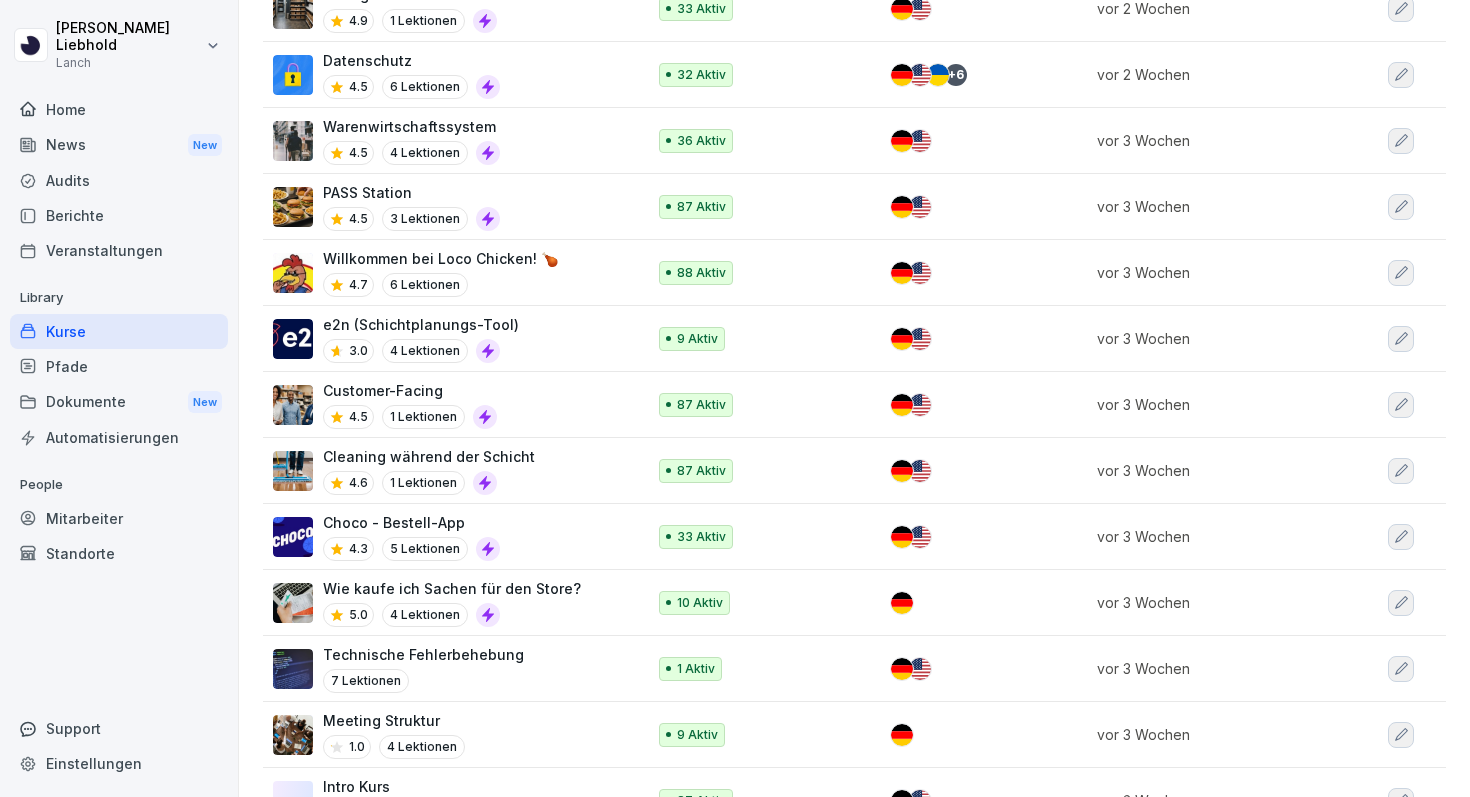 scroll, scrollTop: 649, scrollLeft: 0, axis: vertical 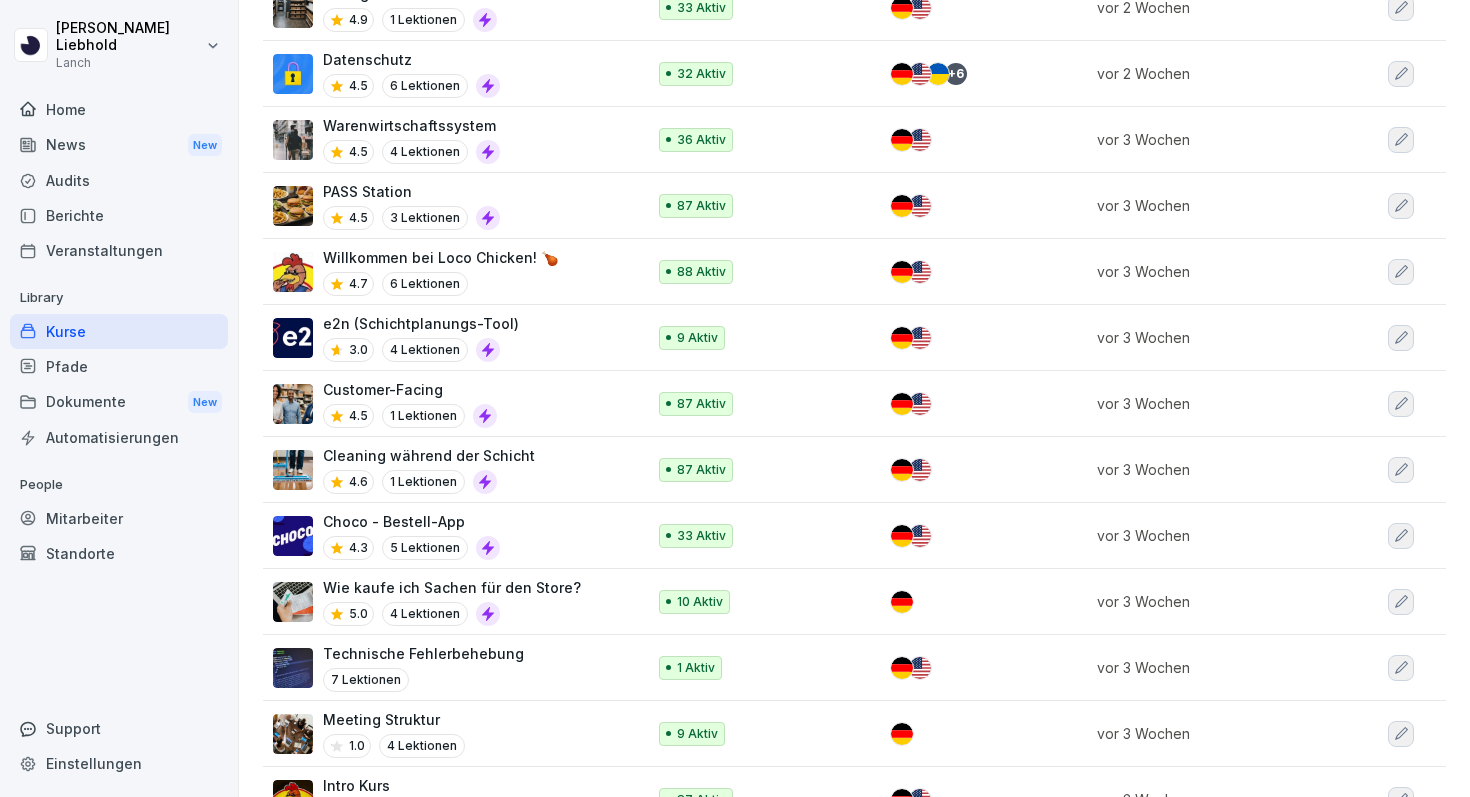 click at bounding box center (293, 206) 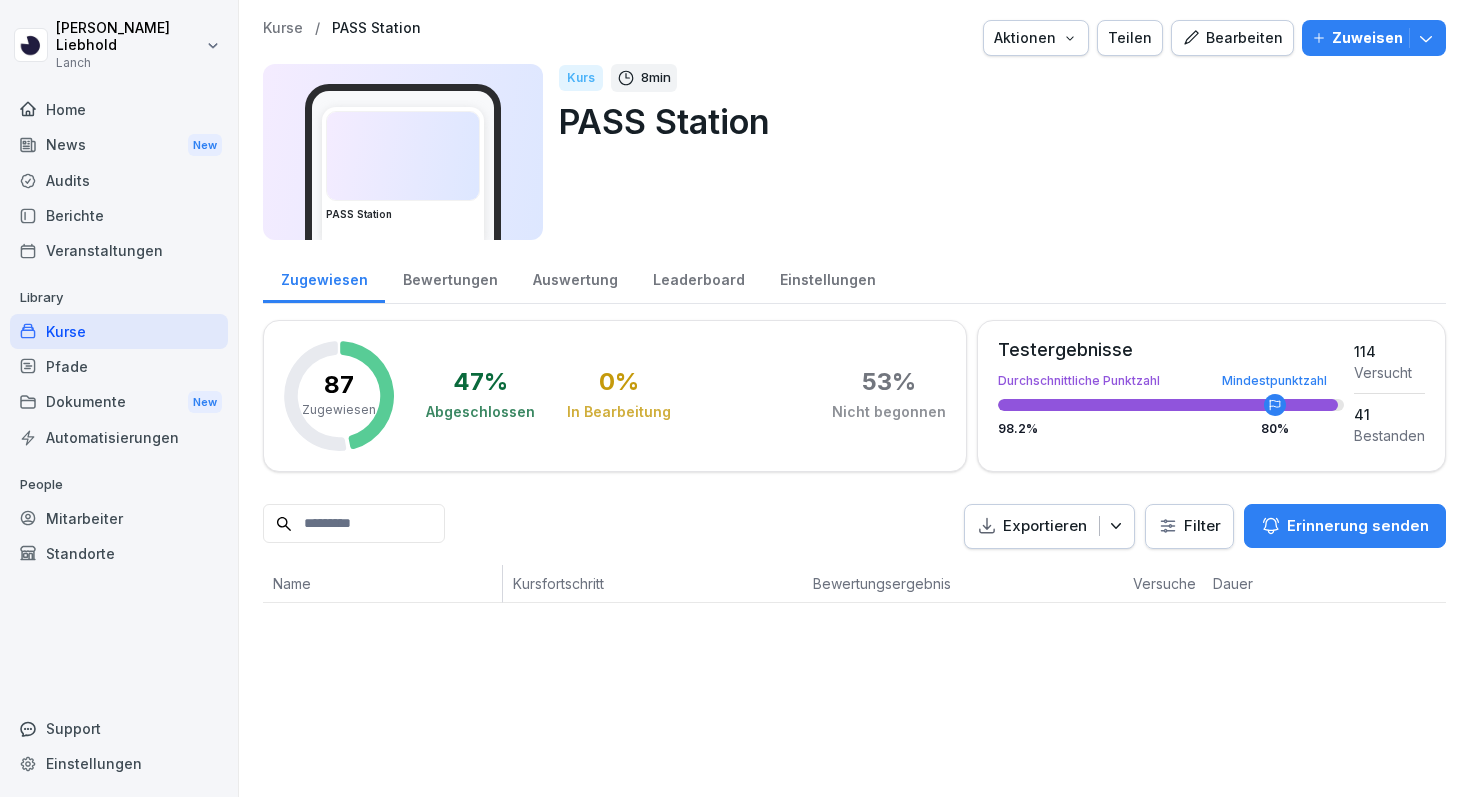 scroll, scrollTop: 0, scrollLeft: 0, axis: both 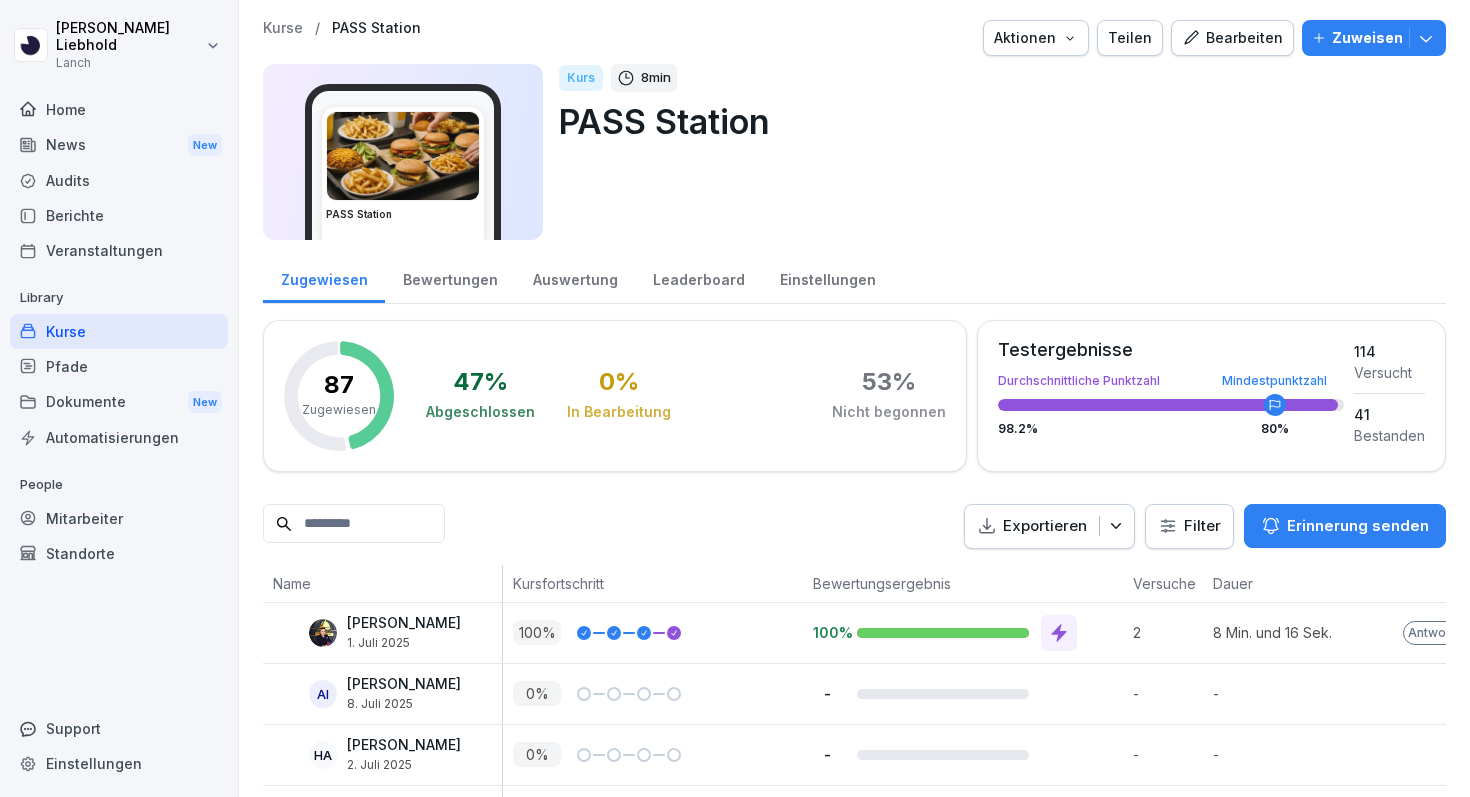 click at bounding box center (403, 156) 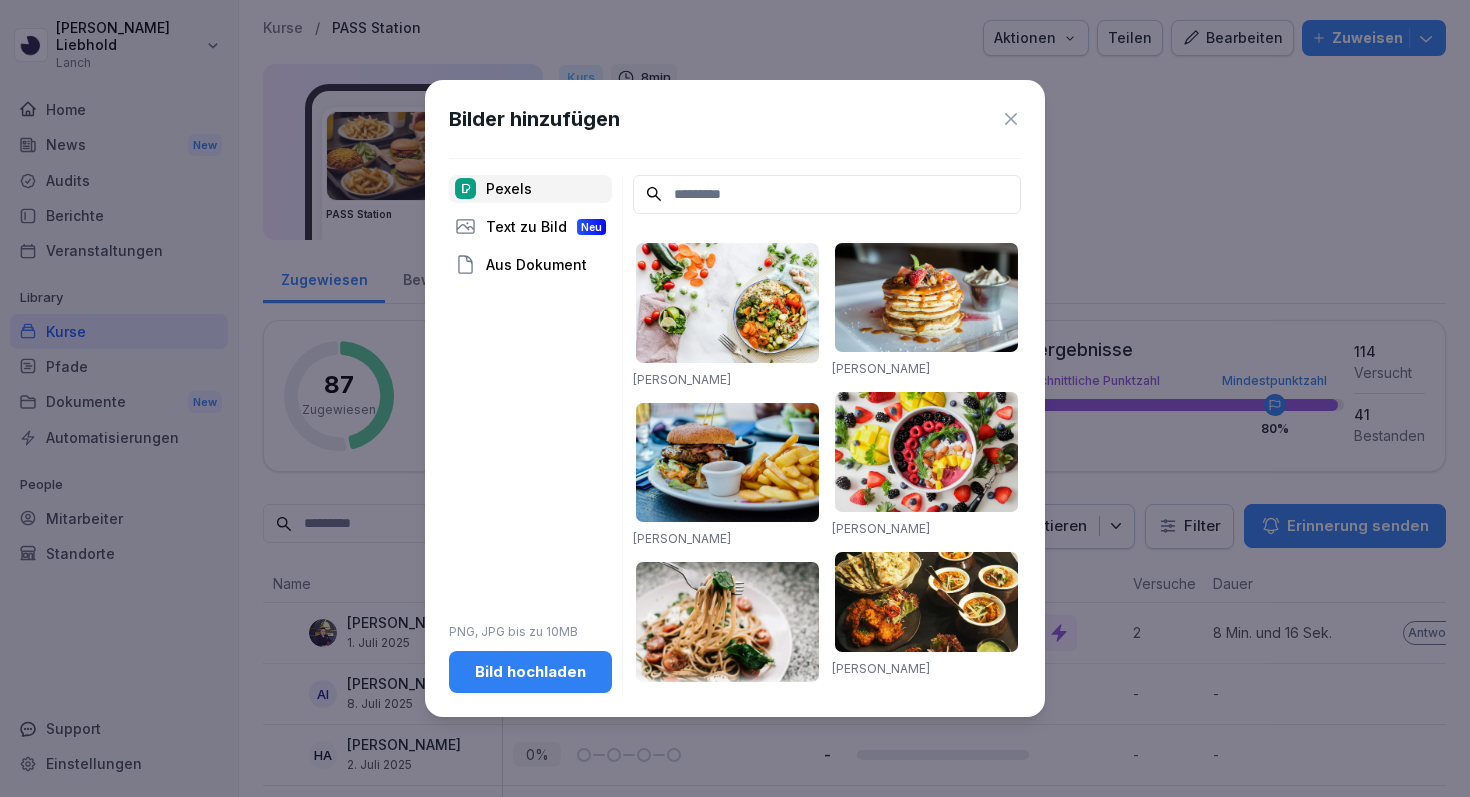 click 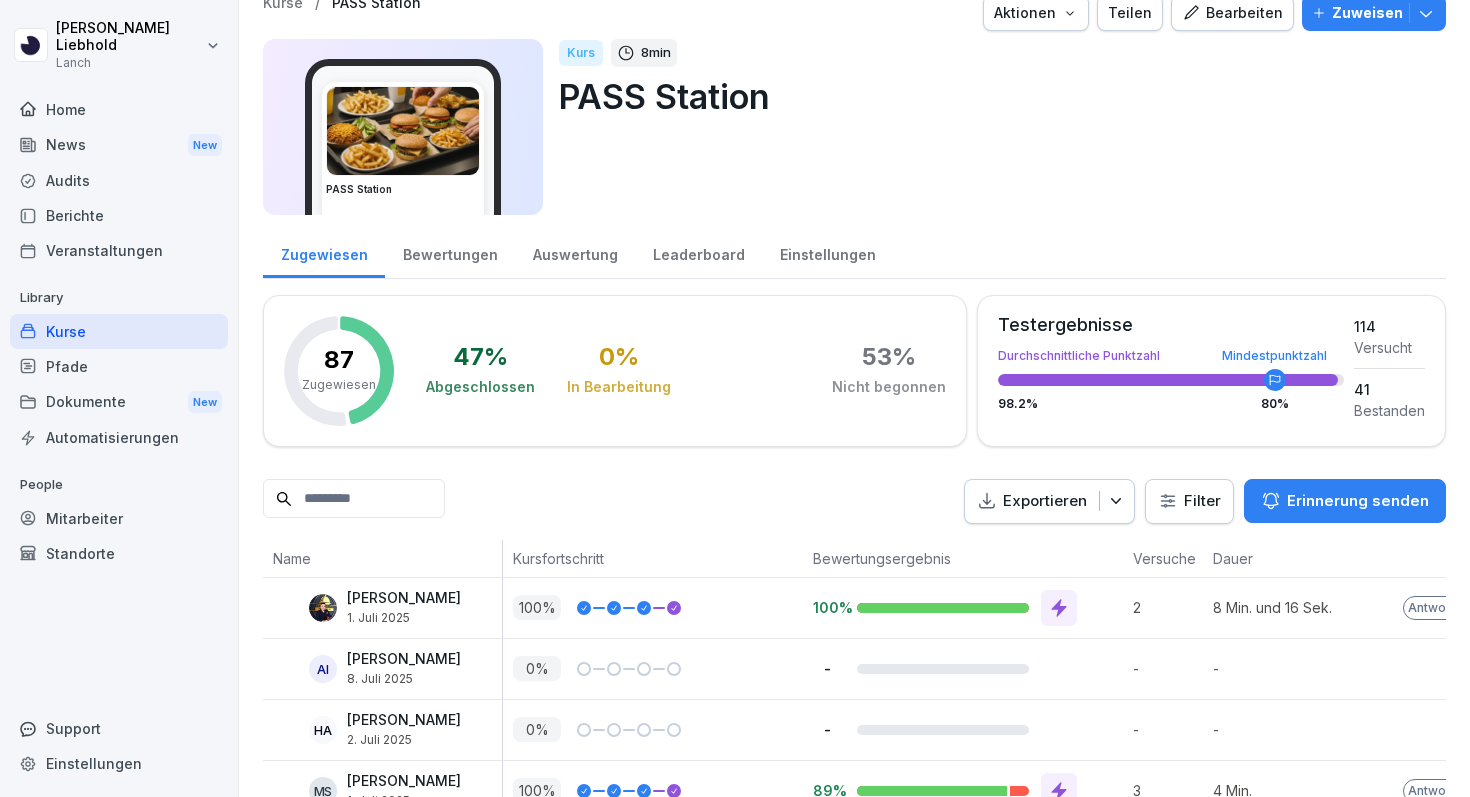 scroll, scrollTop: 0, scrollLeft: 0, axis: both 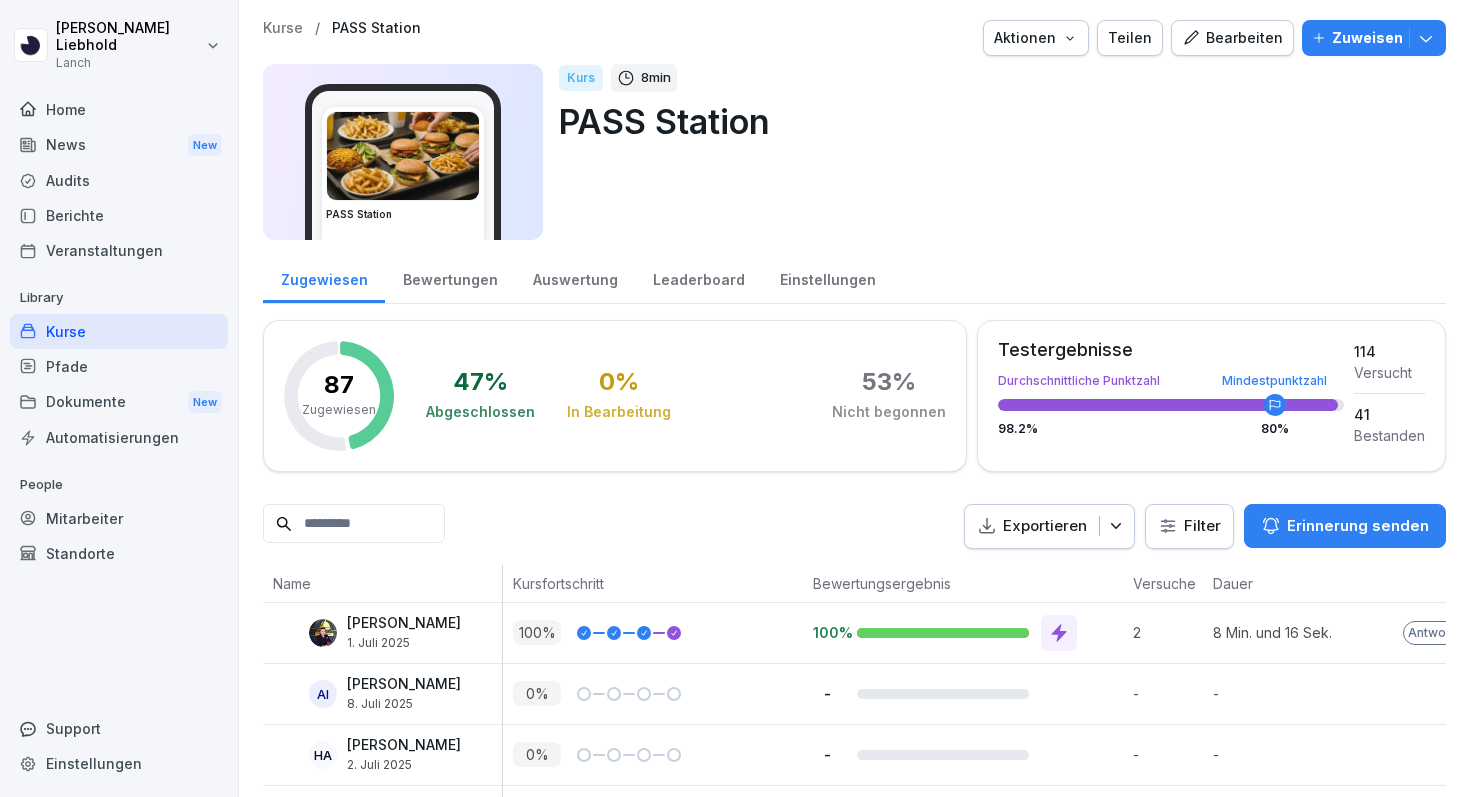click on "Bearbeiten" at bounding box center (1232, 38) 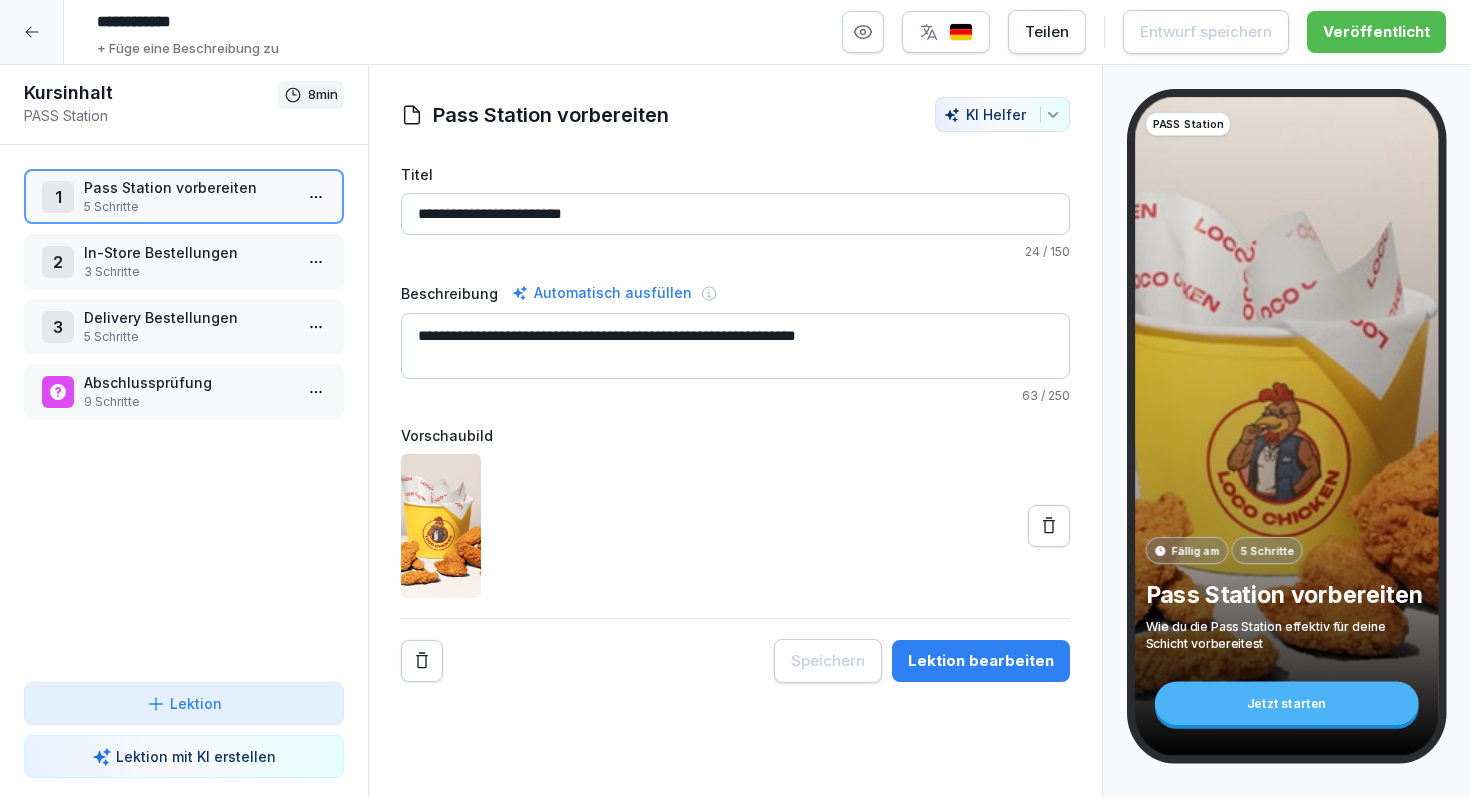 click on "3 Schritte" at bounding box center [188, 272] 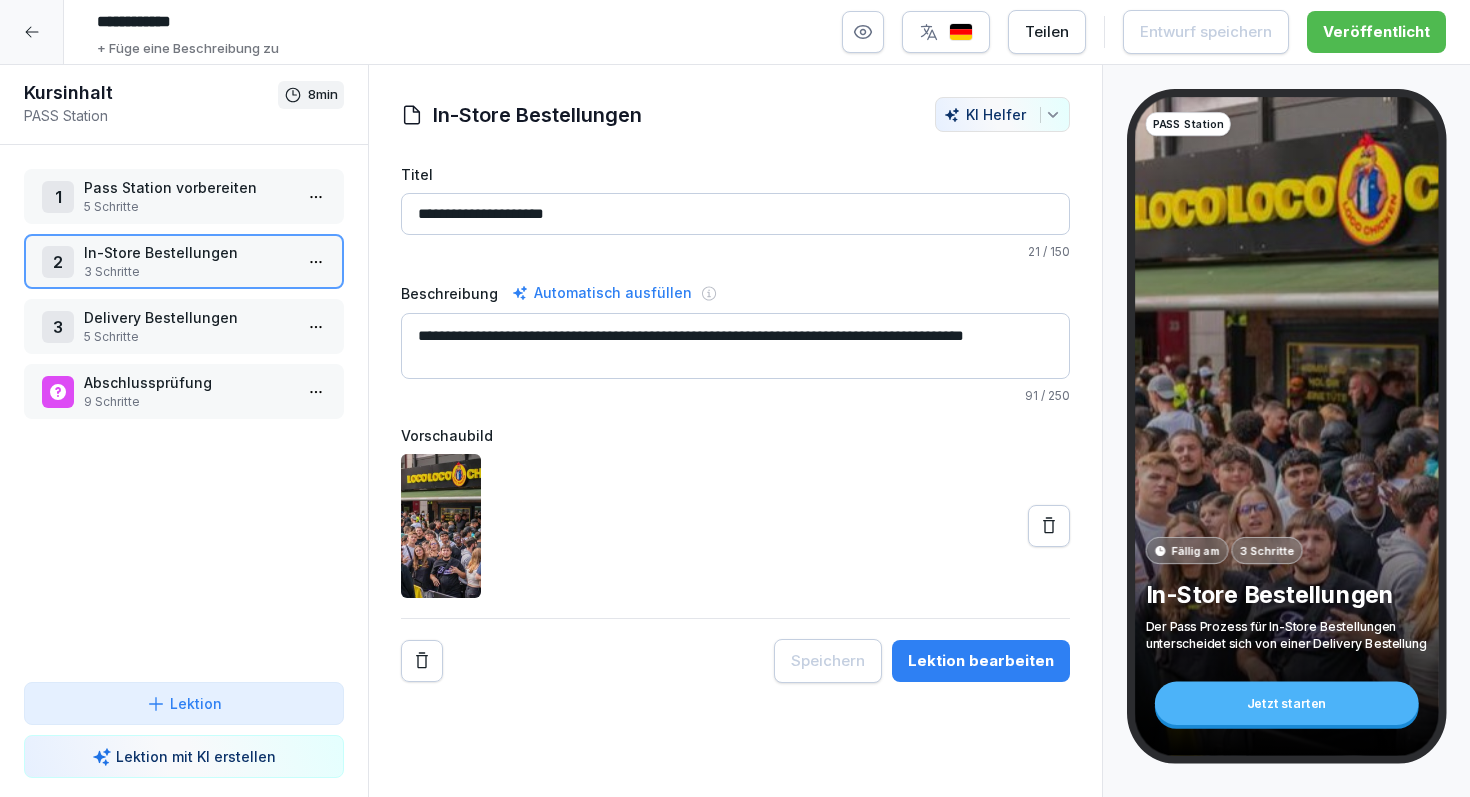 click on "Delivery Bestellungen" at bounding box center (188, 317) 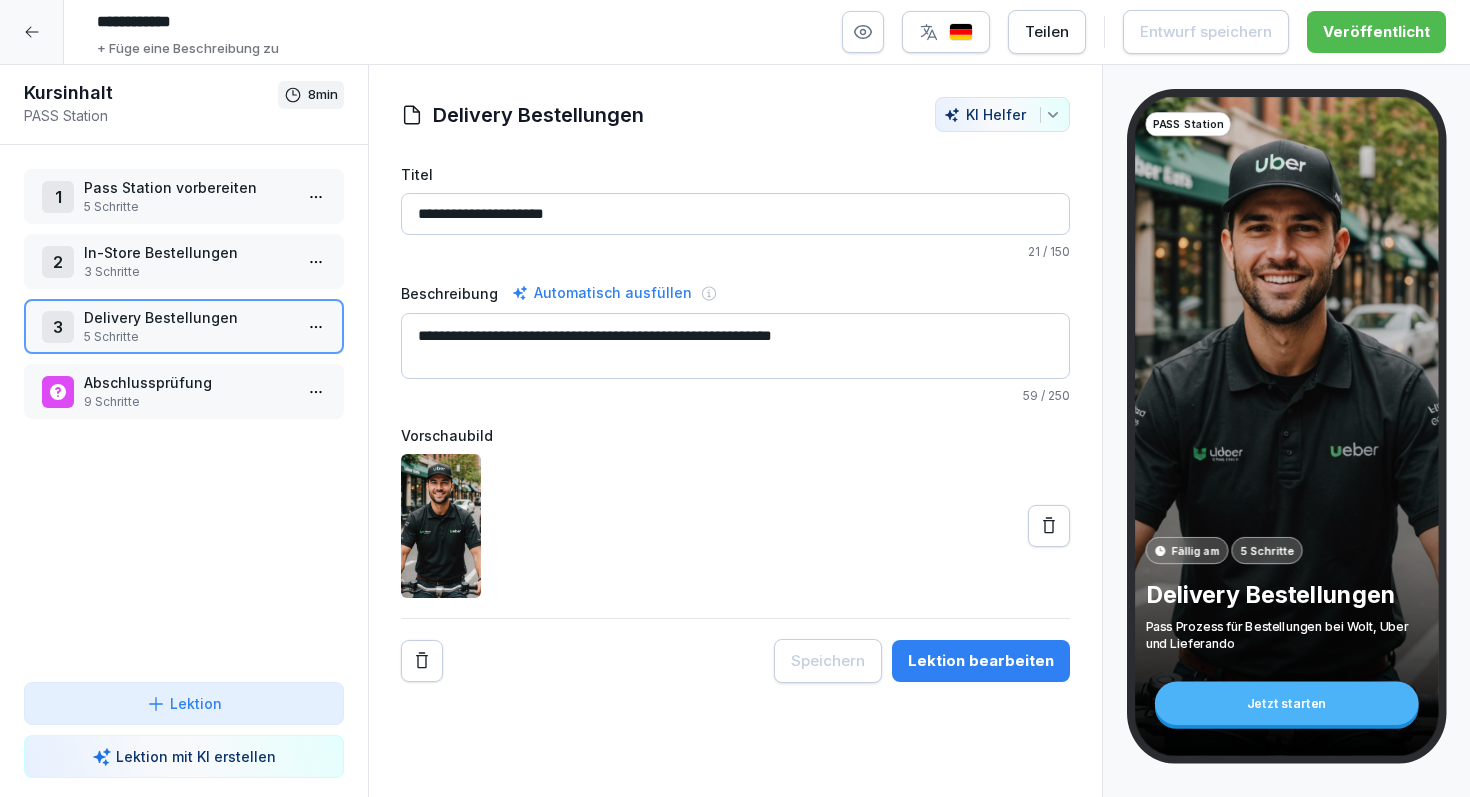 click on "Abschlussprüfung" at bounding box center (188, 382) 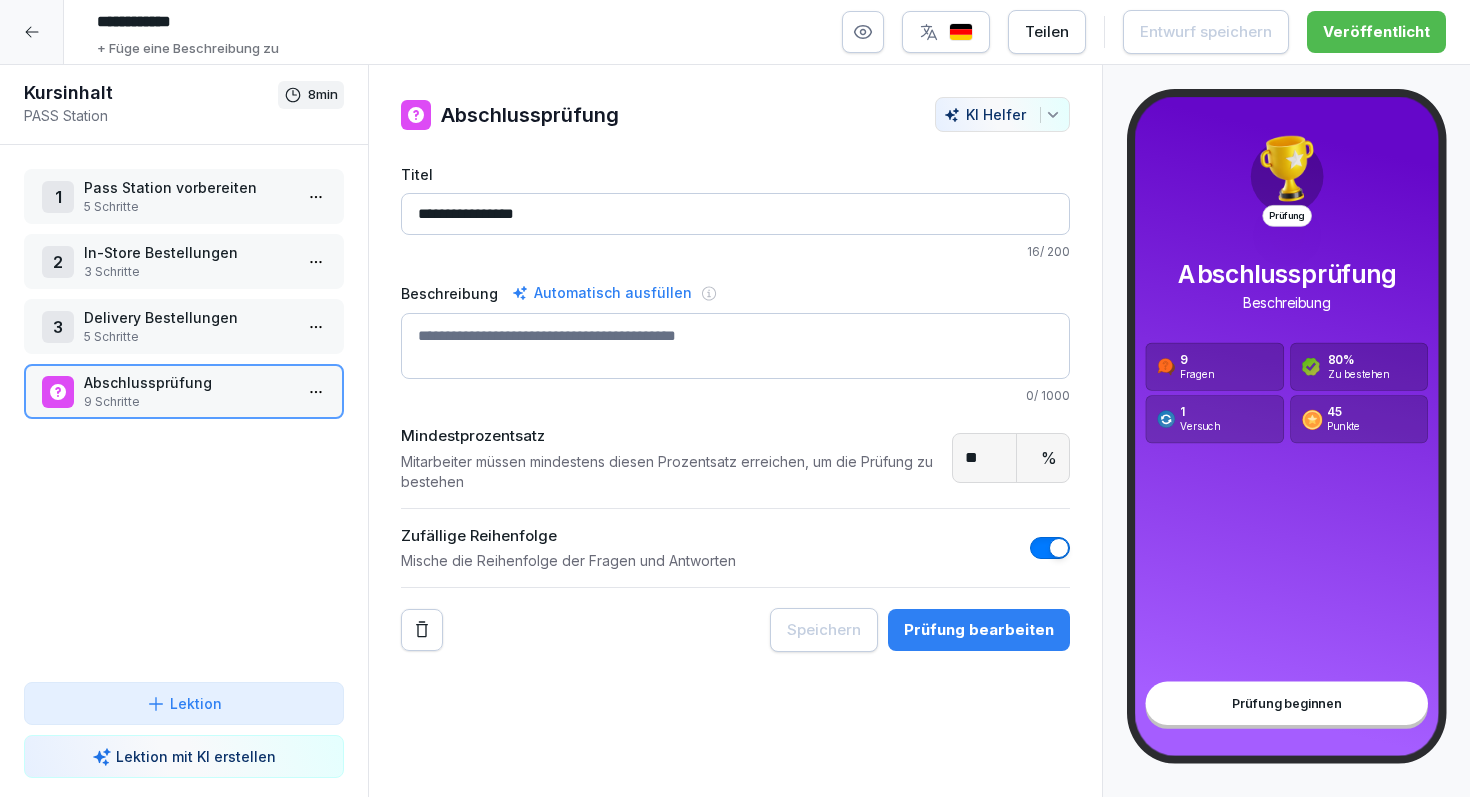 click on "5 Schritte" at bounding box center (188, 207) 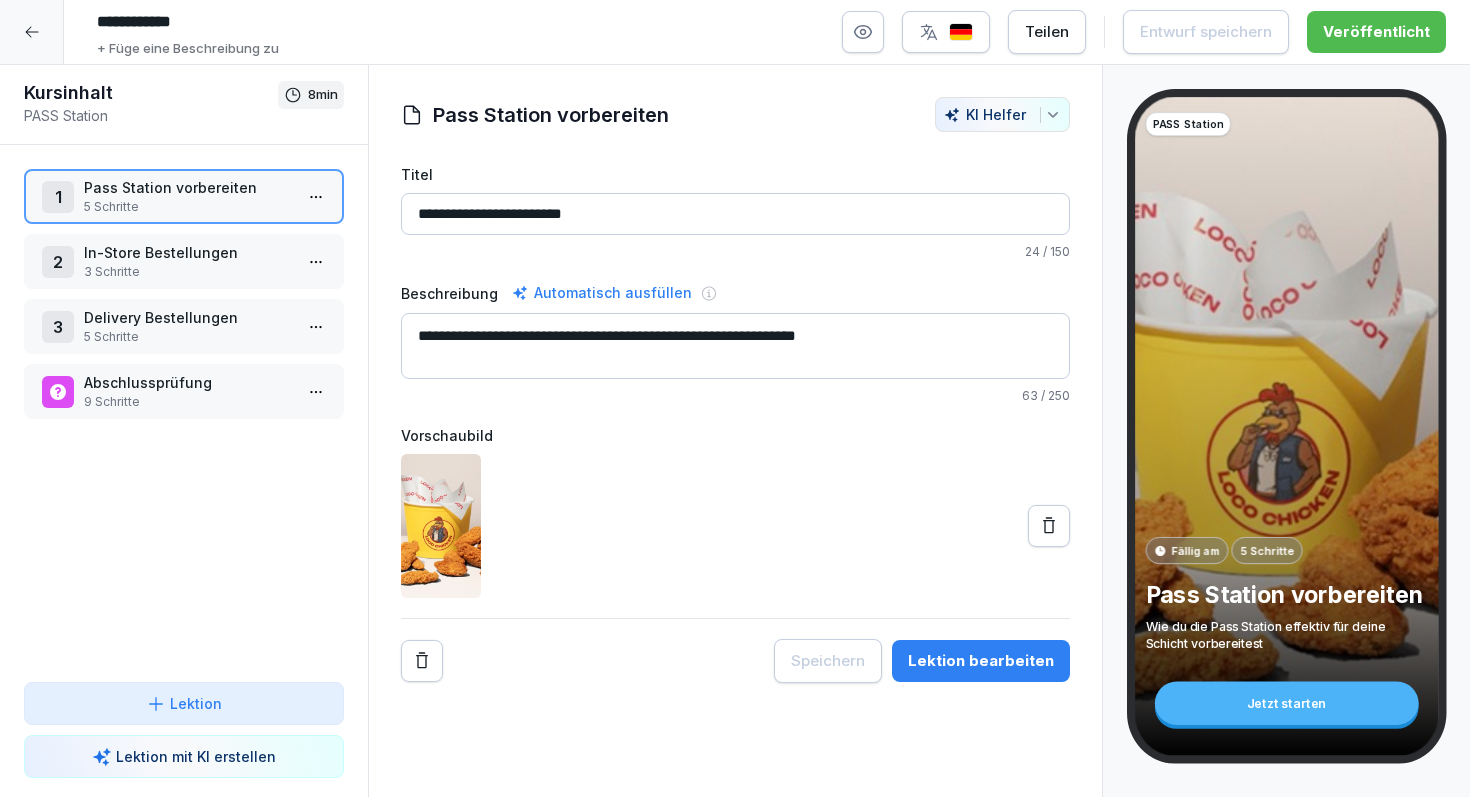 click on "3 Schritte" at bounding box center (188, 272) 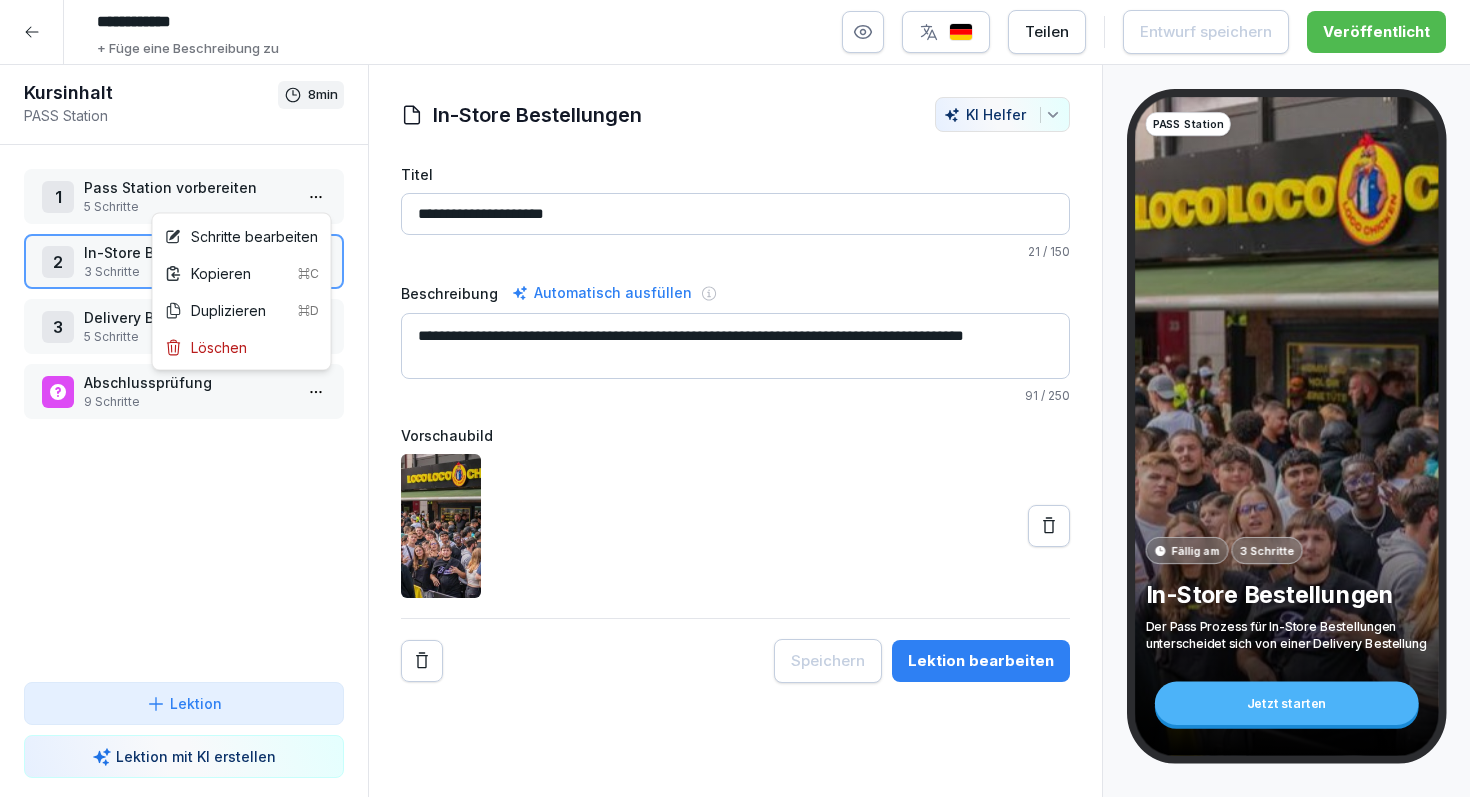 click on "**********" at bounding box center (735, 398) 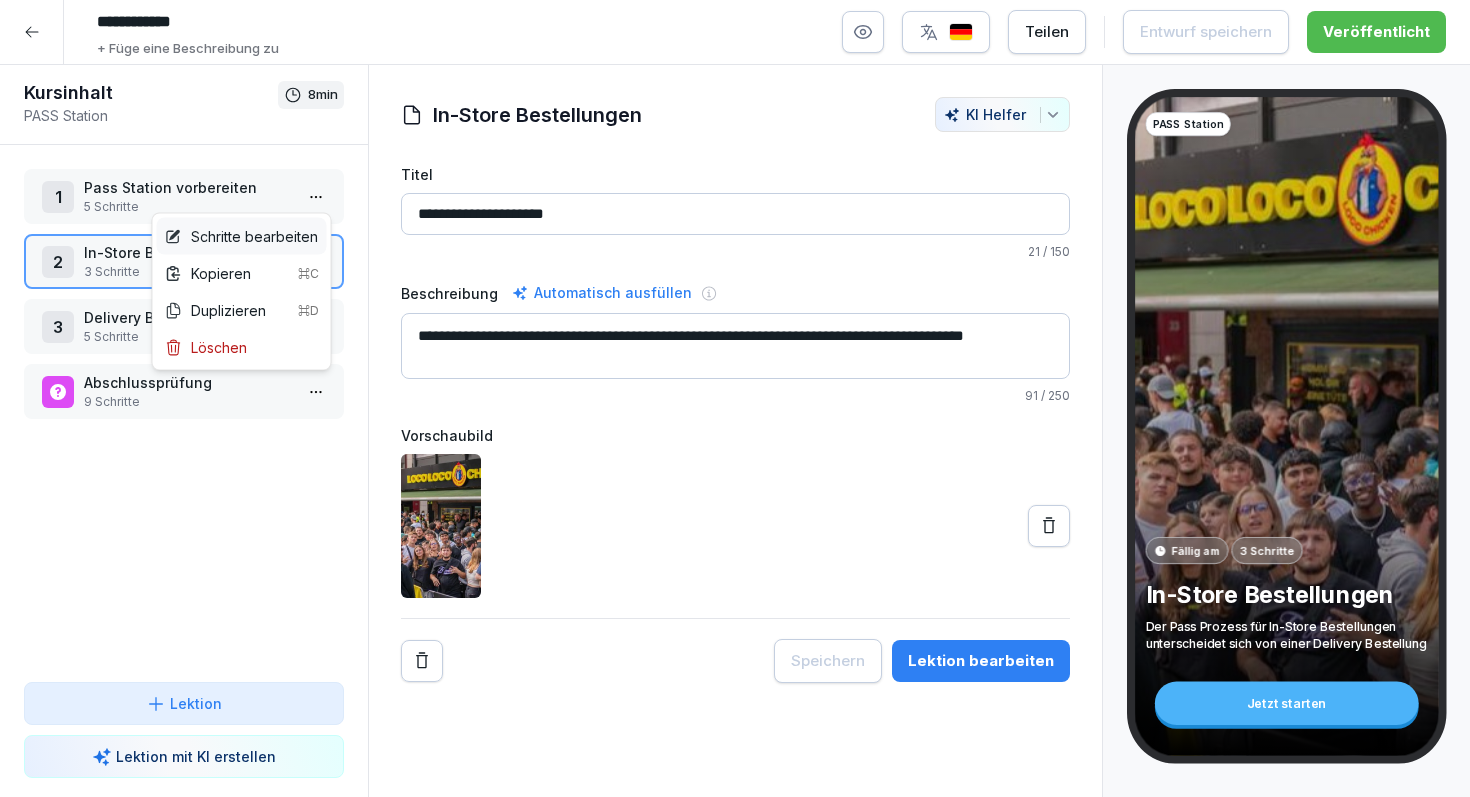 click on "Schritte bearbeiten" at bounding box center (241, 236) 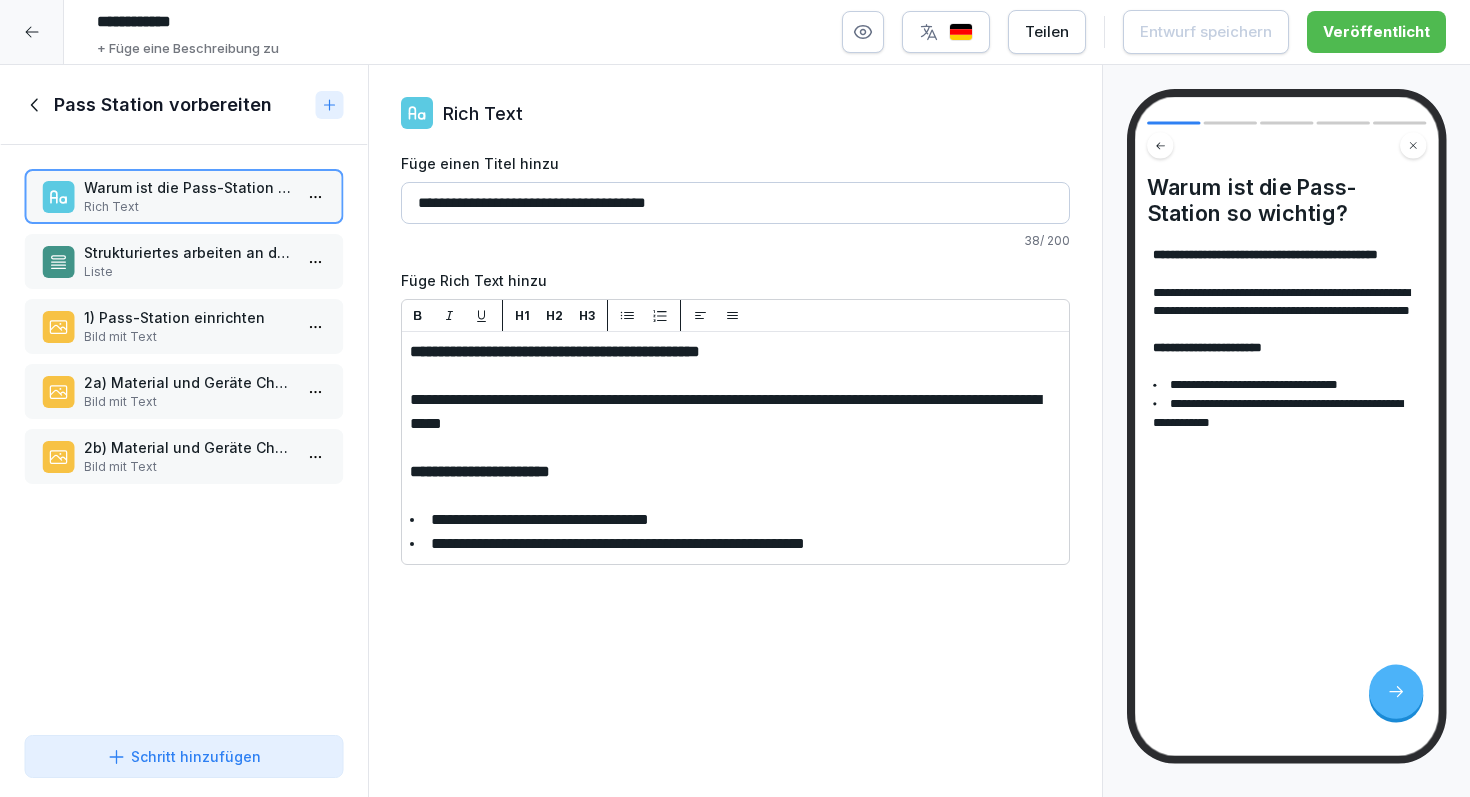 click on "Strukturiertes arbeiten an der Pass Station ermöglicht:" at bounding box center [188, 252] 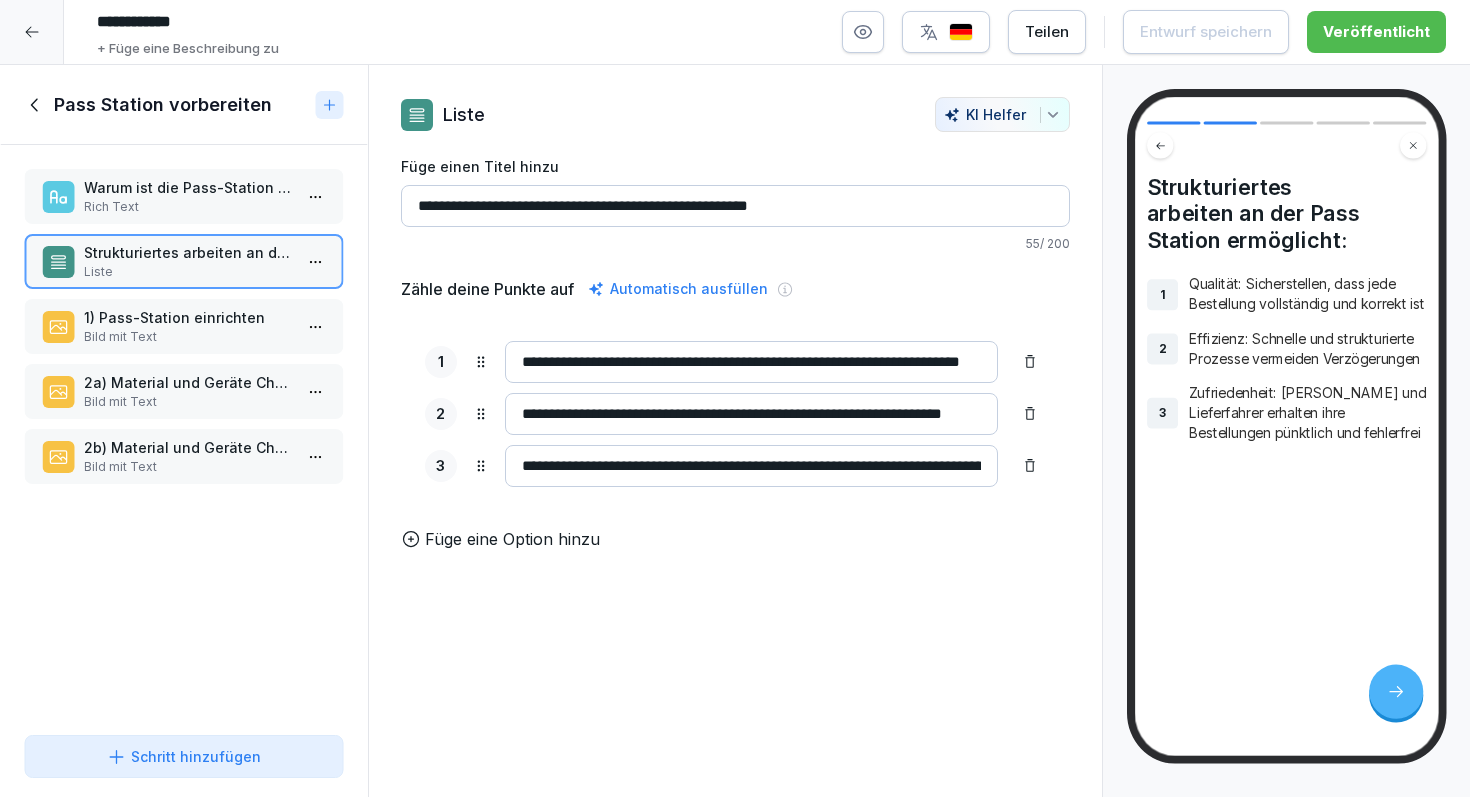 click on "Rich Text" at bounding box center (188, 207) 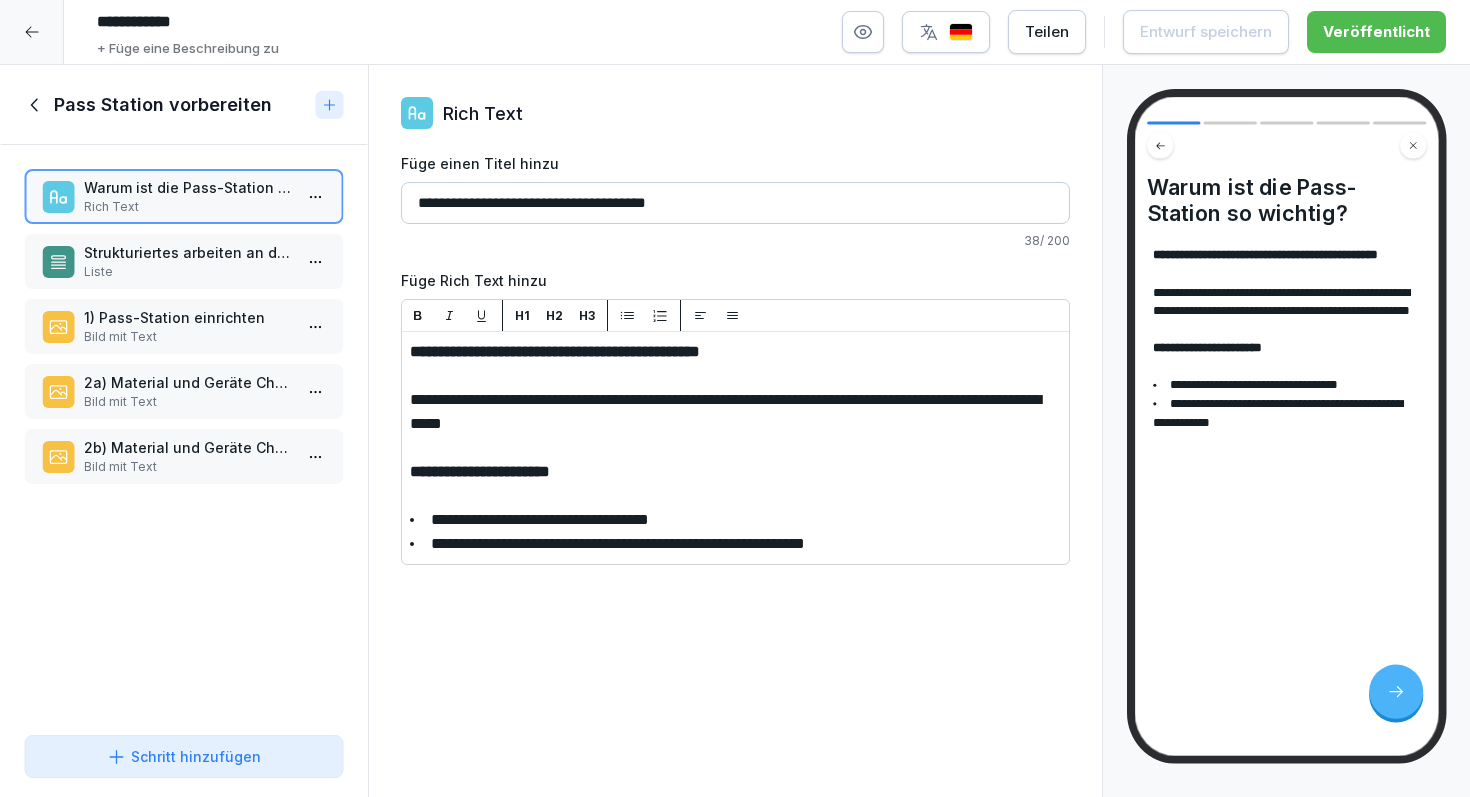 click on "1) Pass-Station einrichten" at bounding box center [188, 317] 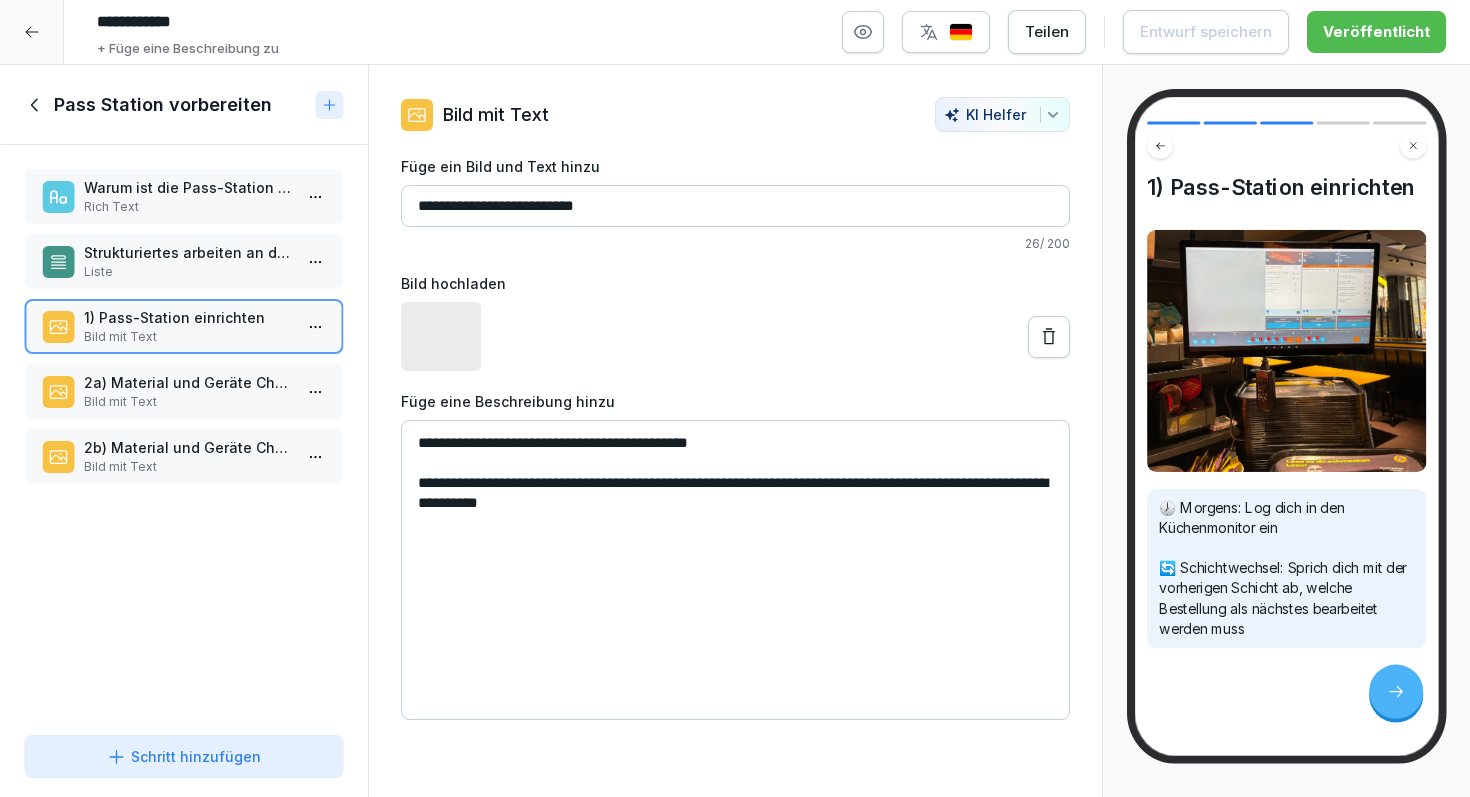 click on "Liste" at bounding box center [188, 272] 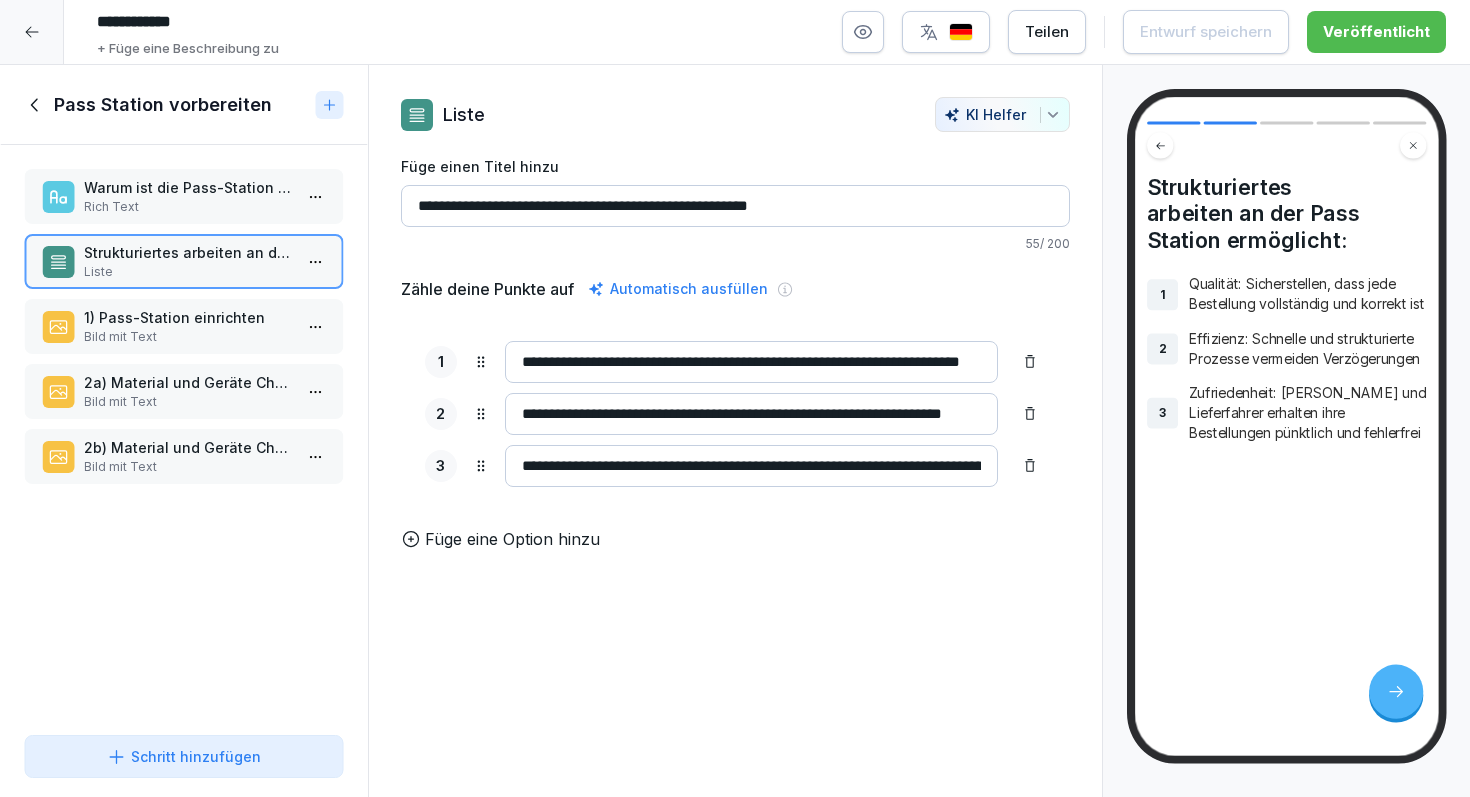 click on "Bild mit Text" at bounding box center (188, 337) 